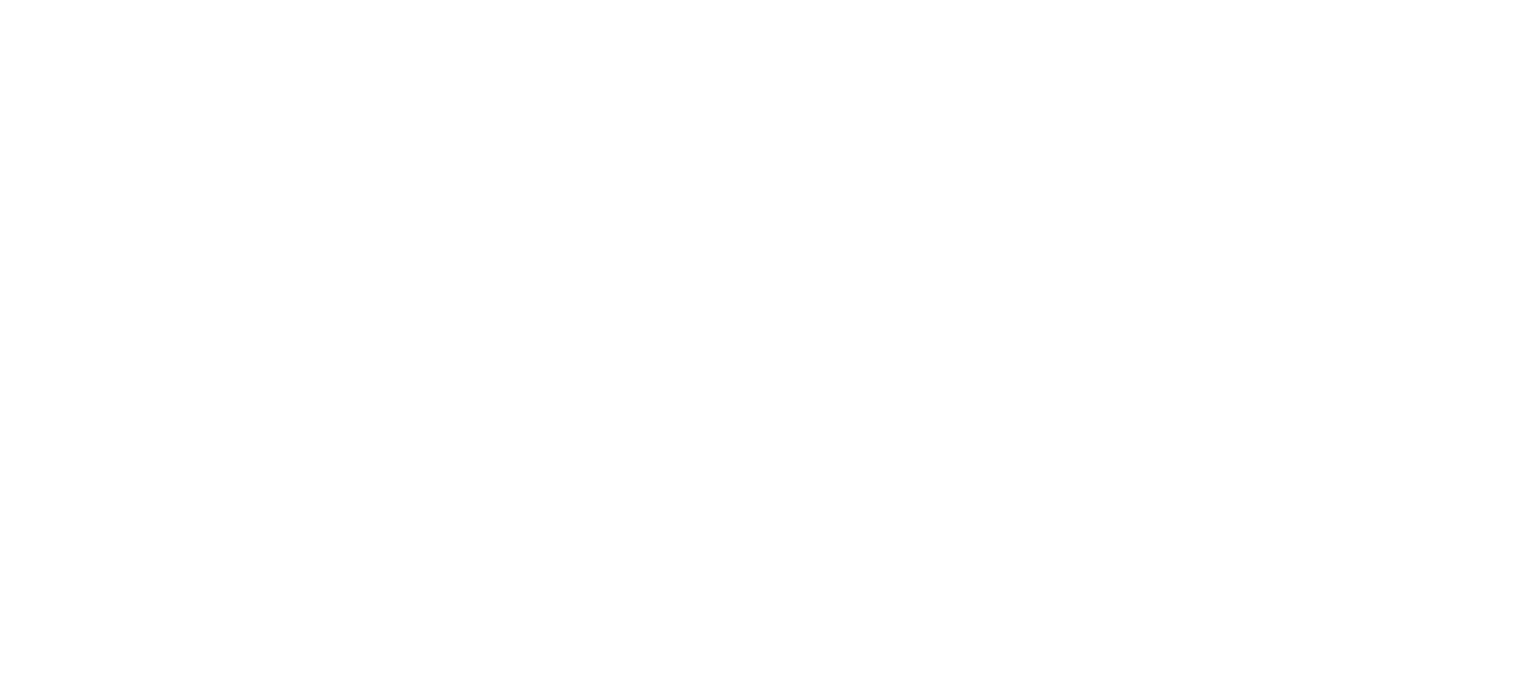 scroll, scrollTop: 0, scrollLeft: 0, axis: both 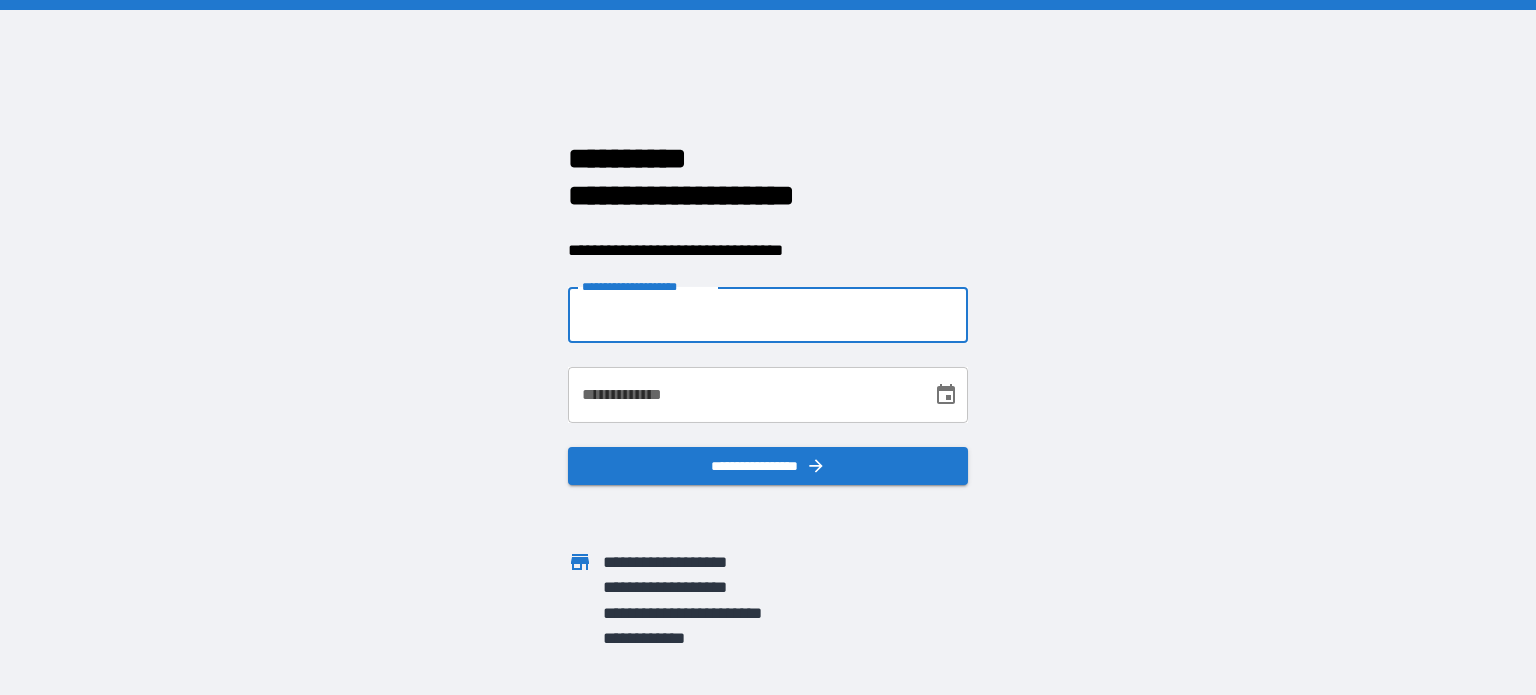 click on "**********" at bounding box center (768, 315) 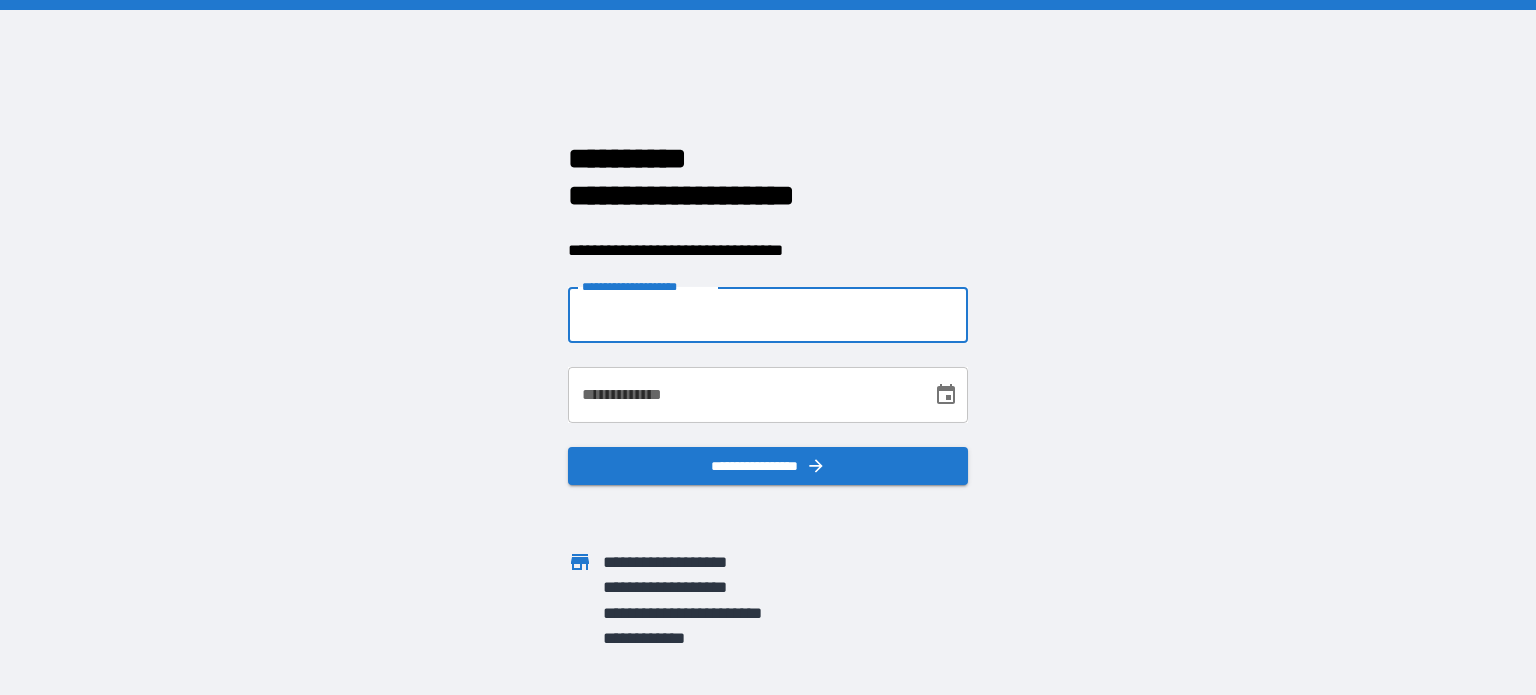 type on "**********" 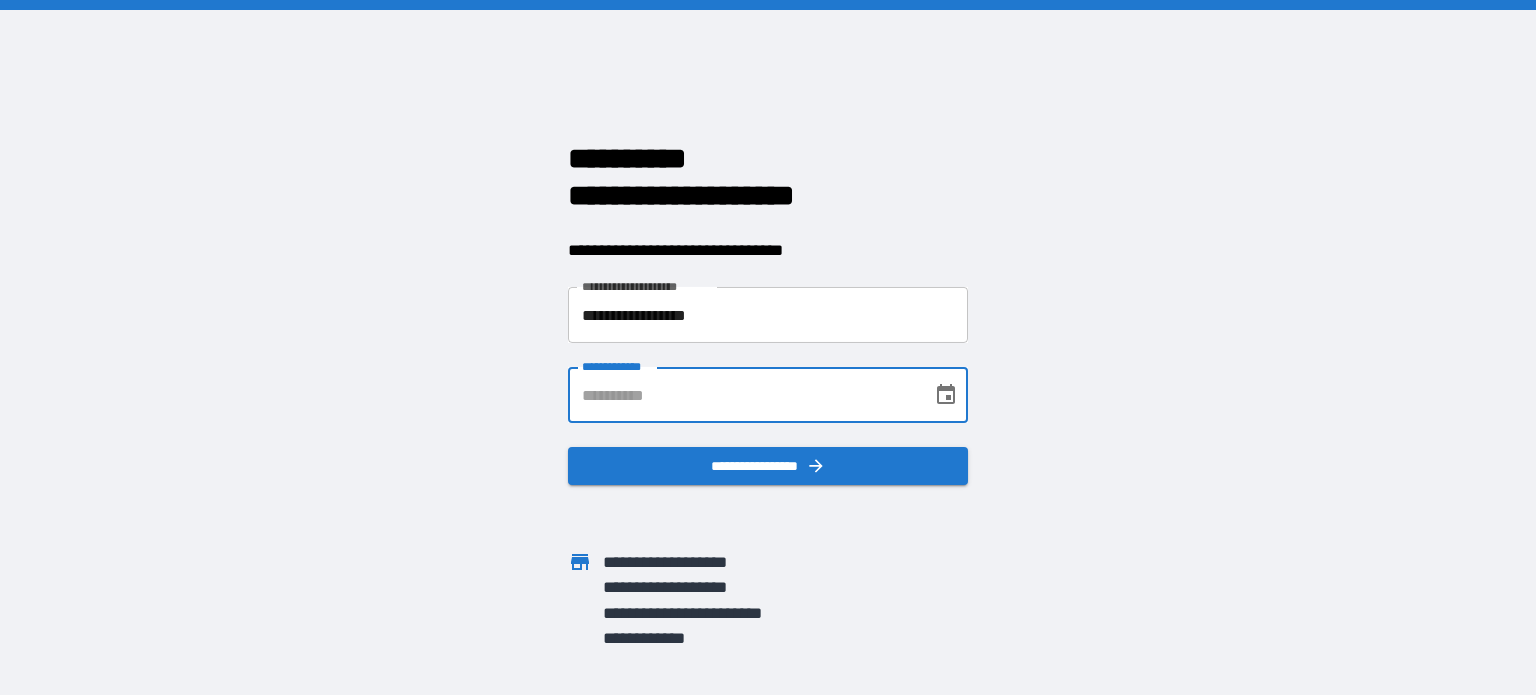 click on "**********" at bounding box center [743, 395] 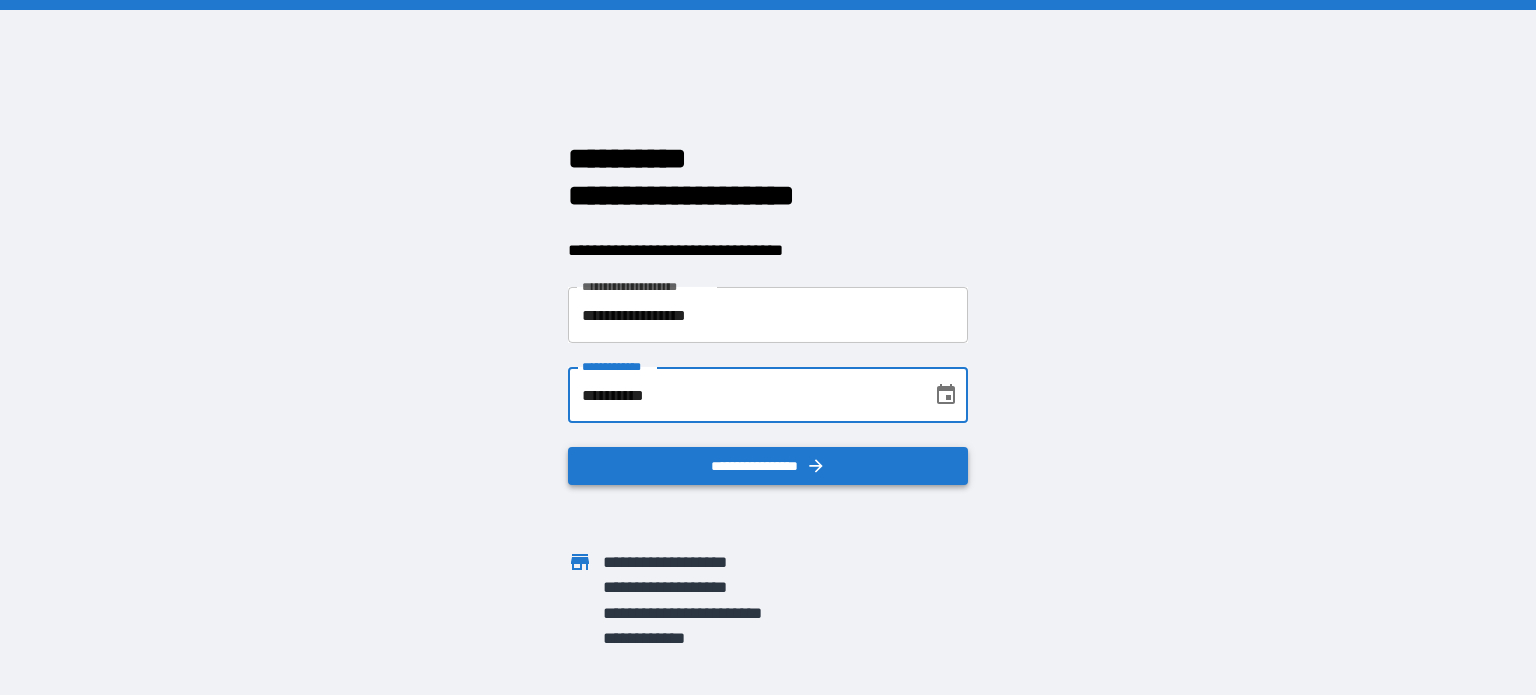 type on "**********" 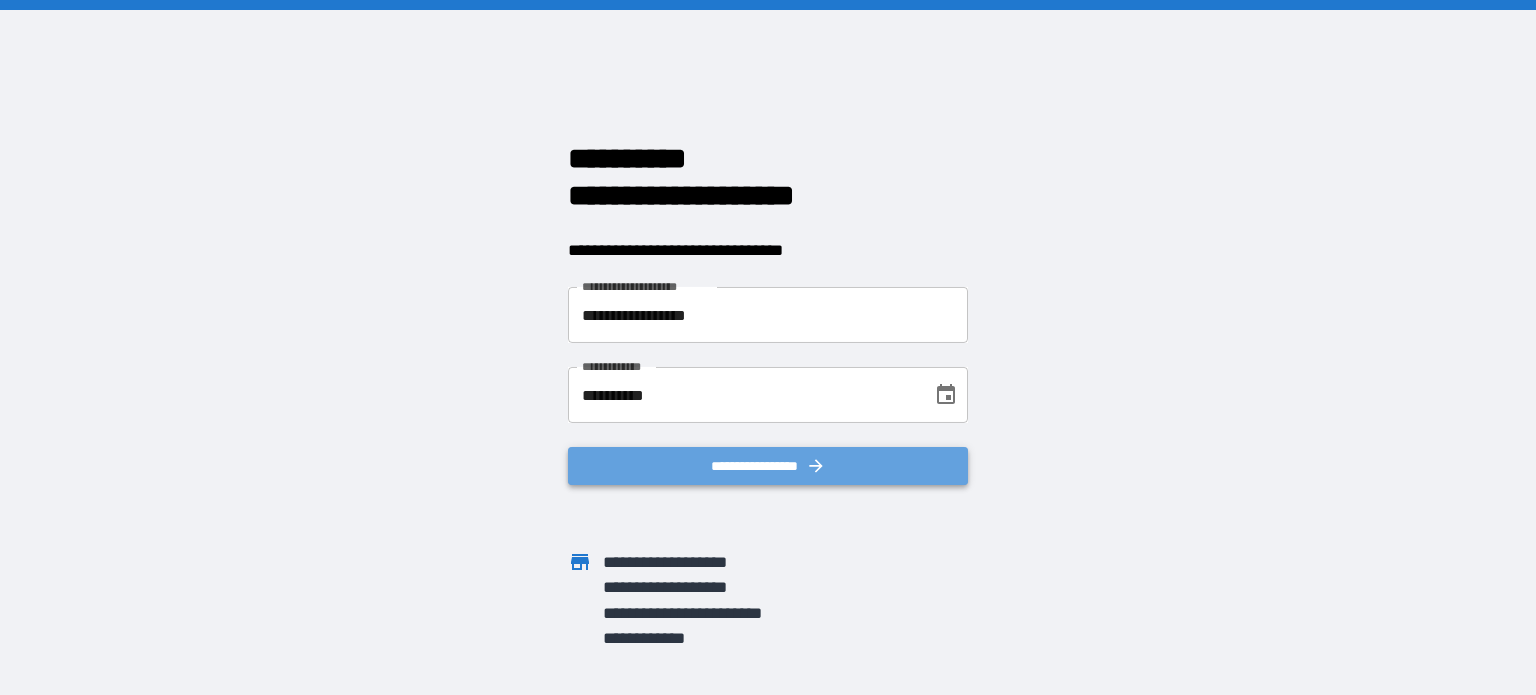 click on "**********" at bounding box center (768, 466) 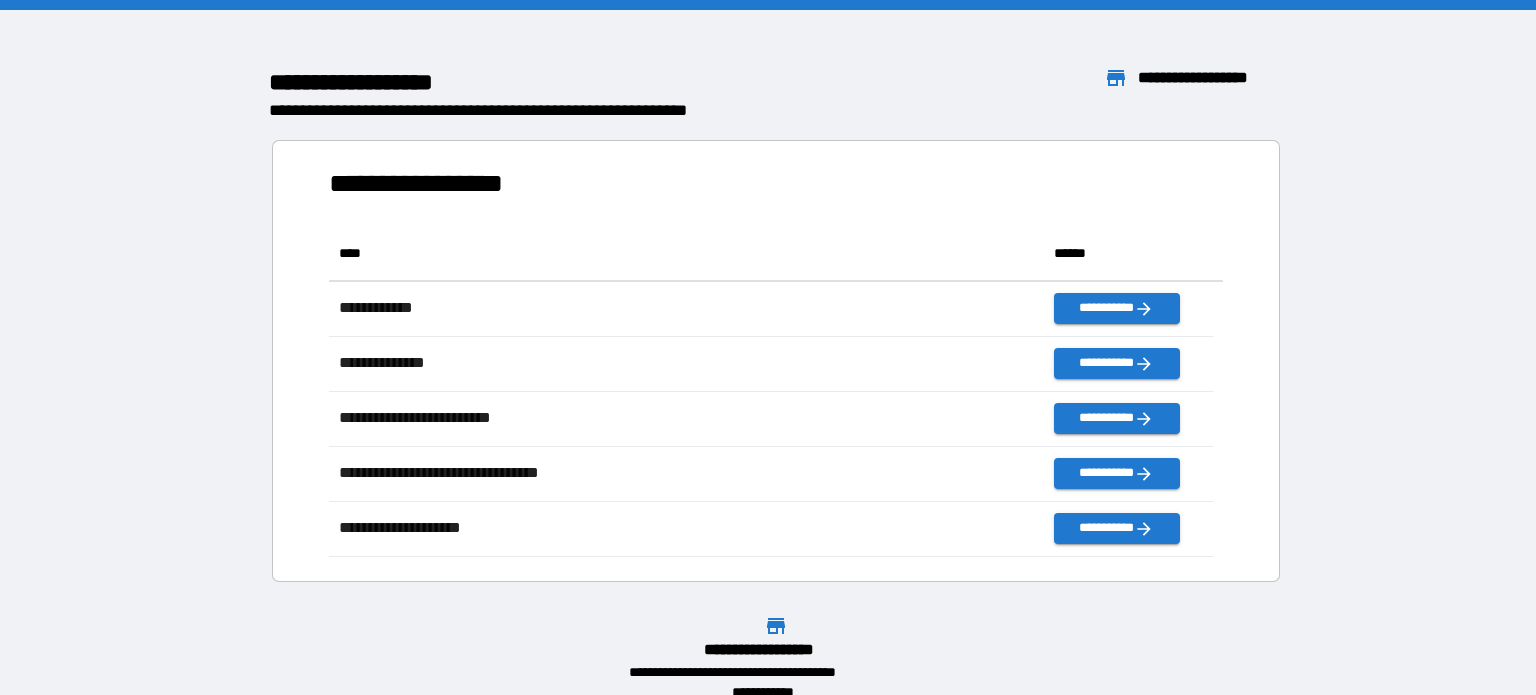 scroll, scrollTop: 16, scrollLeft: 16, axis: both 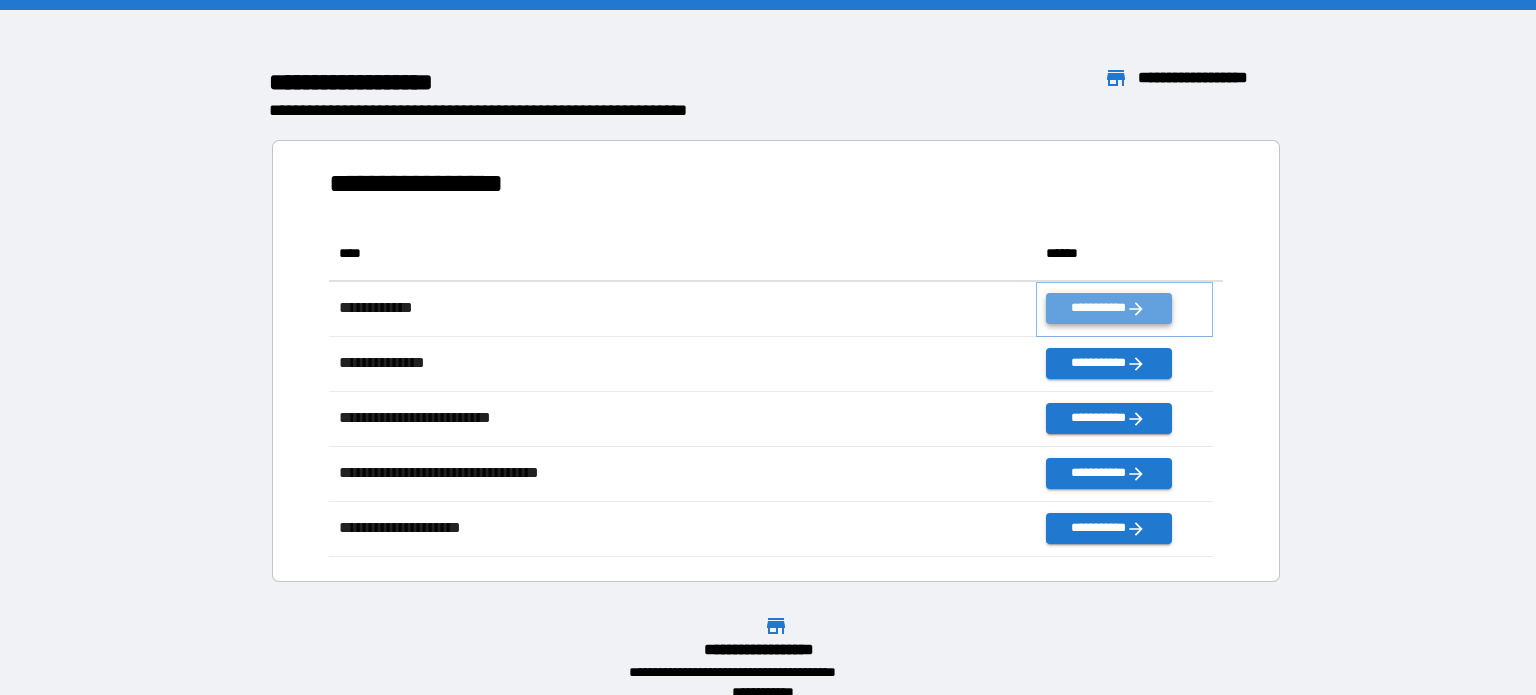 click on "**********" at bounding box center [1108, 308] 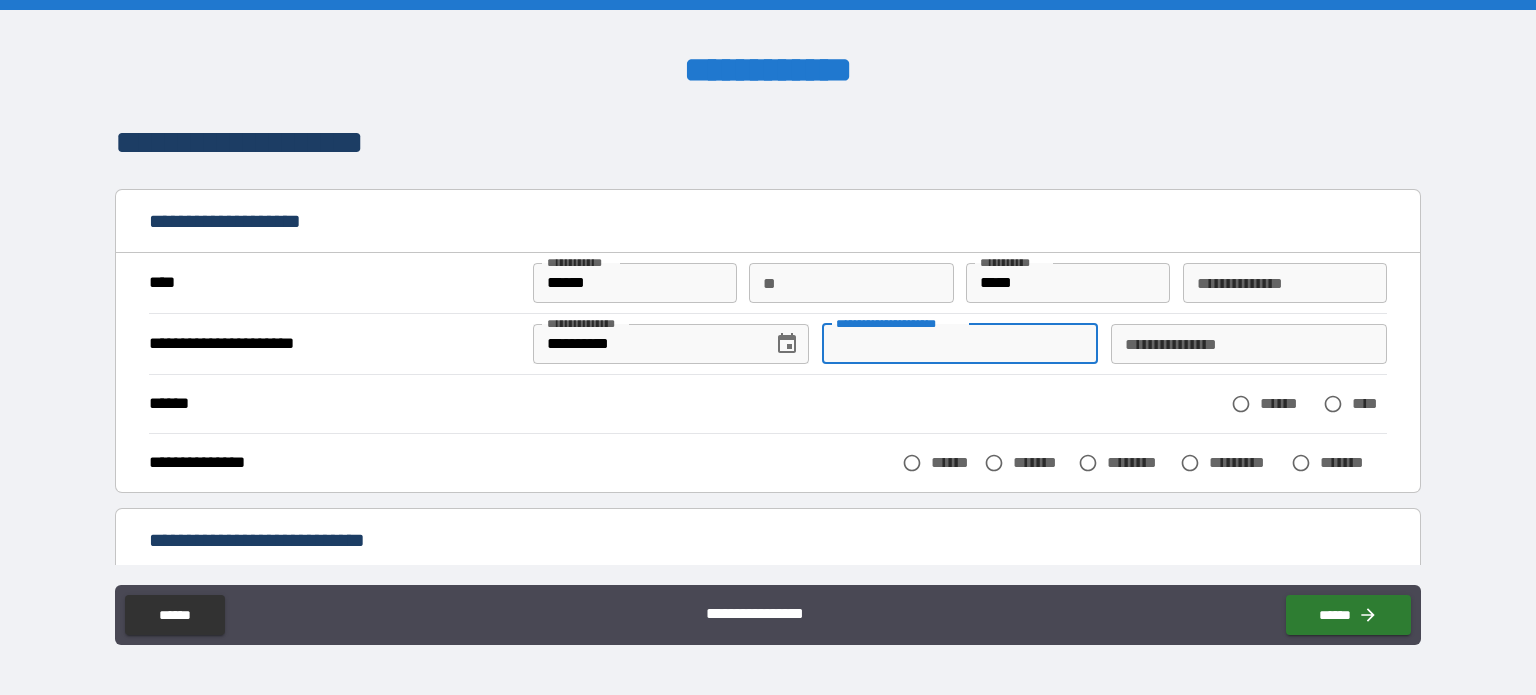 click on "**********" at bounding box center (960, 344) 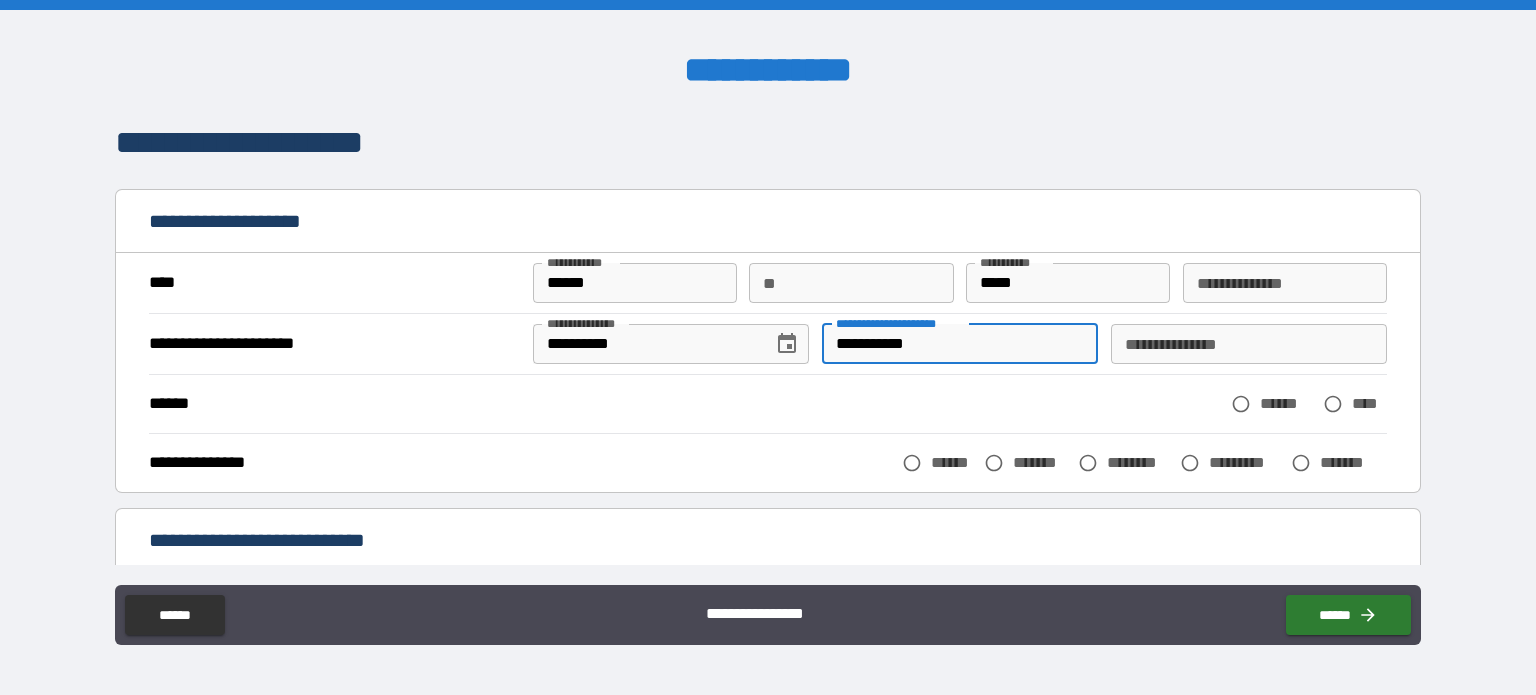 type on "**********" 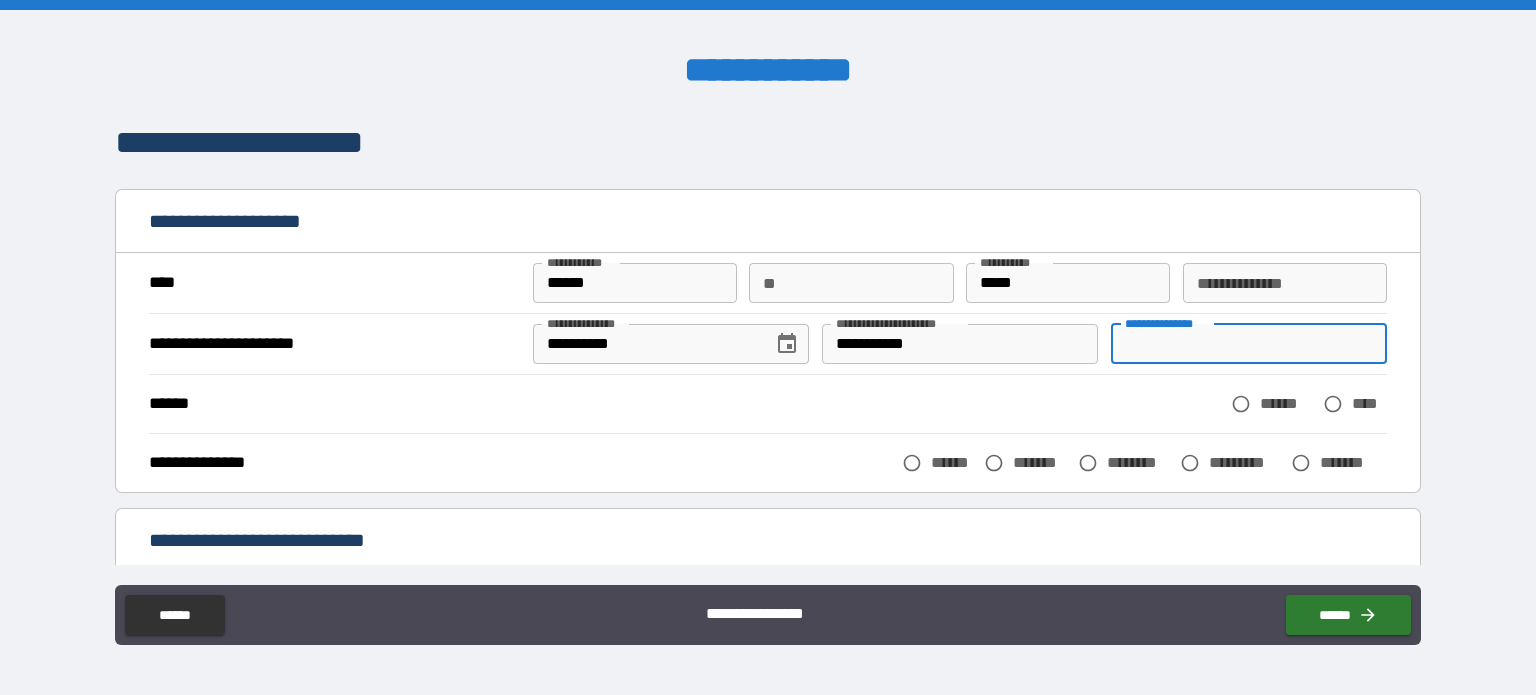type on "*" 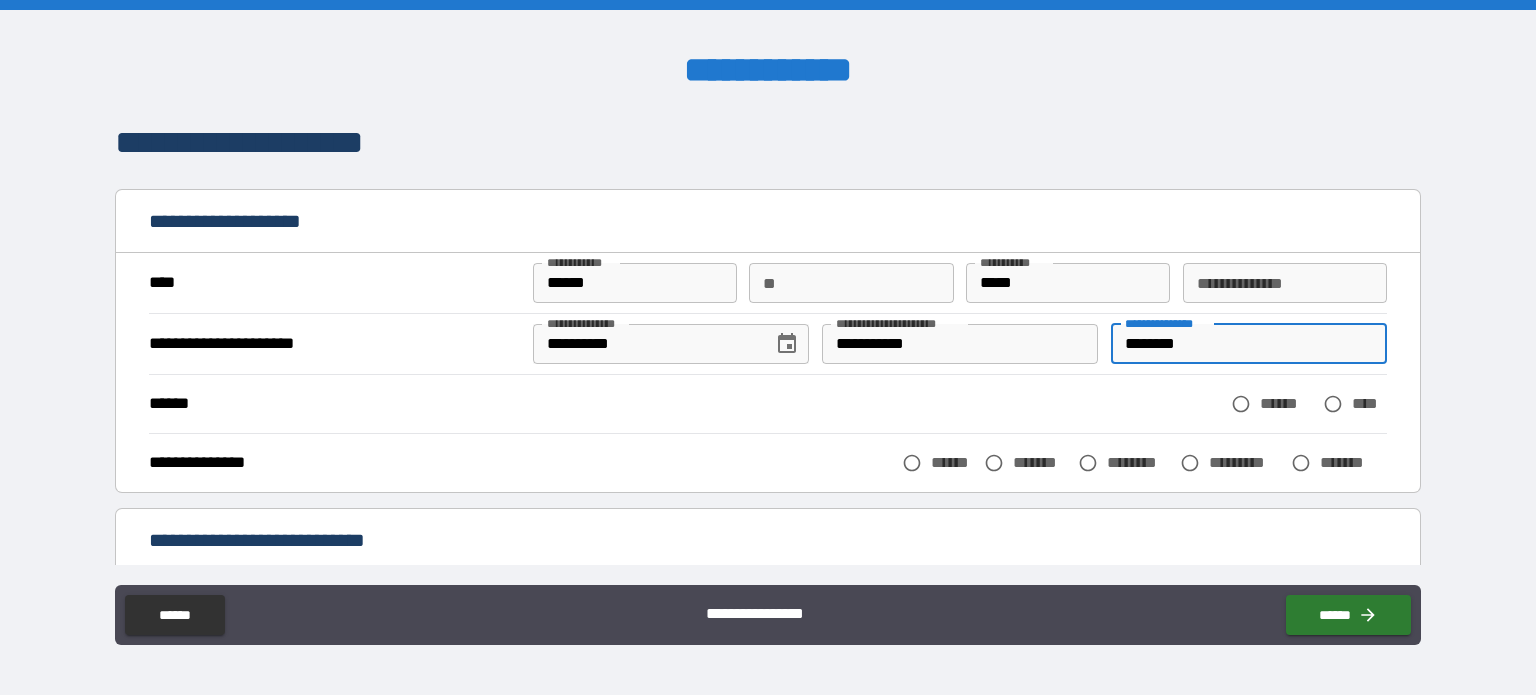 type on "********" 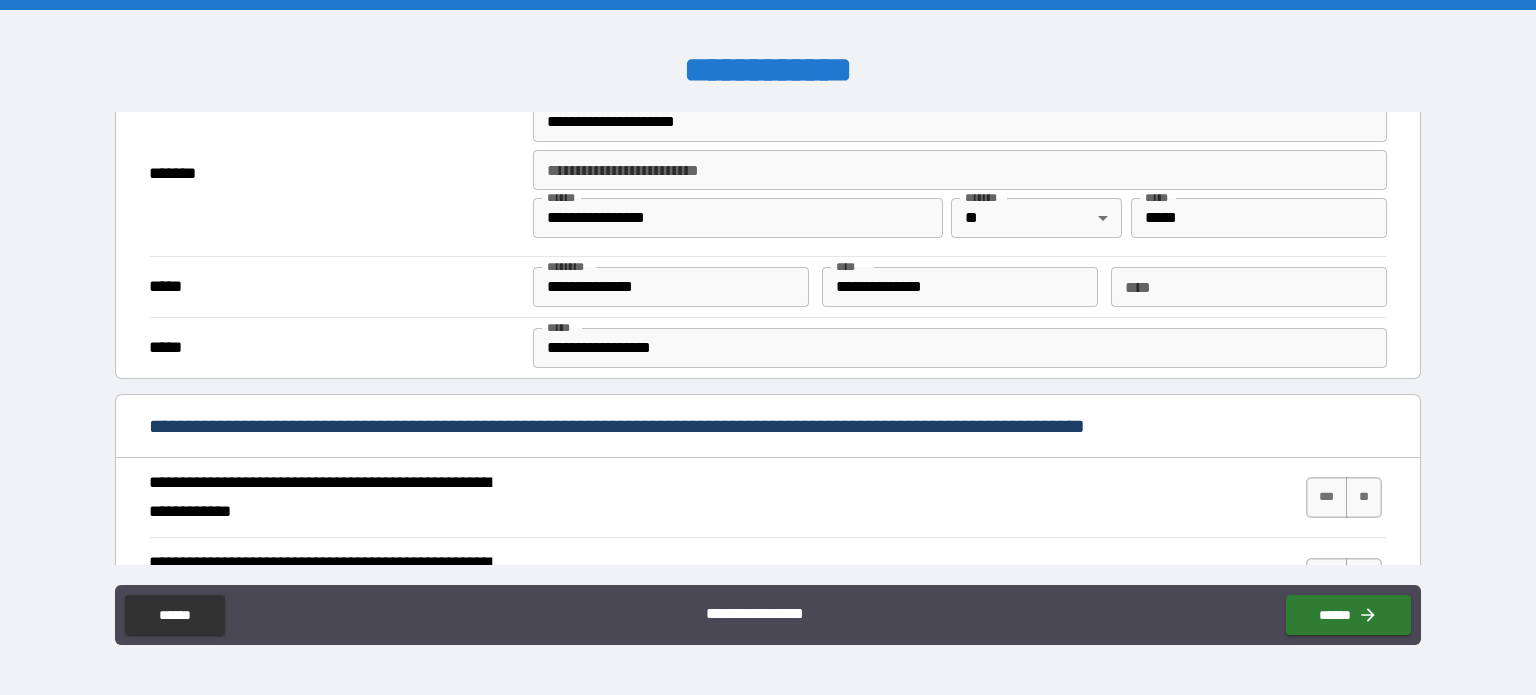 scroll, scrollTop: 486, scrollLeft: 0, axis: vertical 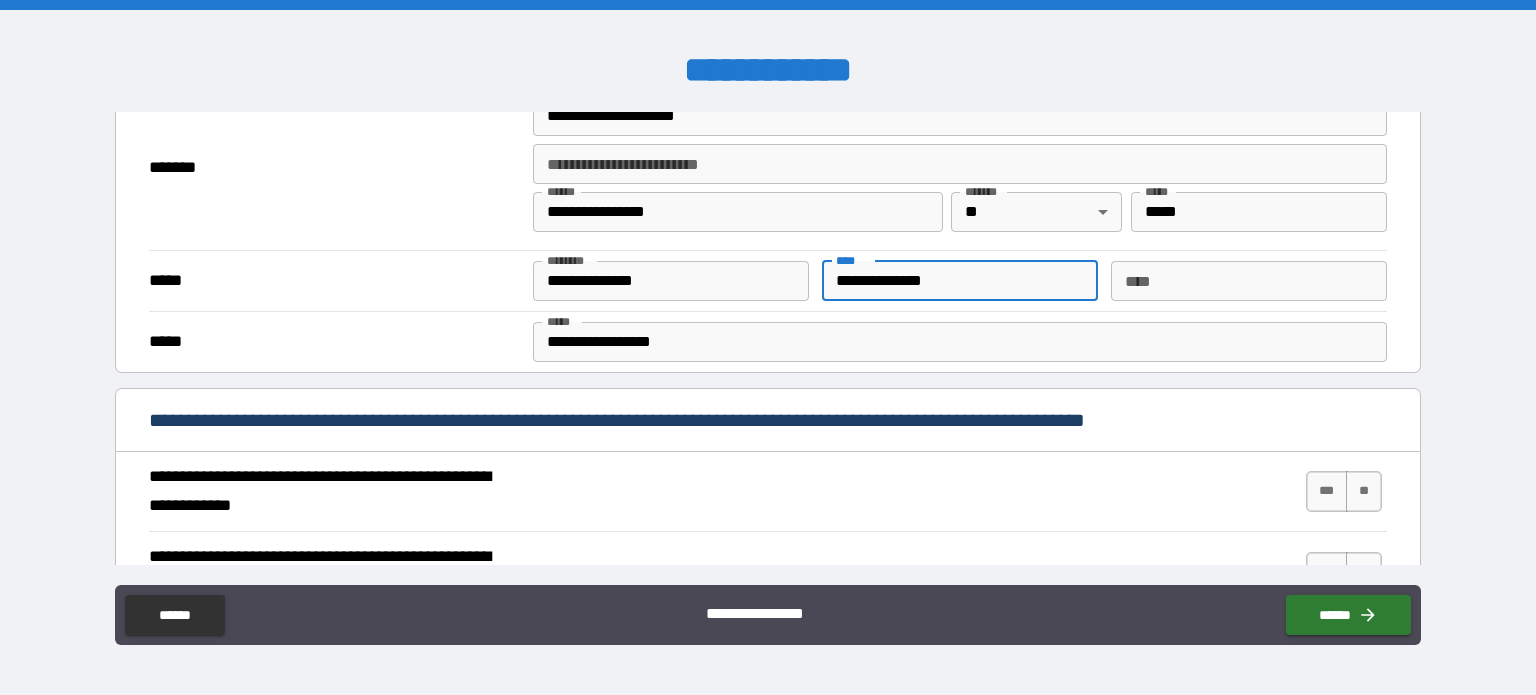 click on "**********" at bounding box center [960, 281] 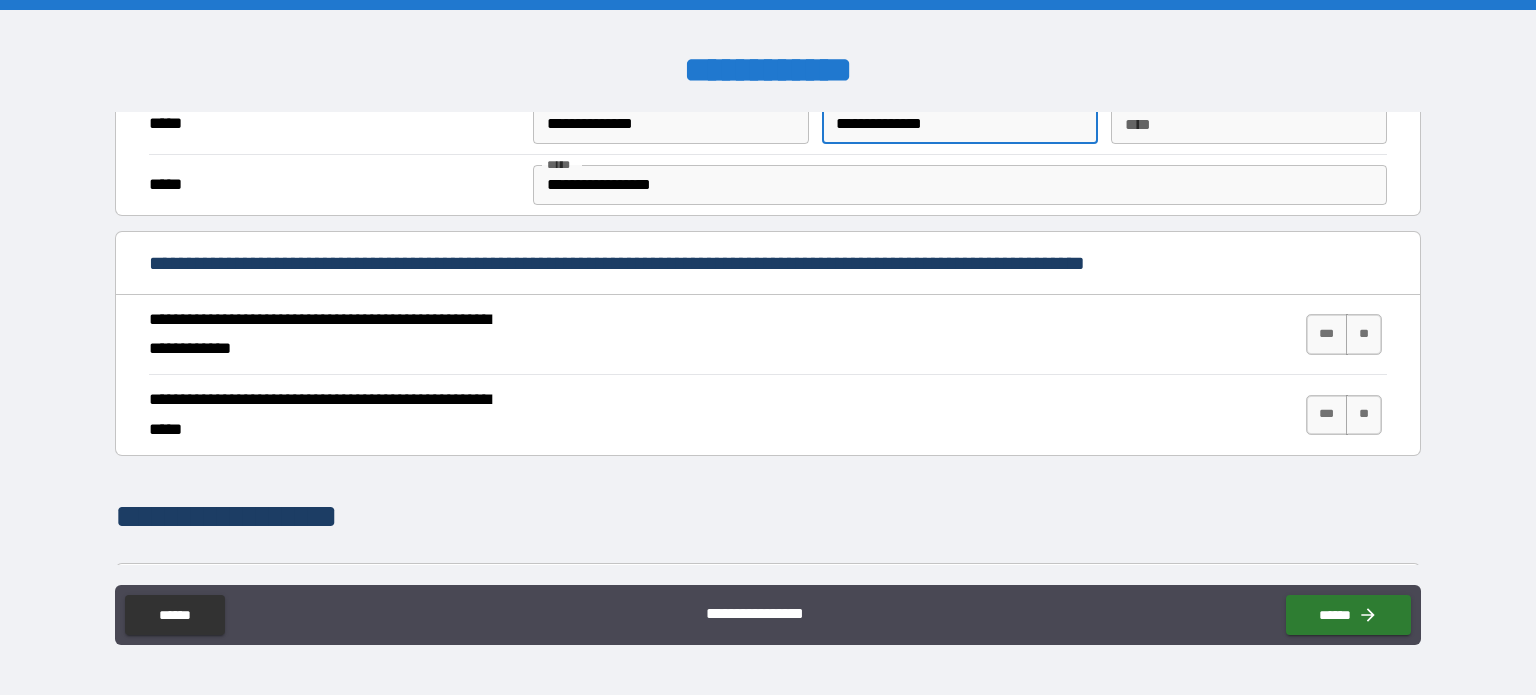 scroll, scrollTop: 644, scrollLeft: 0, axis: vertical 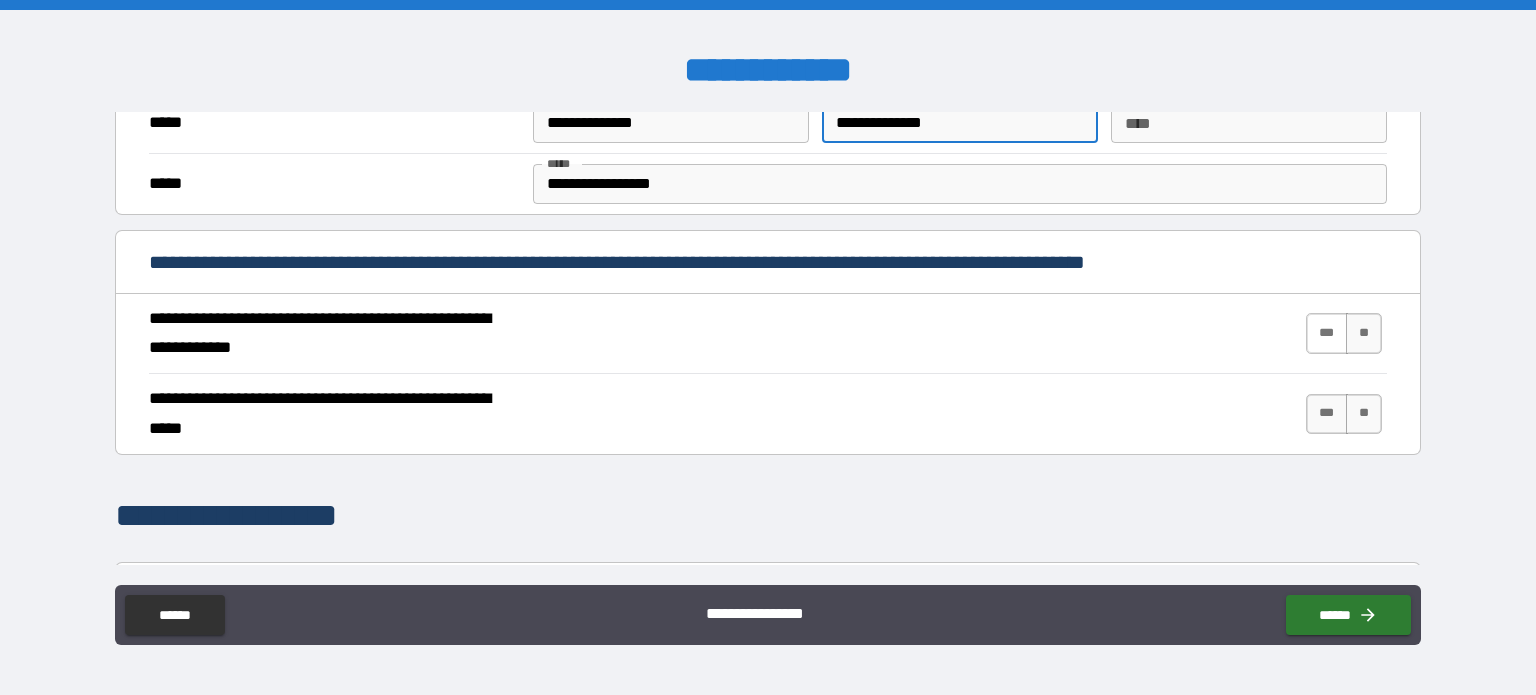 type on "**********" 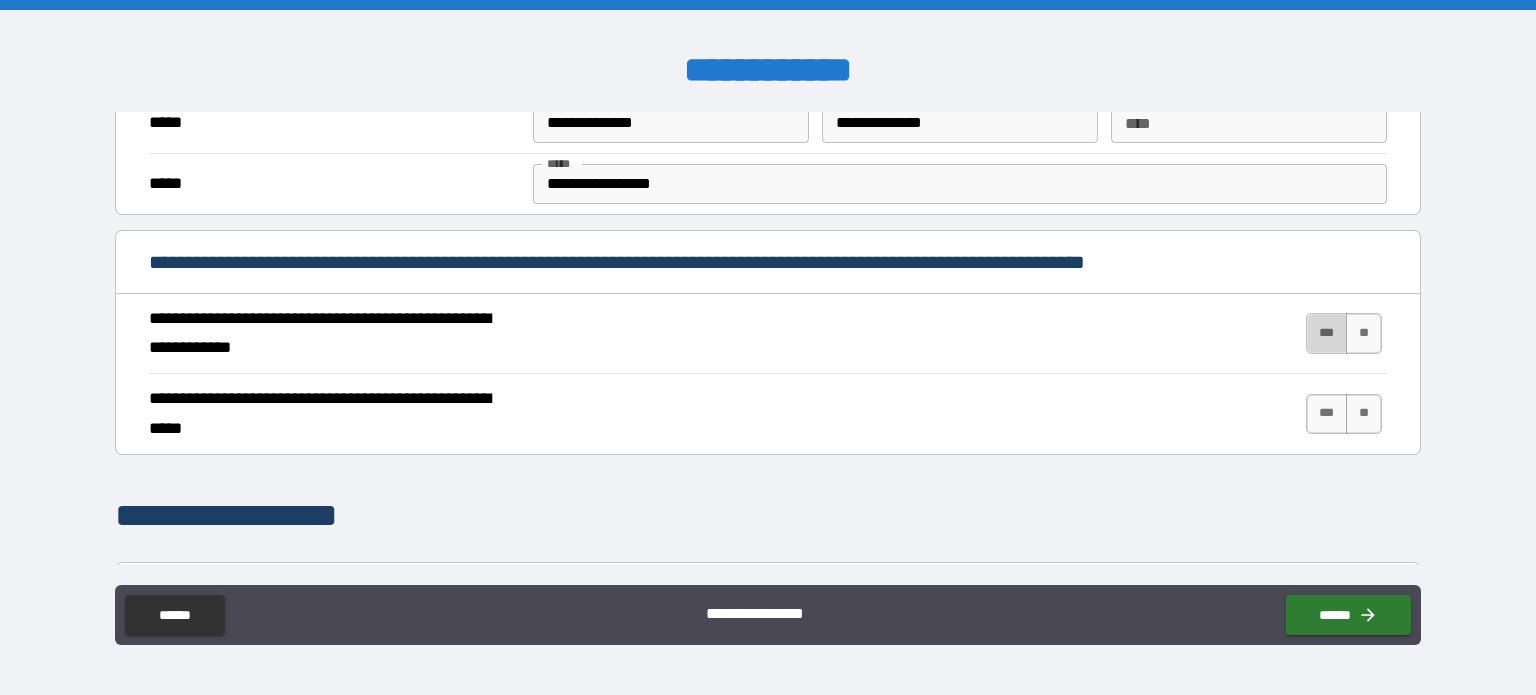 click on "***" at bounding box center [1327, 333] 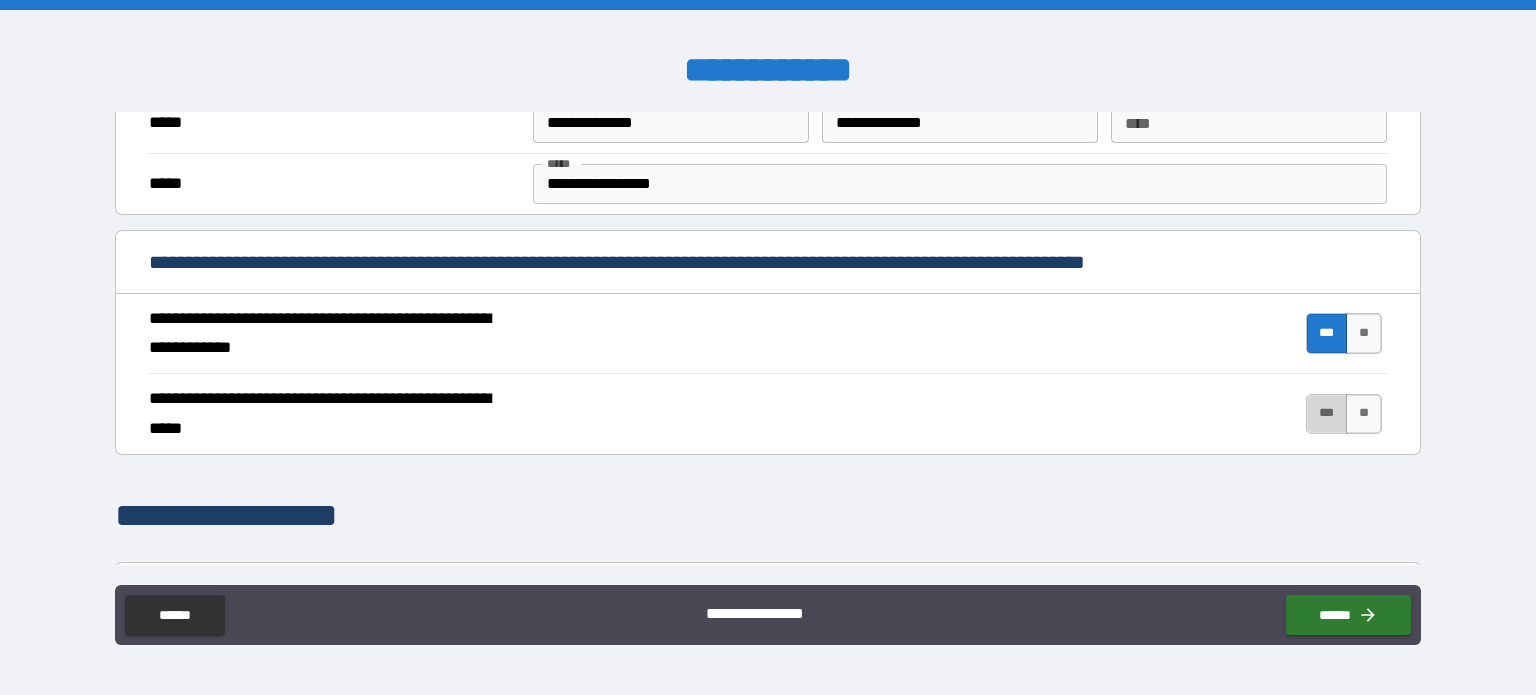 click on "***" at bounding box center (1327, 414) 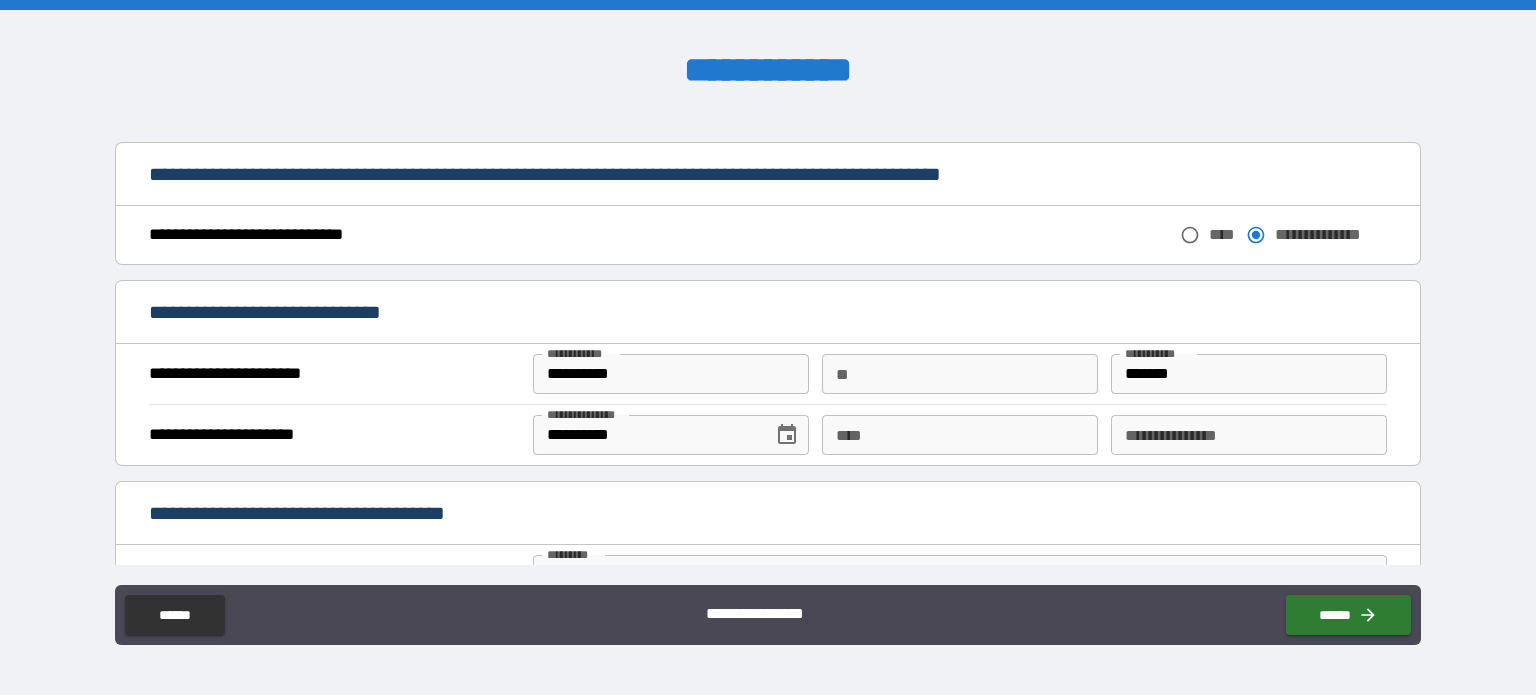 scroll, scrollTop: 1066, scrollLeft: 0, axis: vertical 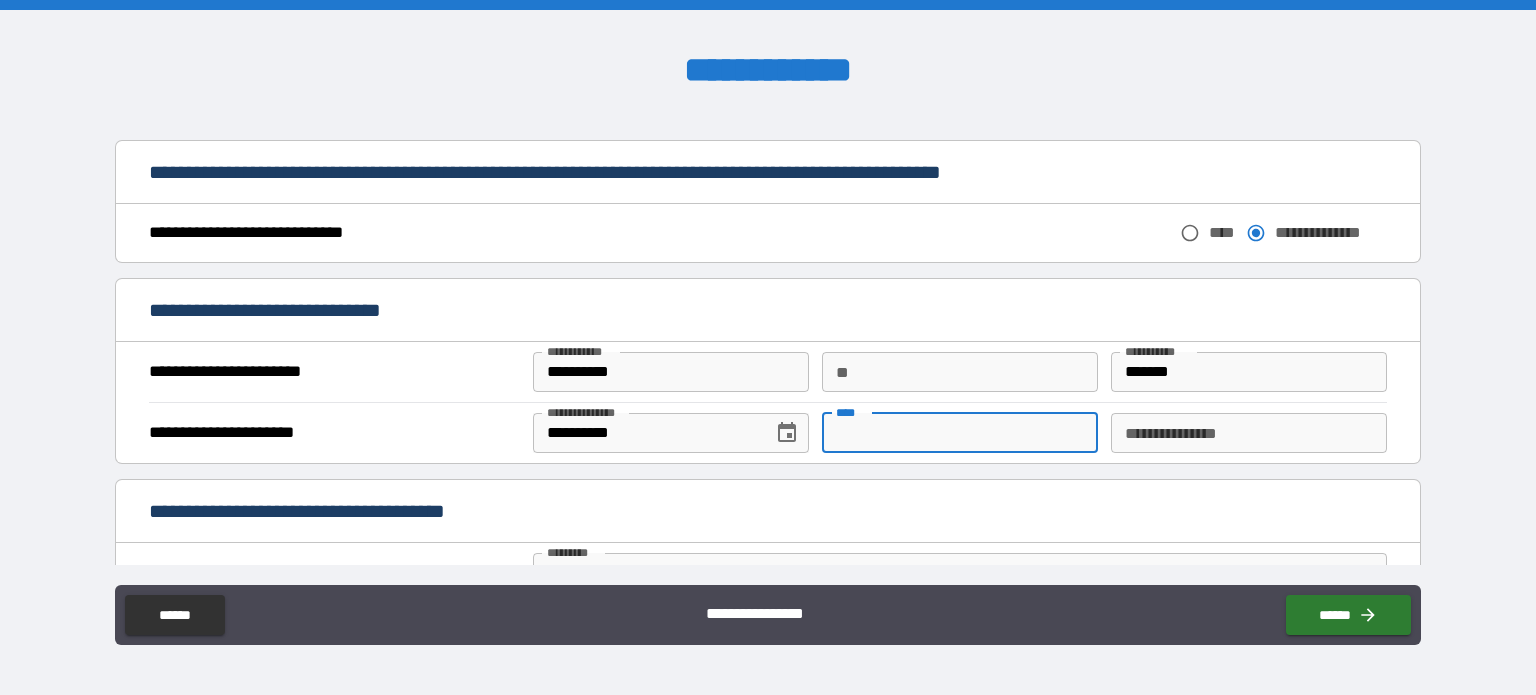 click on "****" at bounding box center (960, 433) 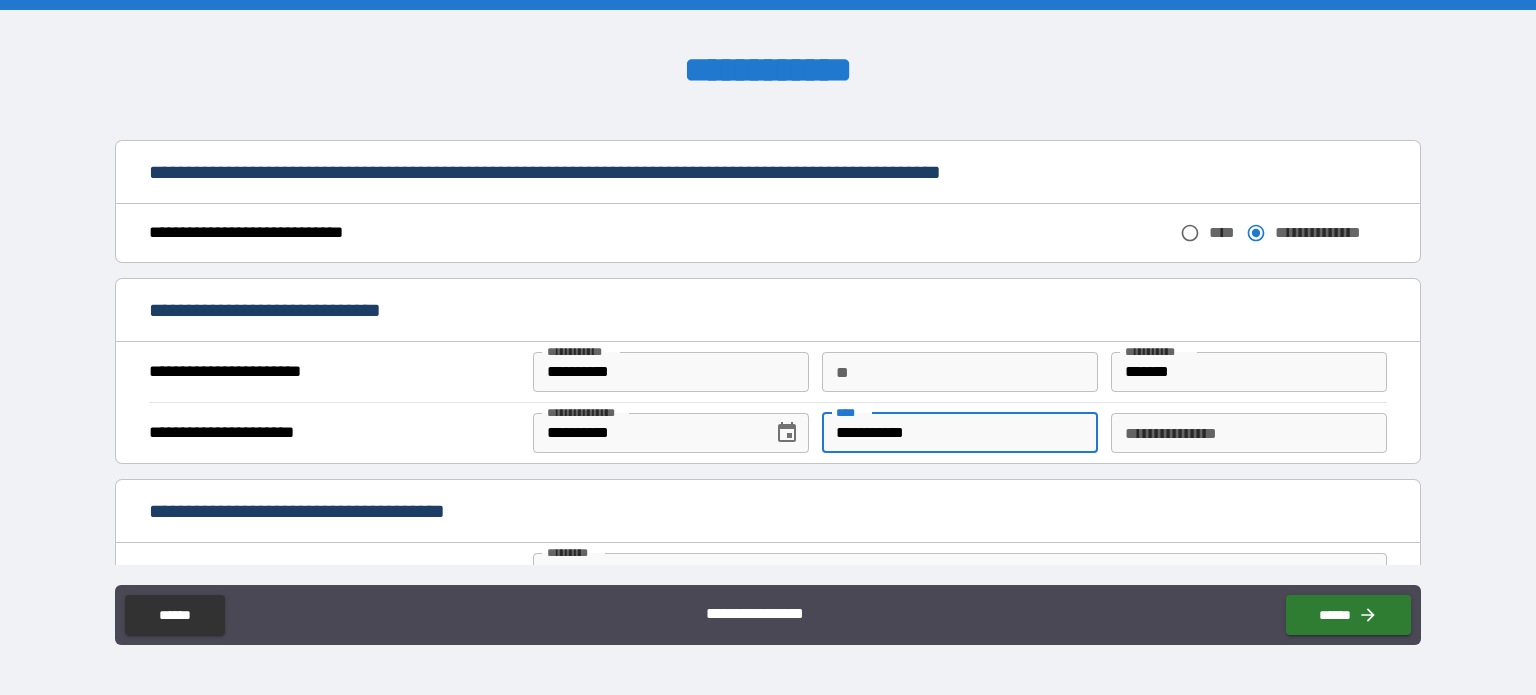 type on "**********" 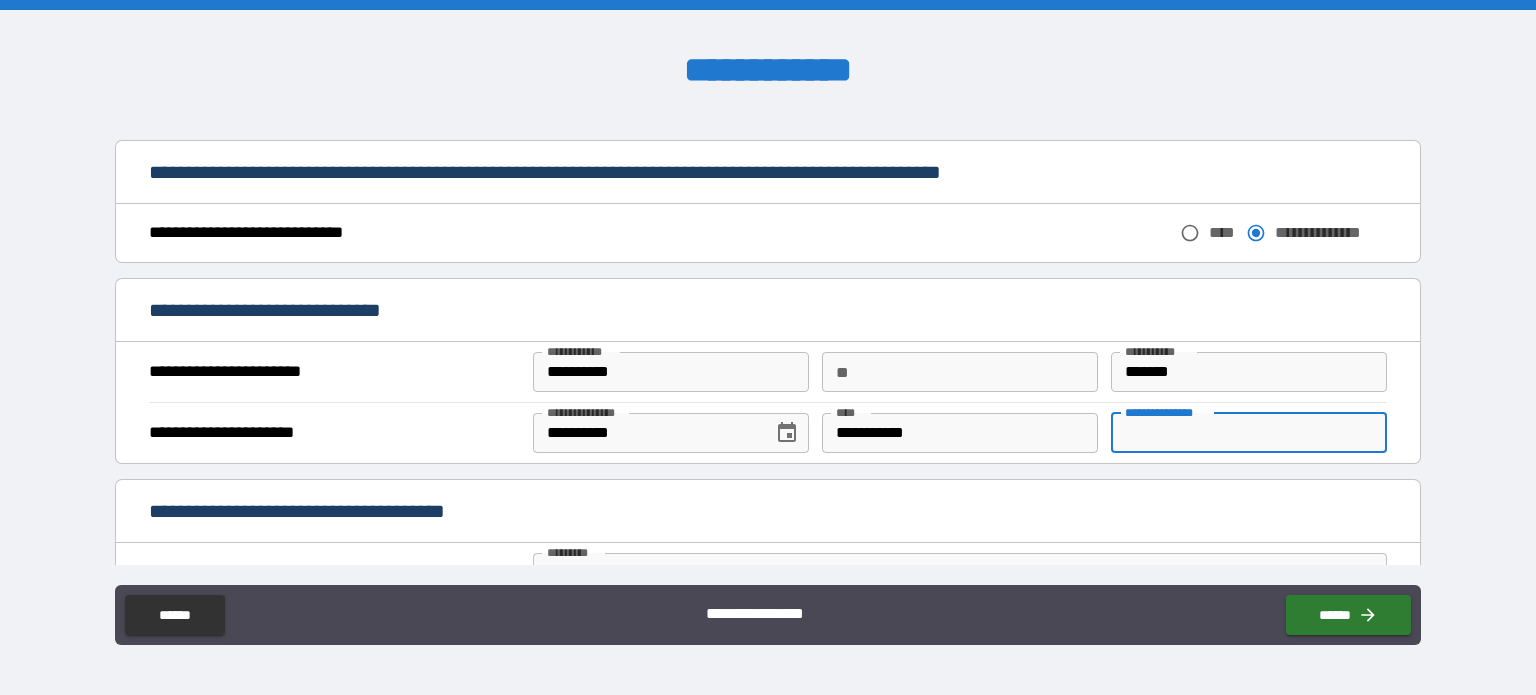click on "**********" at bounding box center [1249, 433] 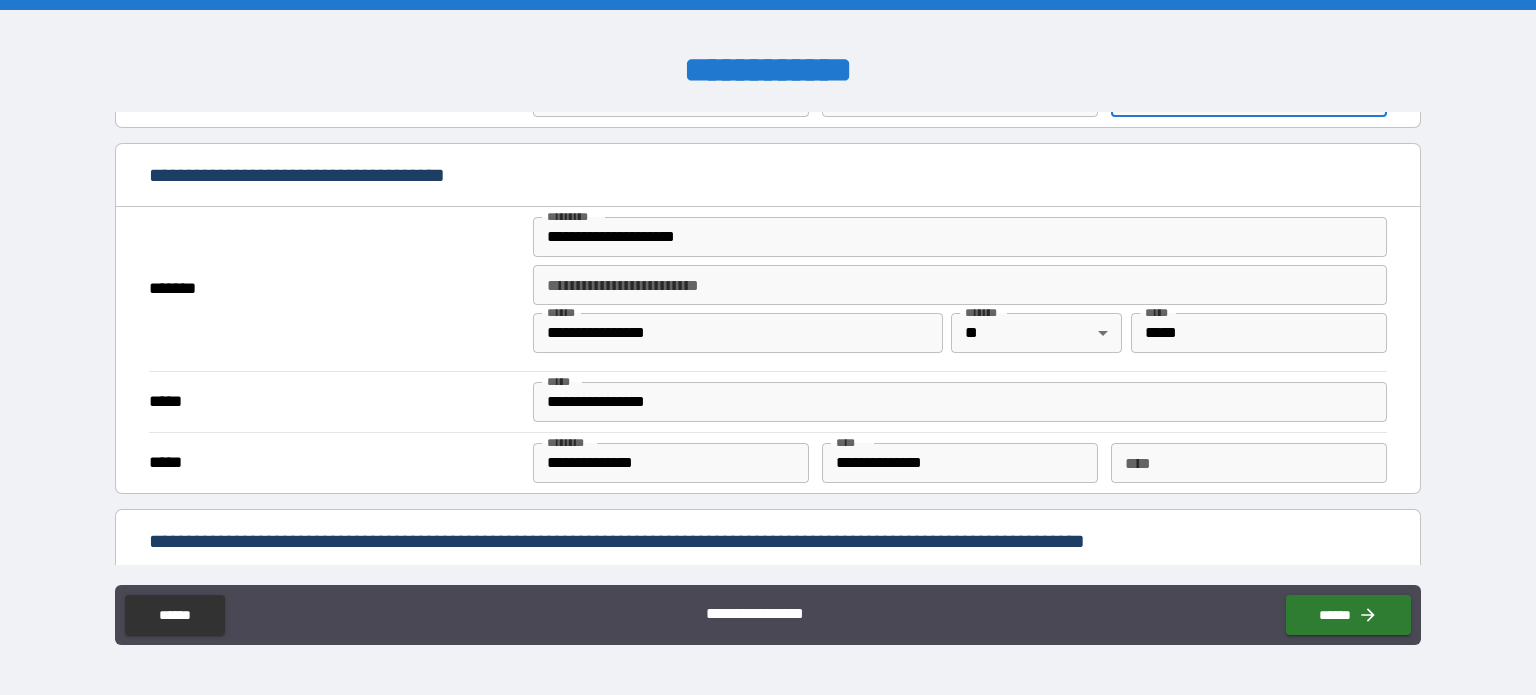 scroll, scrollTop: 1404, scrollLeft: 0, axis: vertical 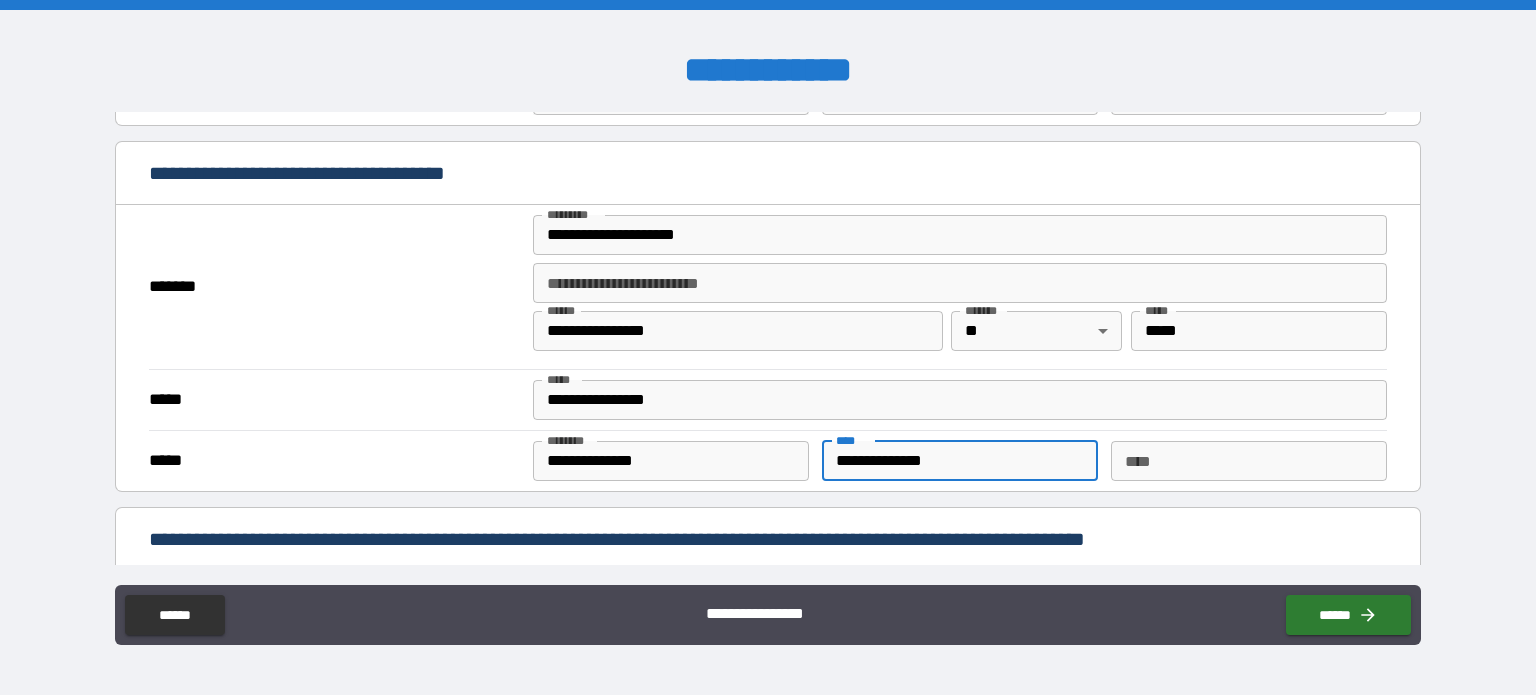 click on "**********" at bounding box center [960, 461] 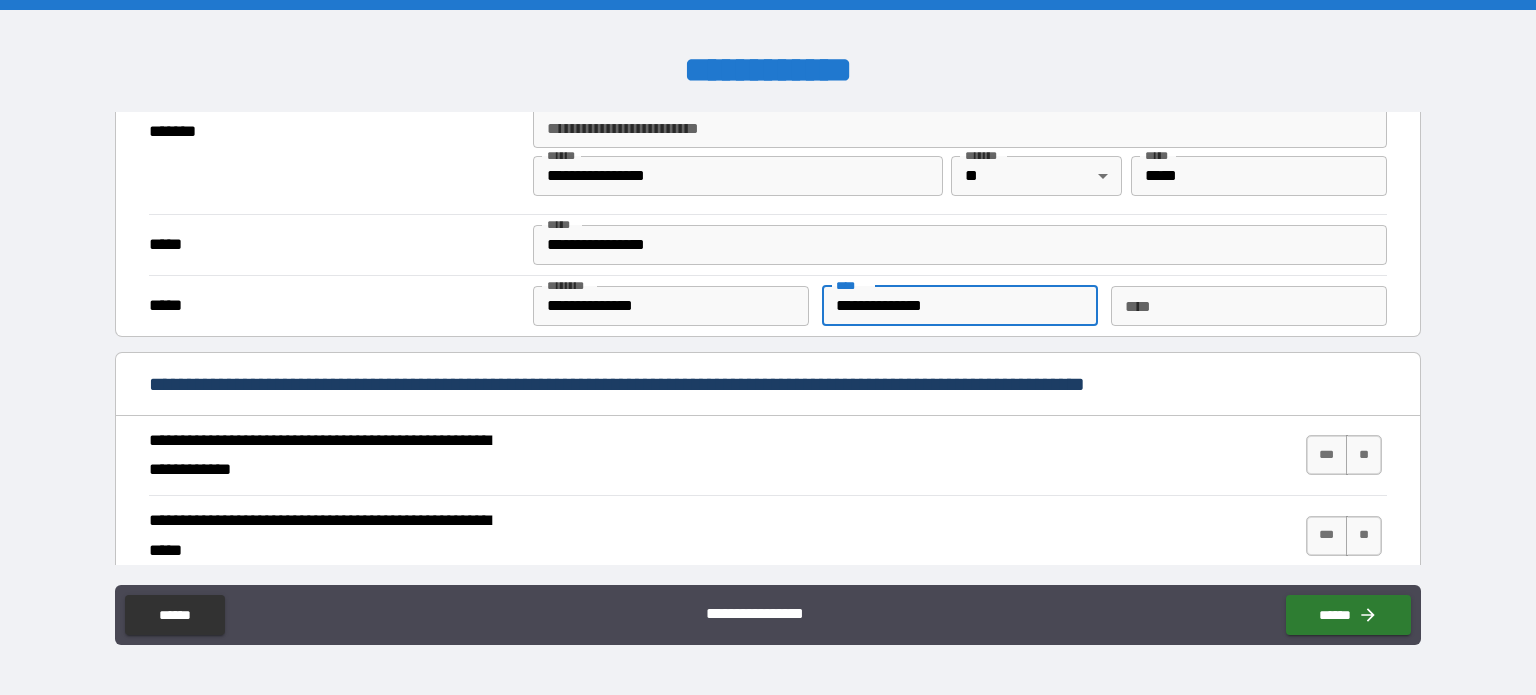 scroll, scrollTop: 1642, scrollLeft: 0, axis: vertical 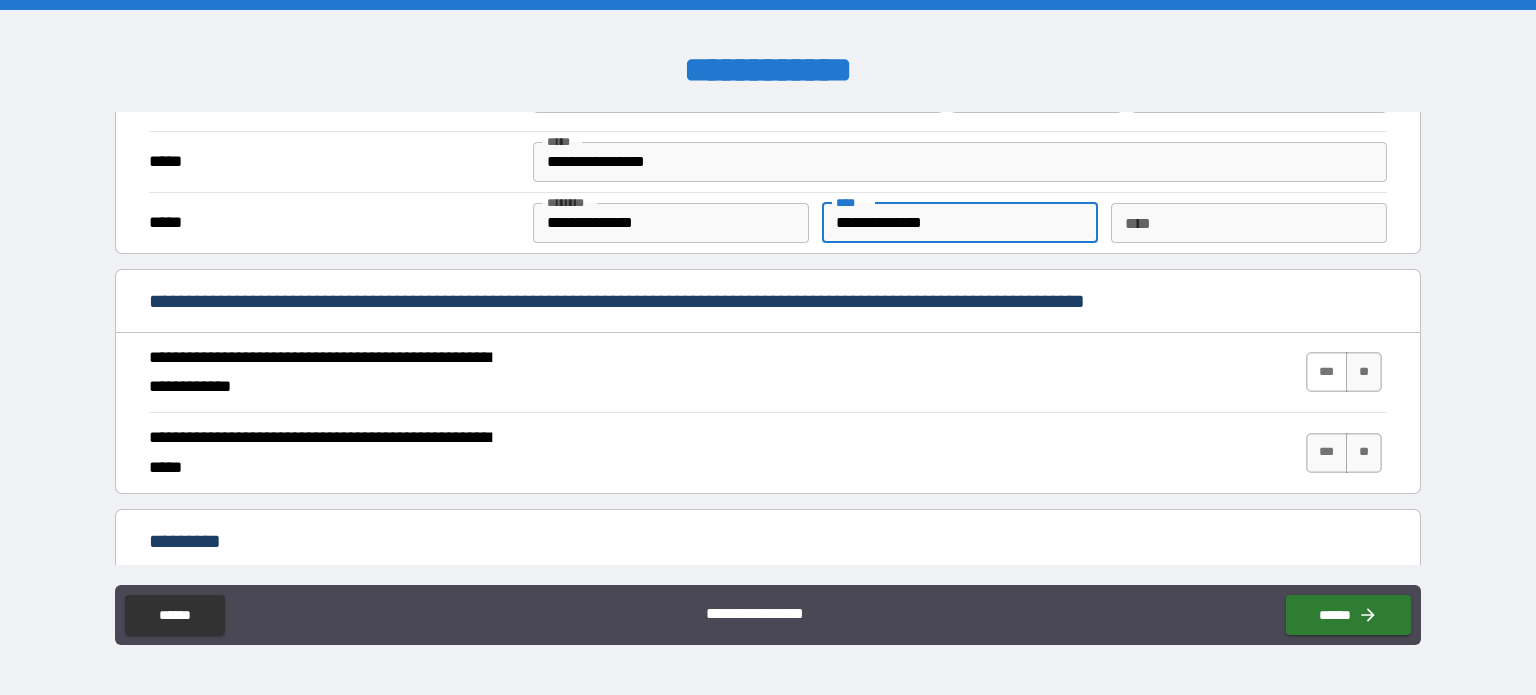 type on "**********" 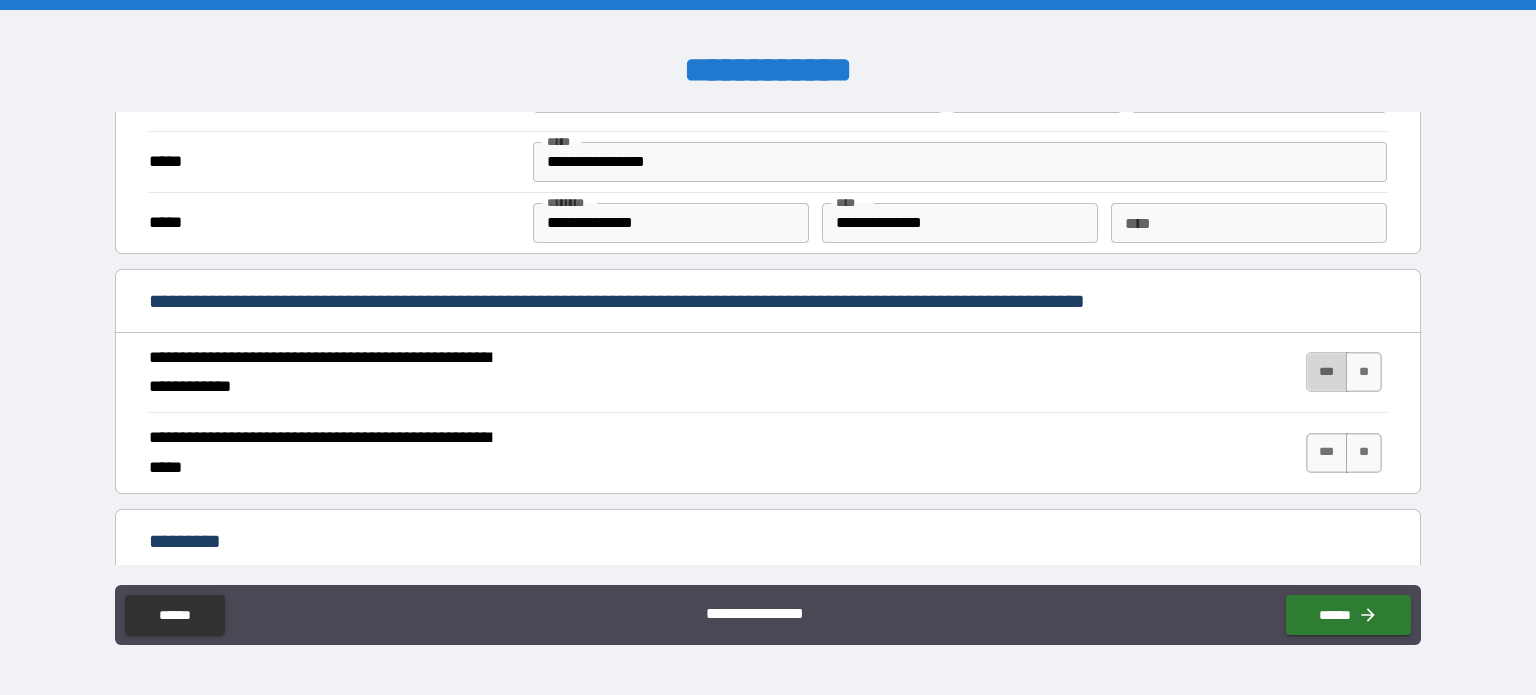 click on "***" at bounding box center (1327, 372) 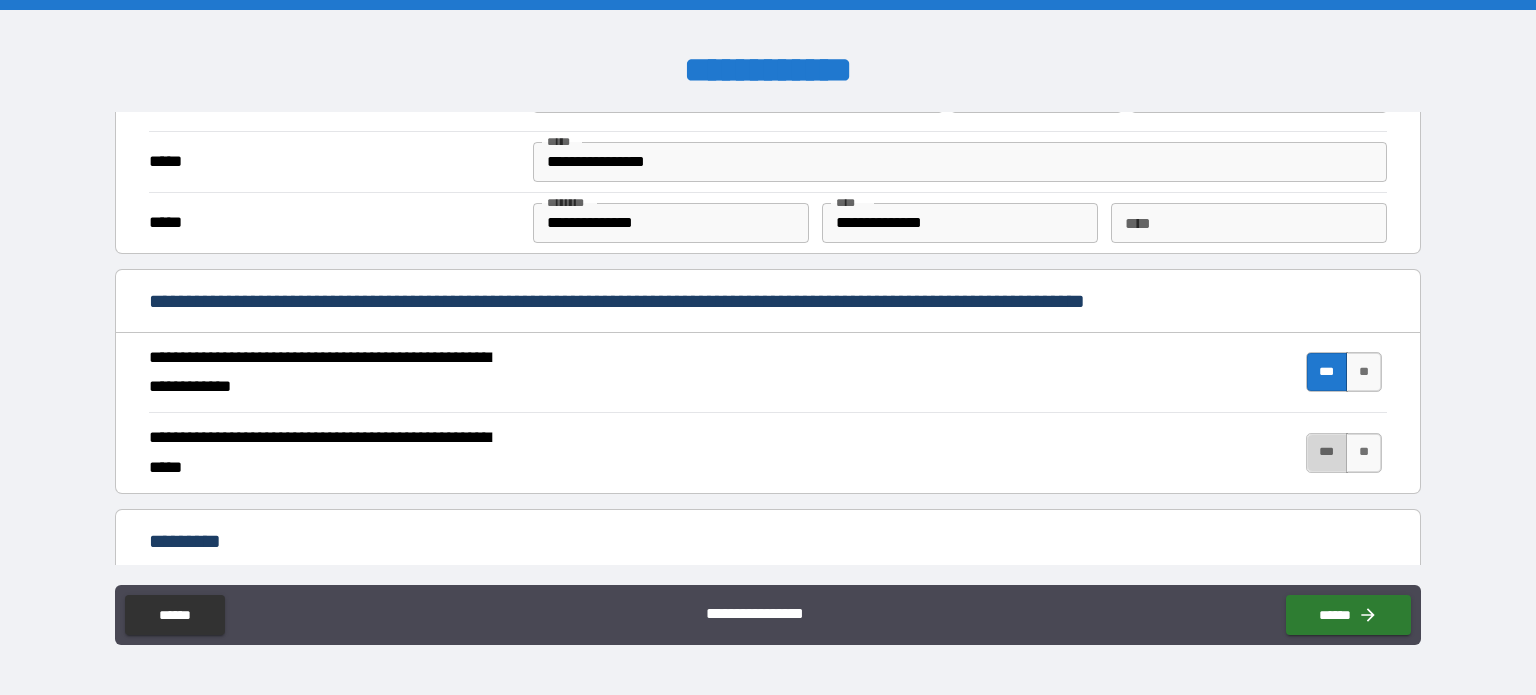 click on "***" at bounding box center (1327, 453) 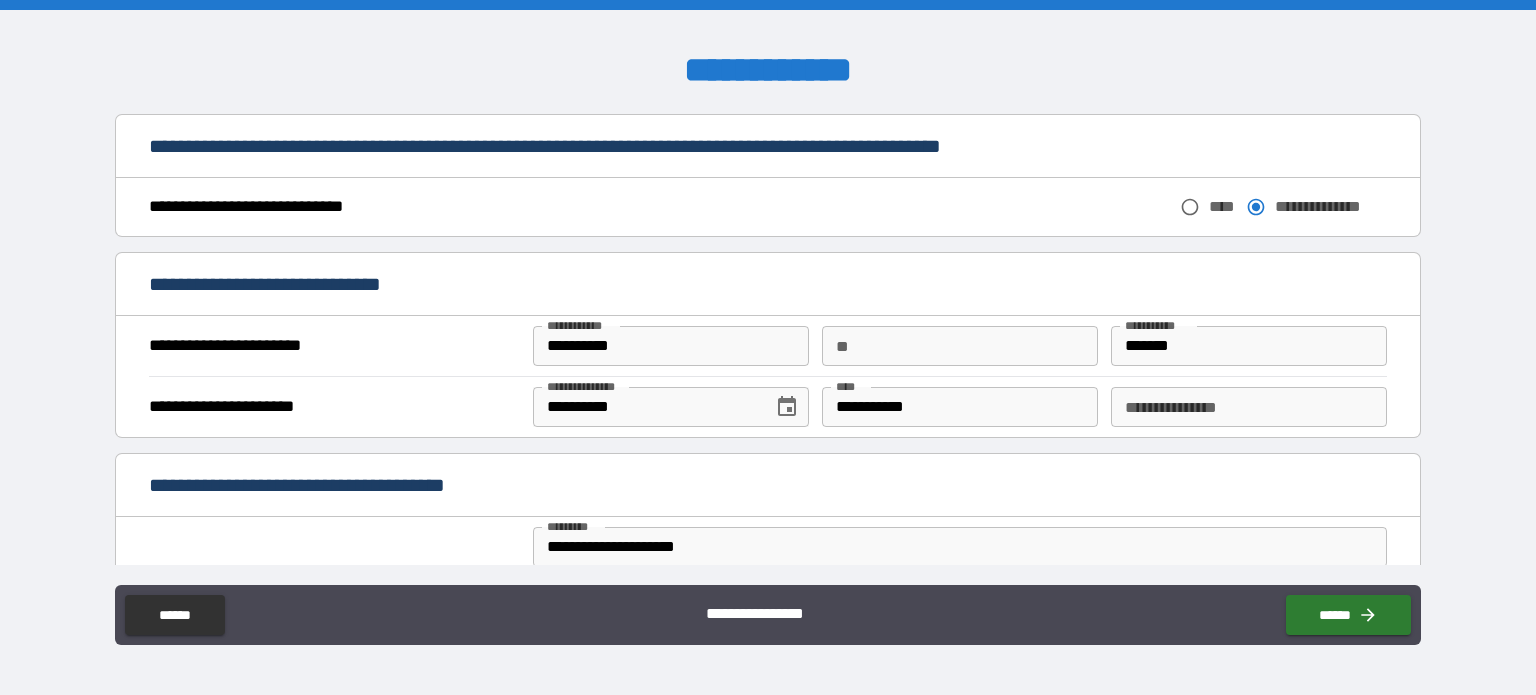 scroll, scrollTop: 1092, scrollLeft: 0, axis: vertical 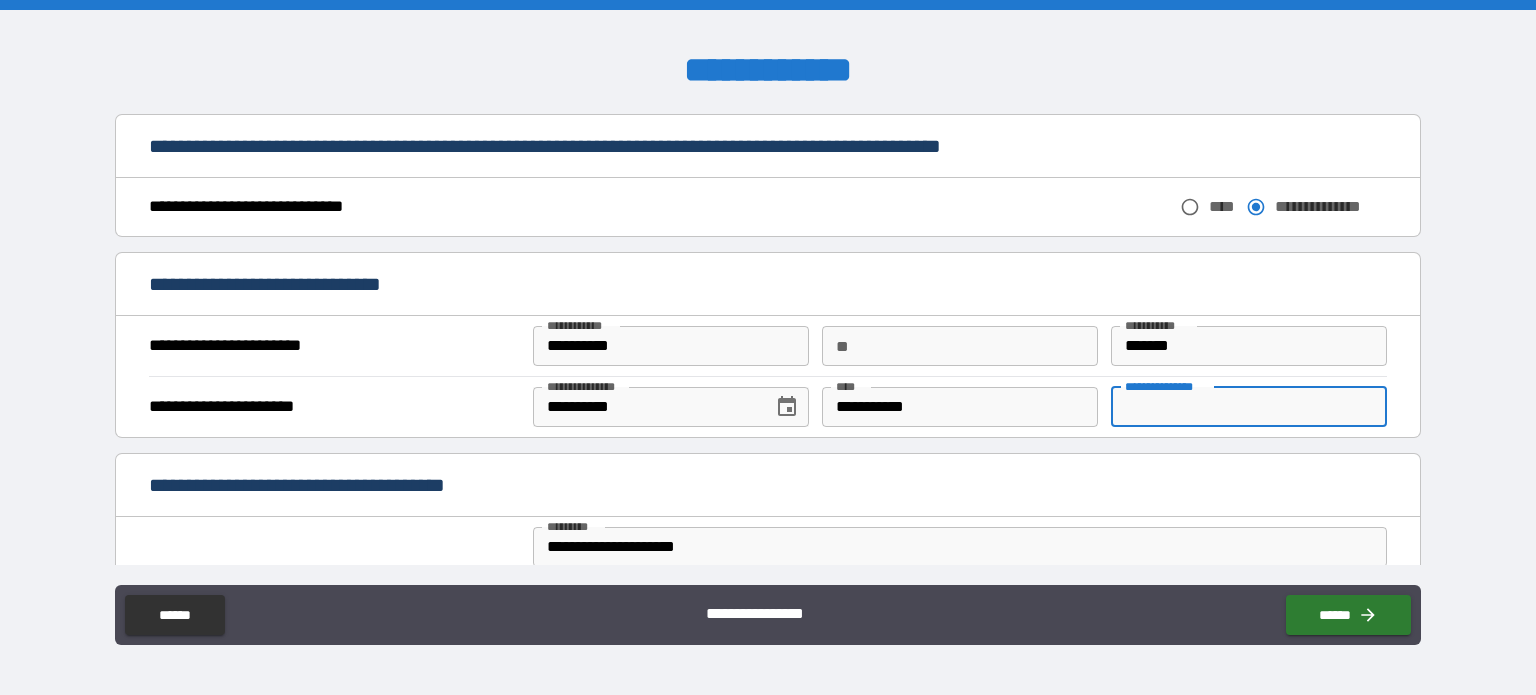 click on "**********" at bounding box center (1249, 407) 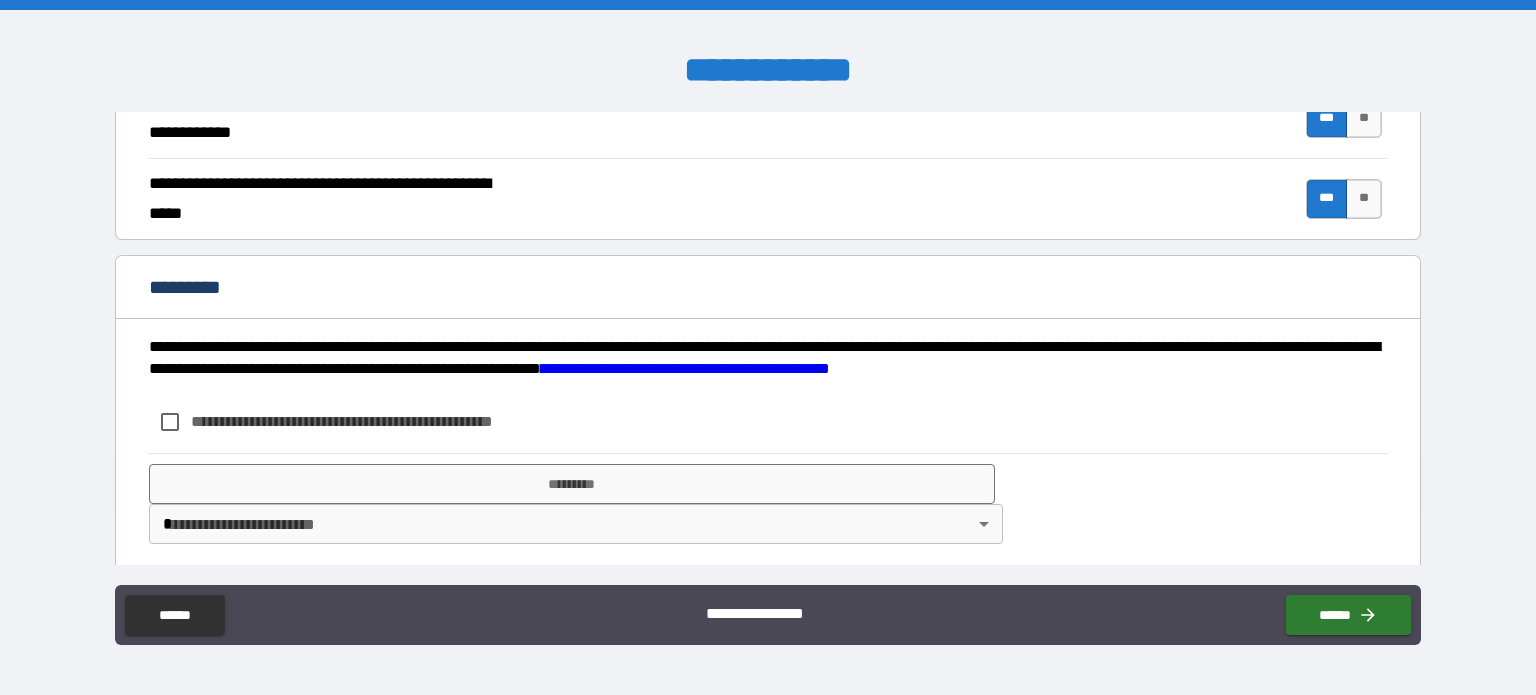 scroll, scrollTop: 1899, scrollLeft: 0, axis: vertical 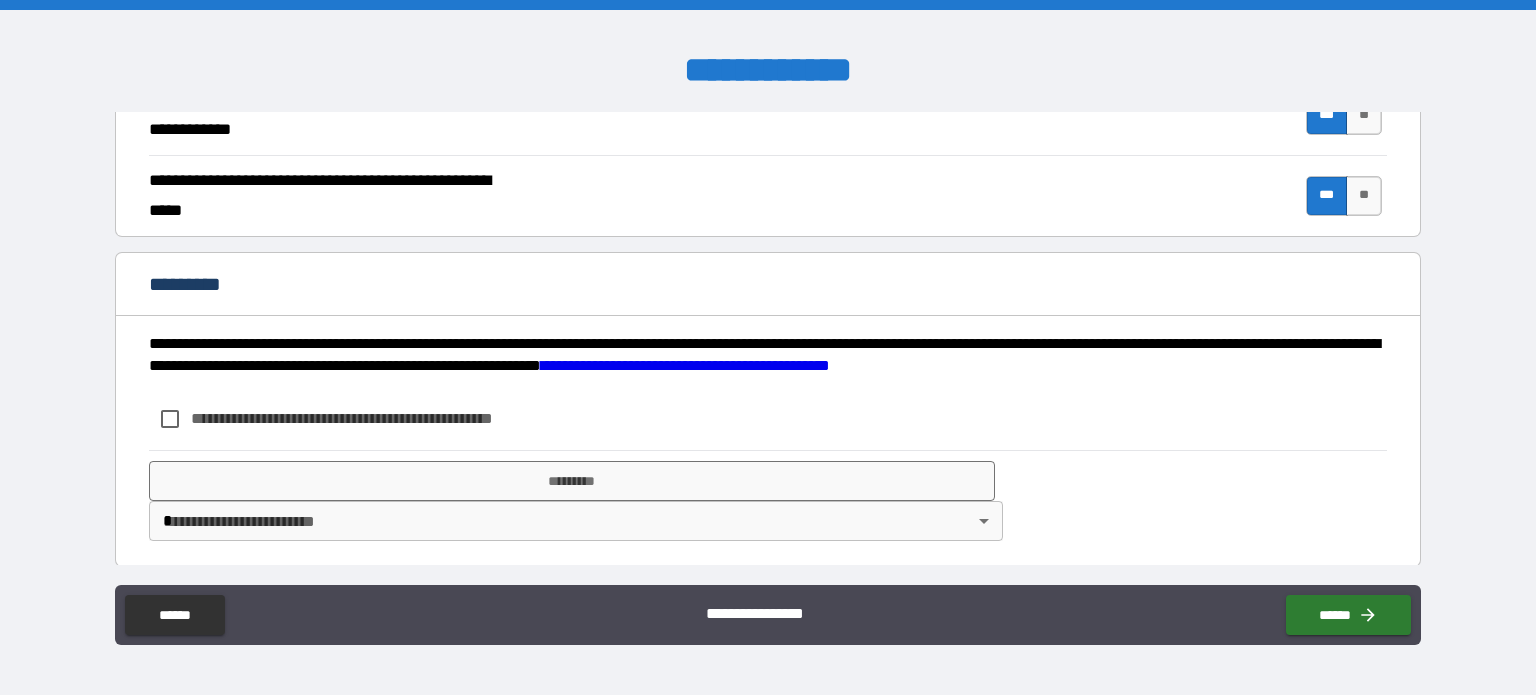 type on "********" 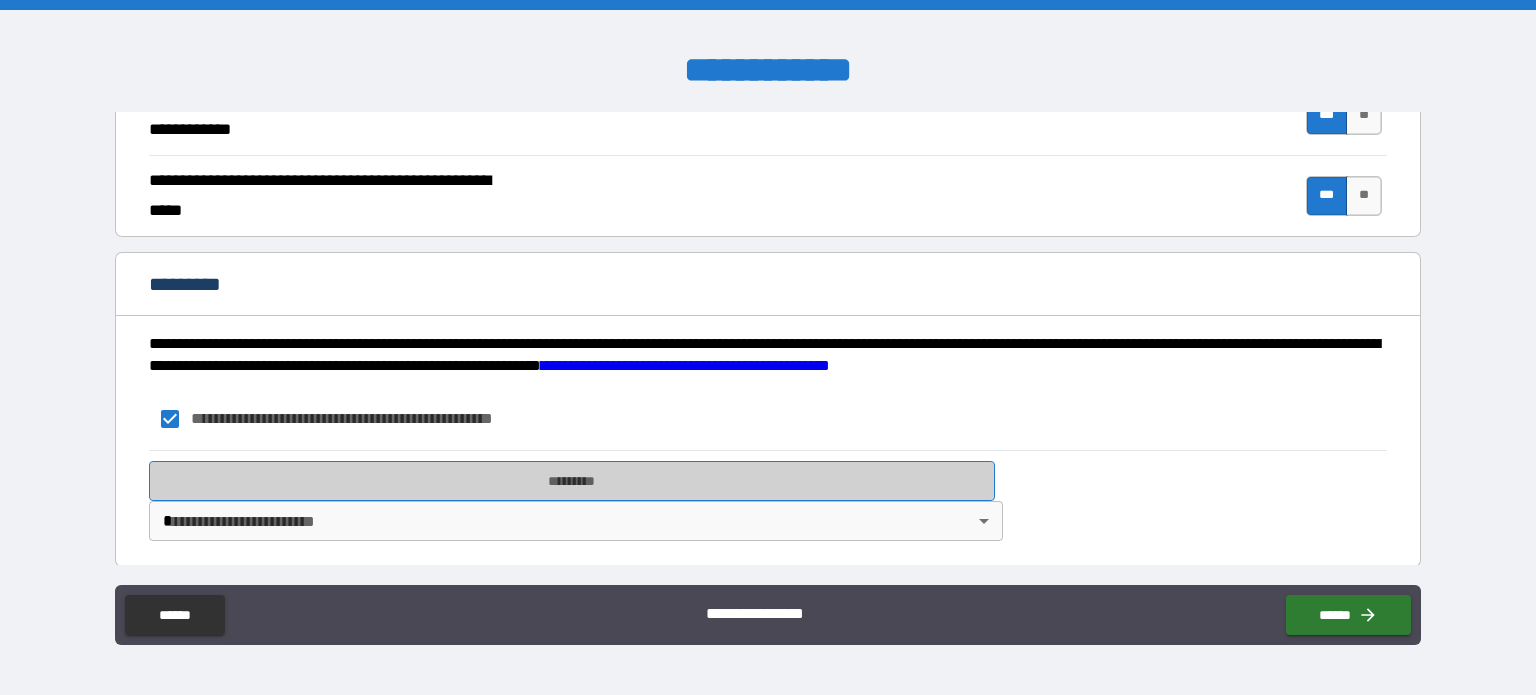 click on "*********" at bounding box center (572, 481) 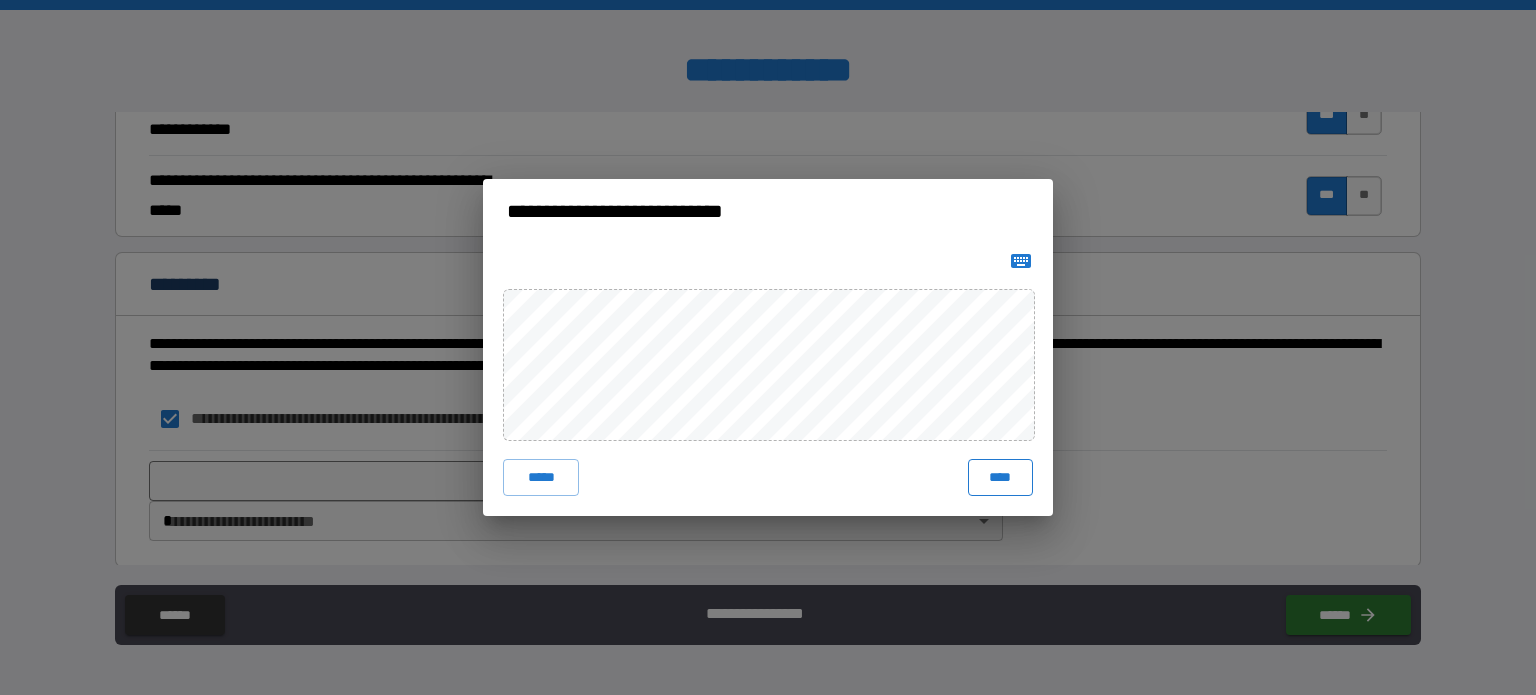 click on "****" at bounding box center (1000, 477) 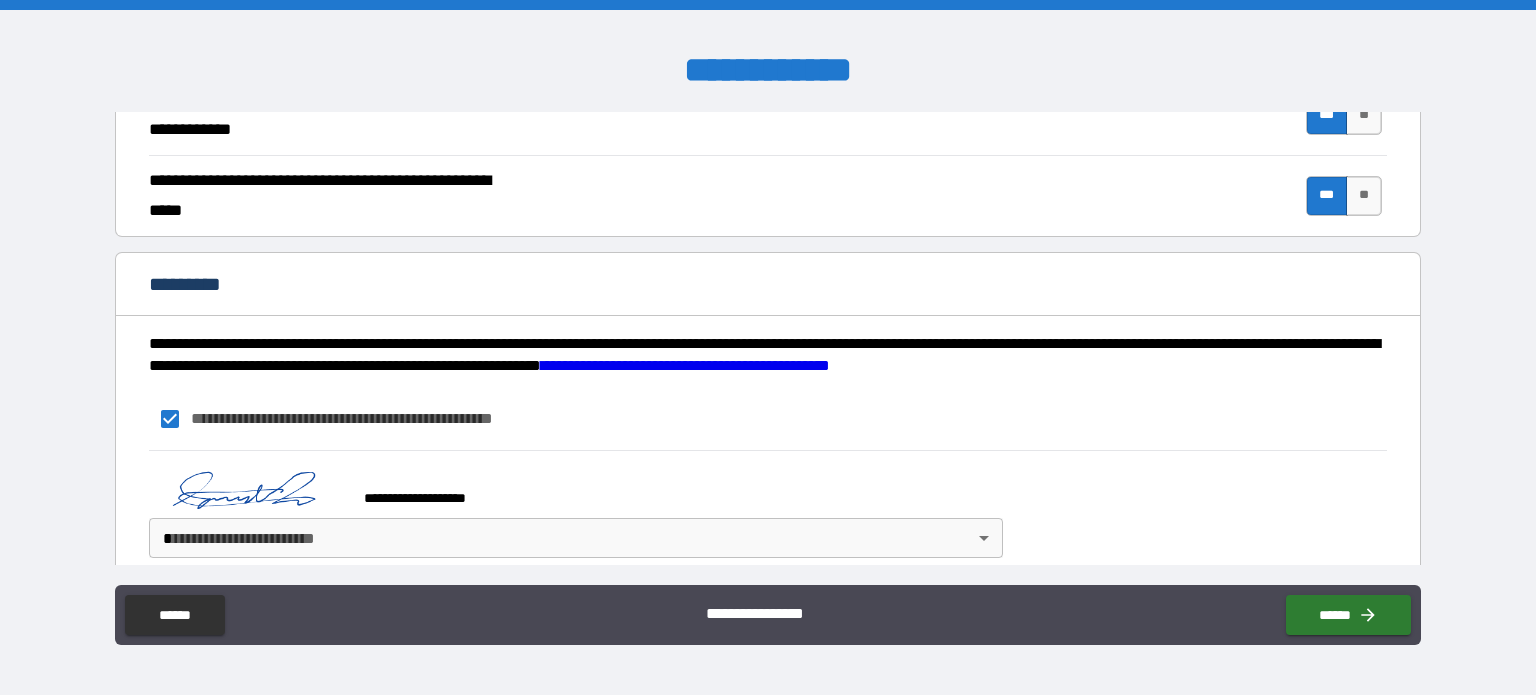 scroll, scrollTop: 1916, scrollLeft: 0, axis: vertical 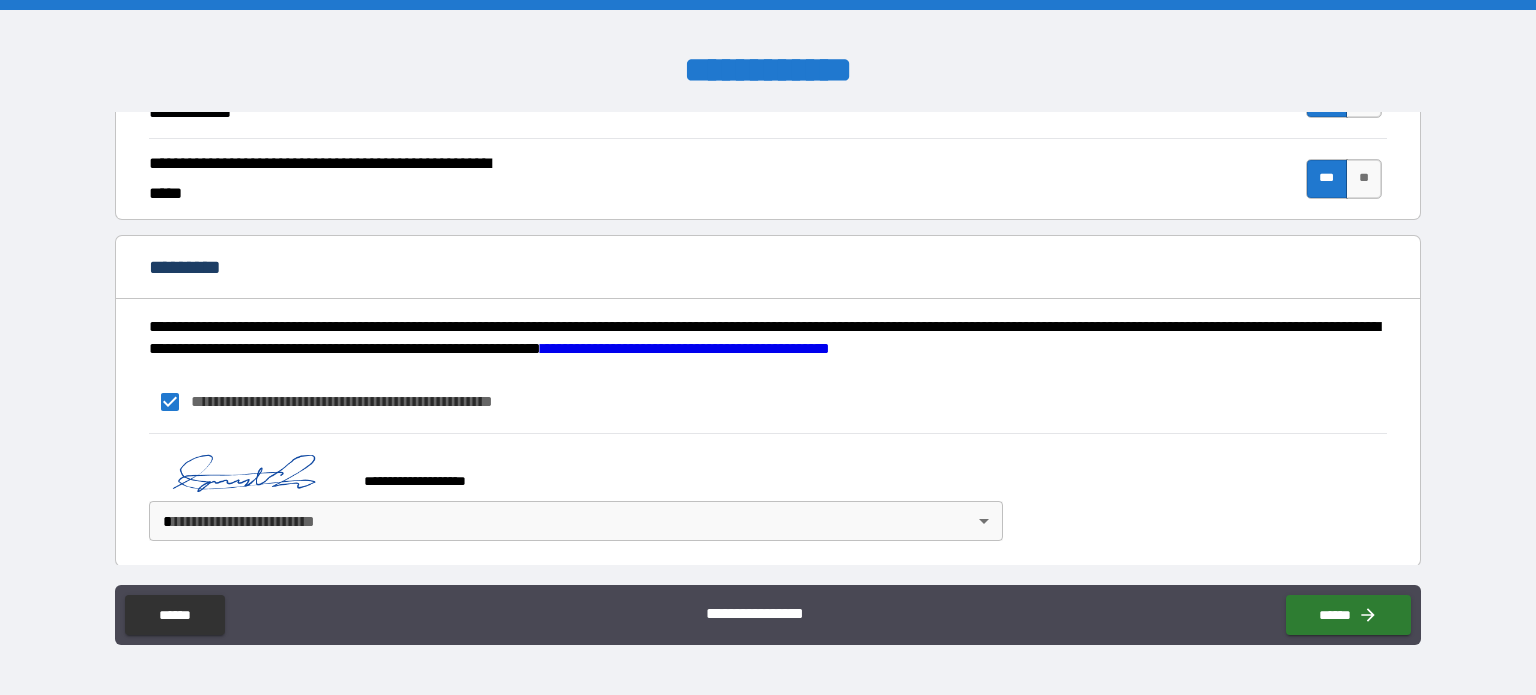 click on "**********" at bounding box center (768, 347) 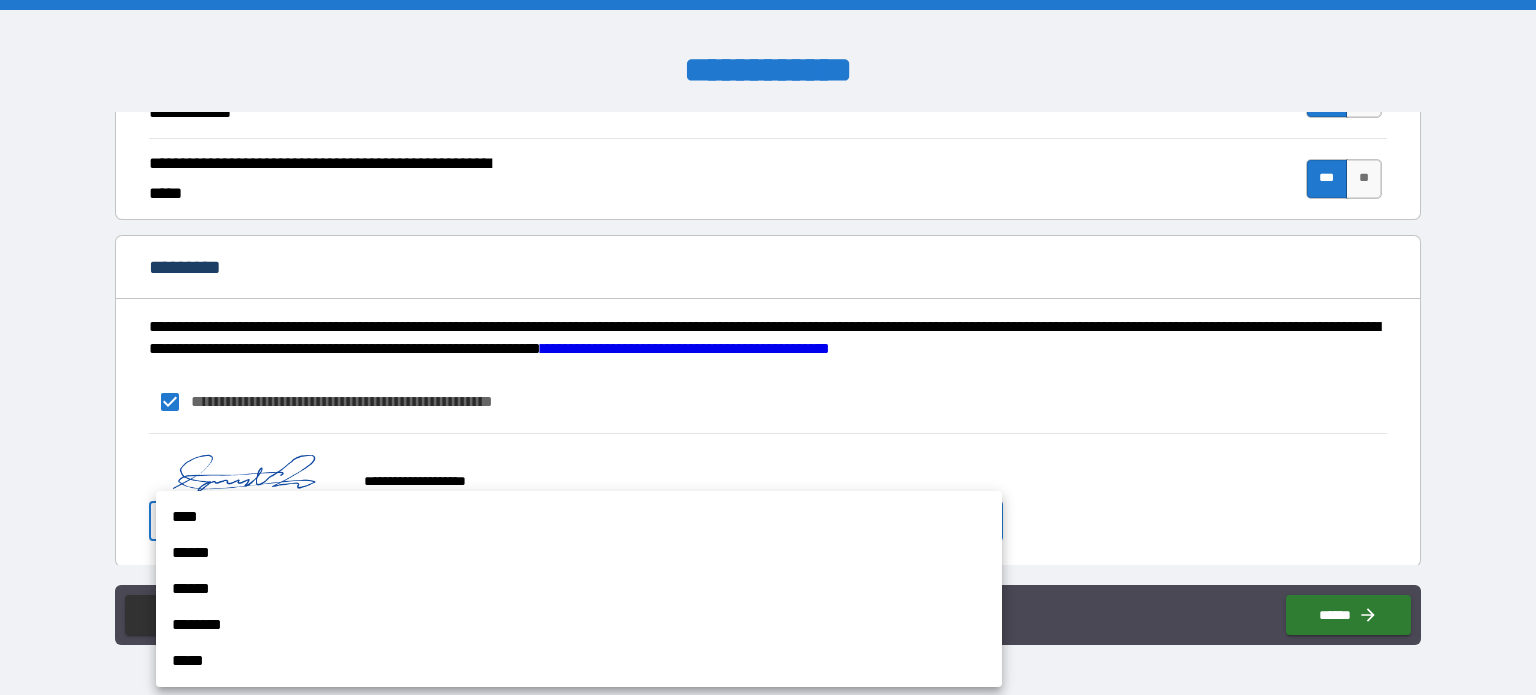 click on "****" at bounding box center (579, 517) 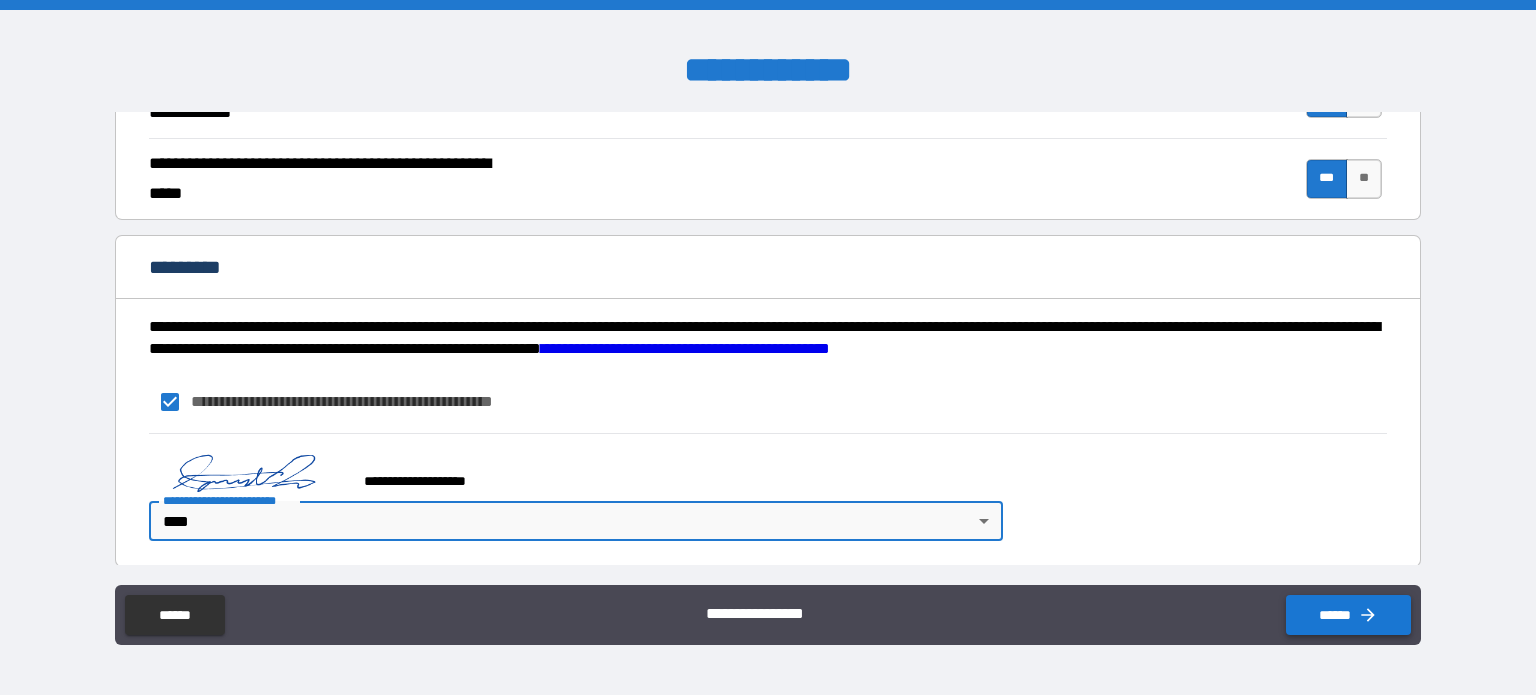 click on "******" at bounding box center [1348, 615] 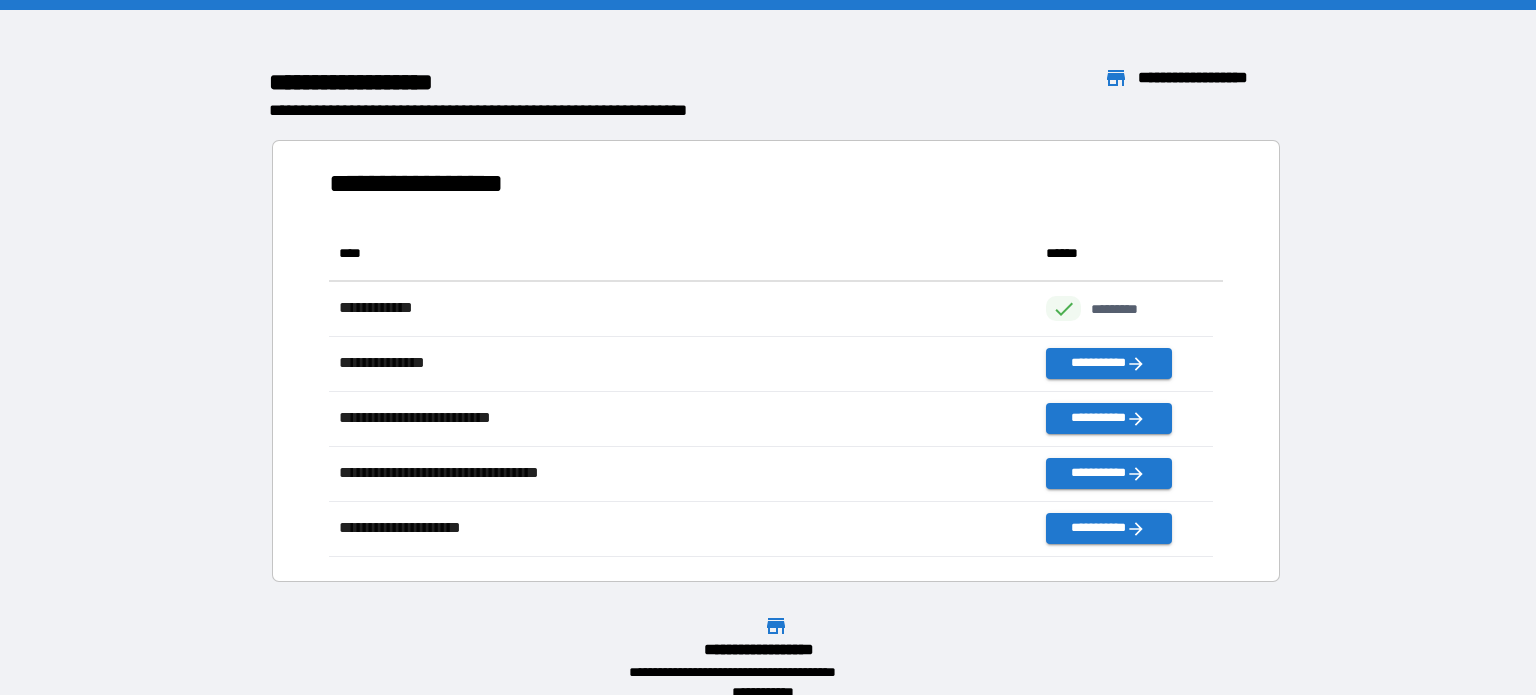 scroll, scrollTop: 316, scrollLeft: 869, axis: both 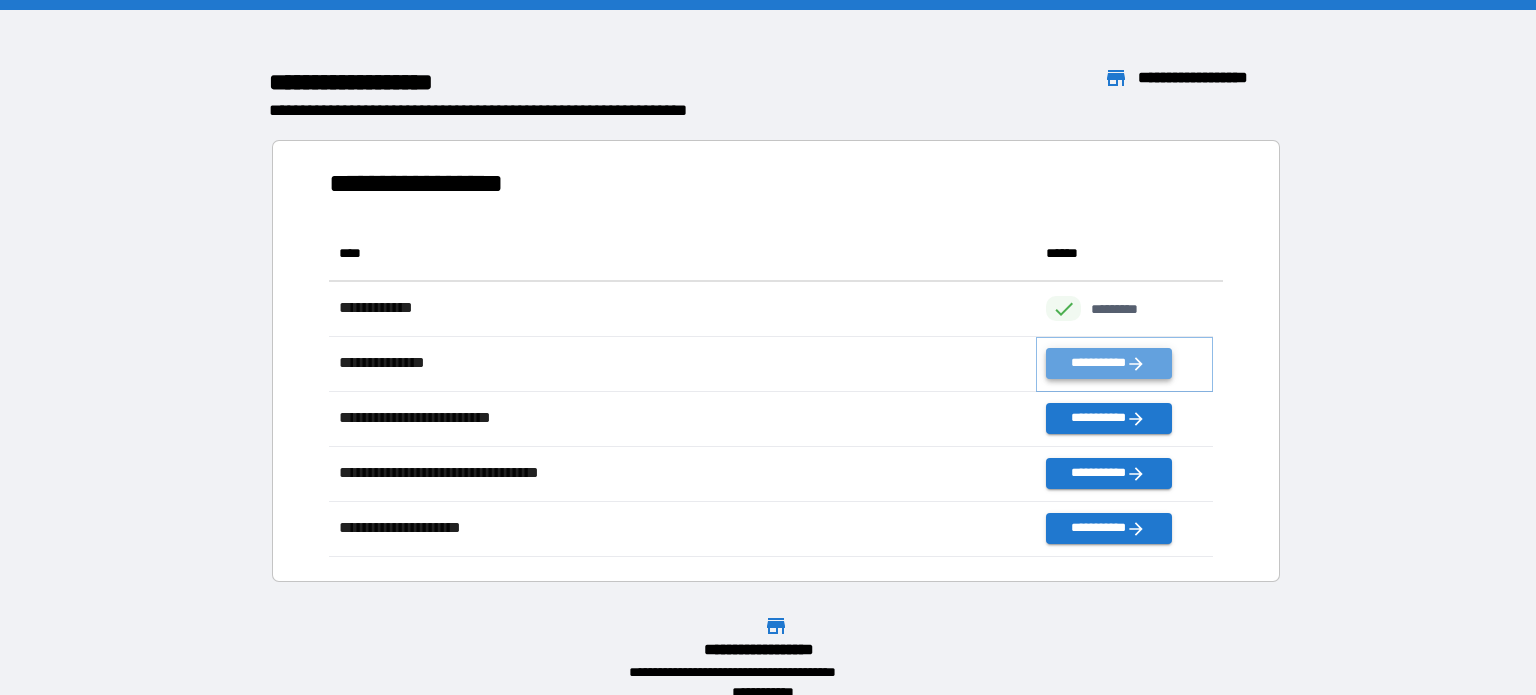 click on "**********" at bounding box center (1108, 363) 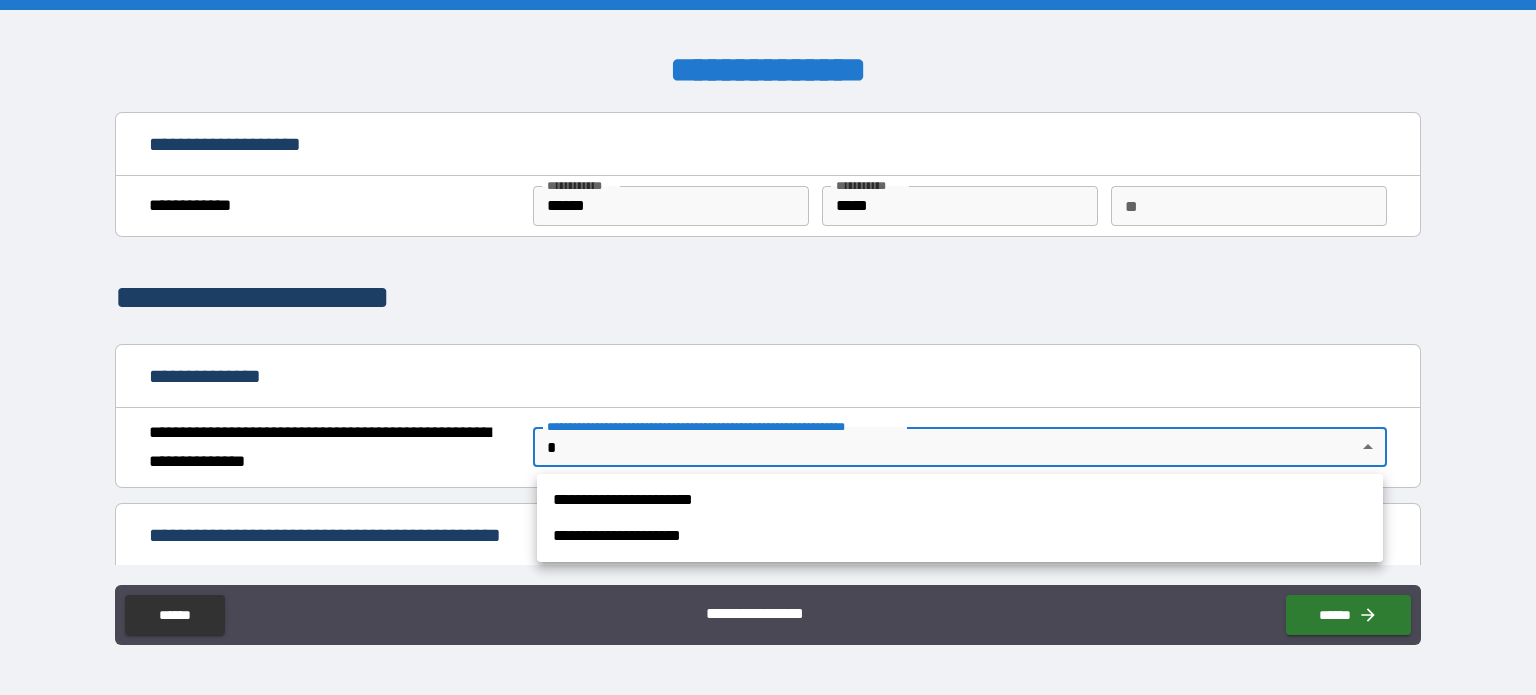 click on "**********" at bounding box center [768, 347] 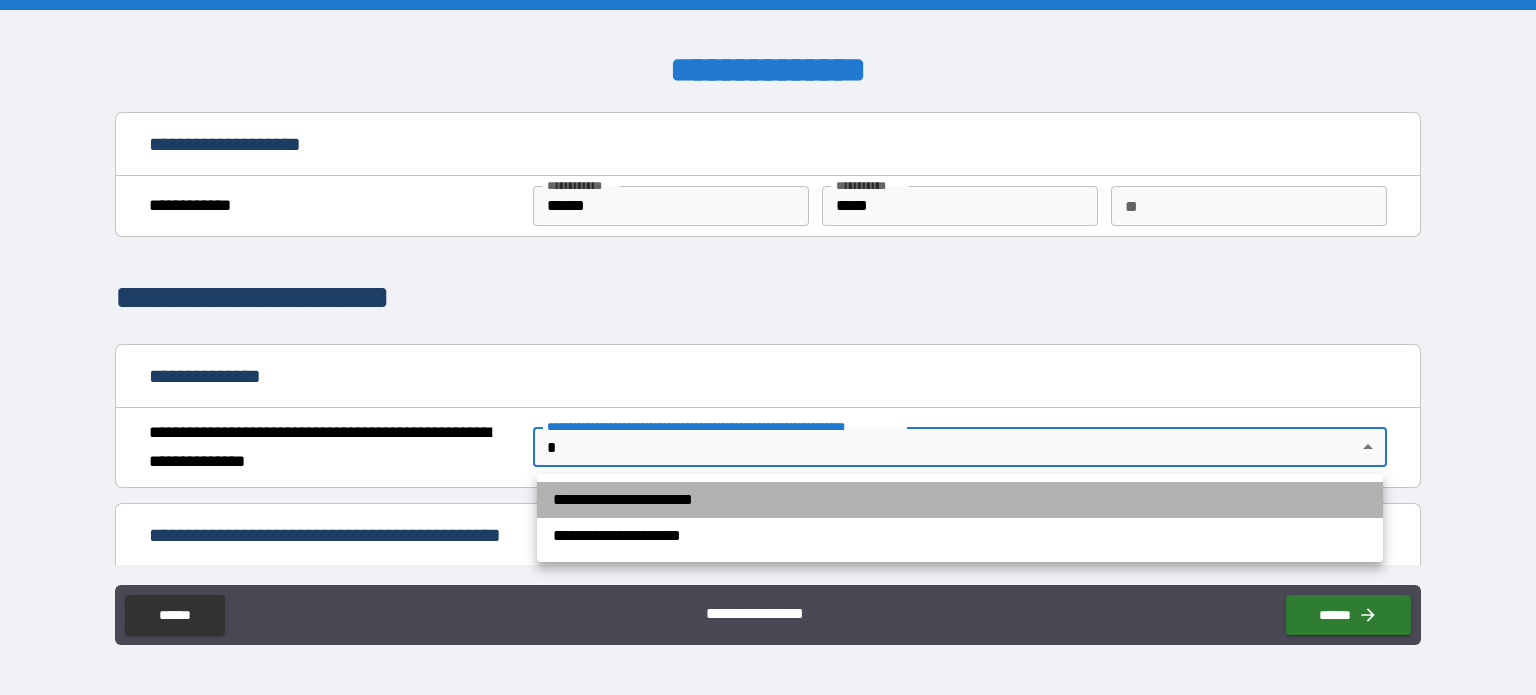 click on "**********" at bounding box center (960, 500) 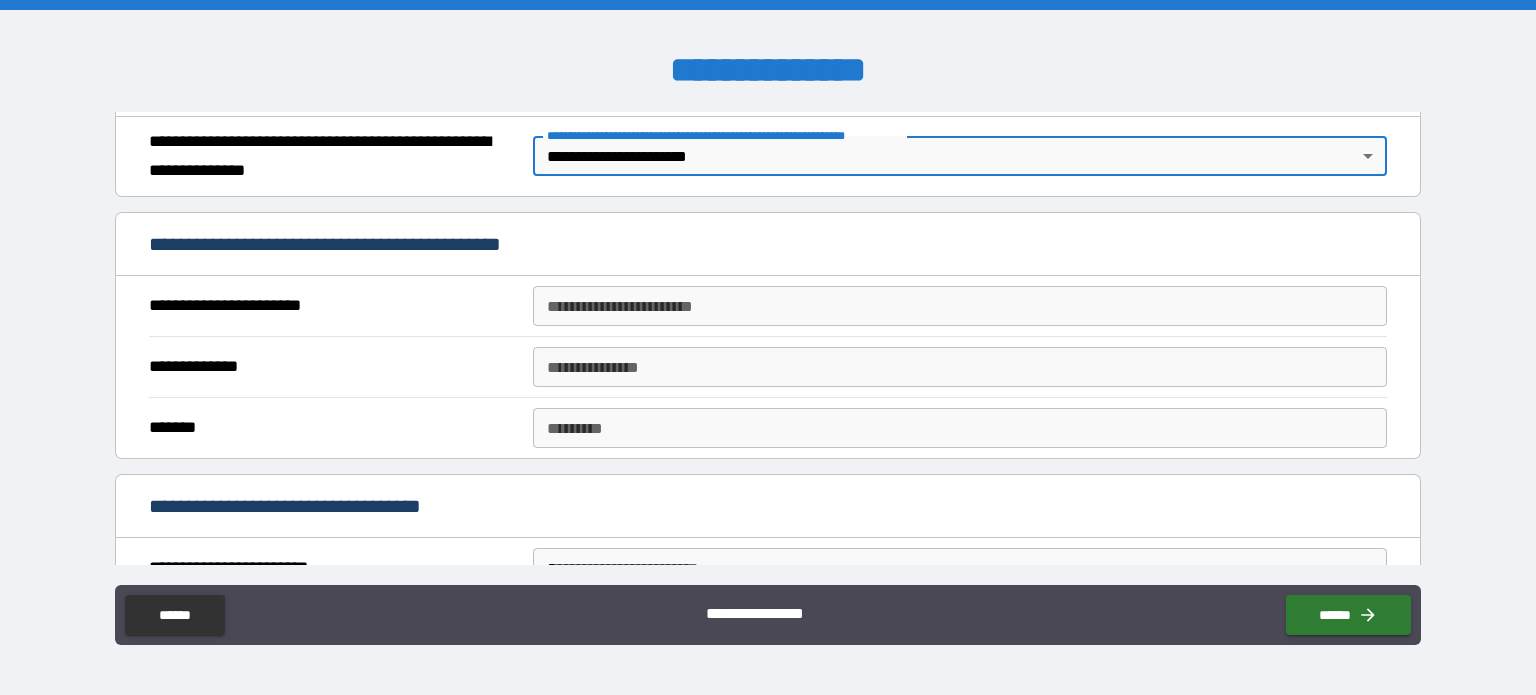 scroll, scrollTop: 292, scrollLeft: 0, axis: vertical 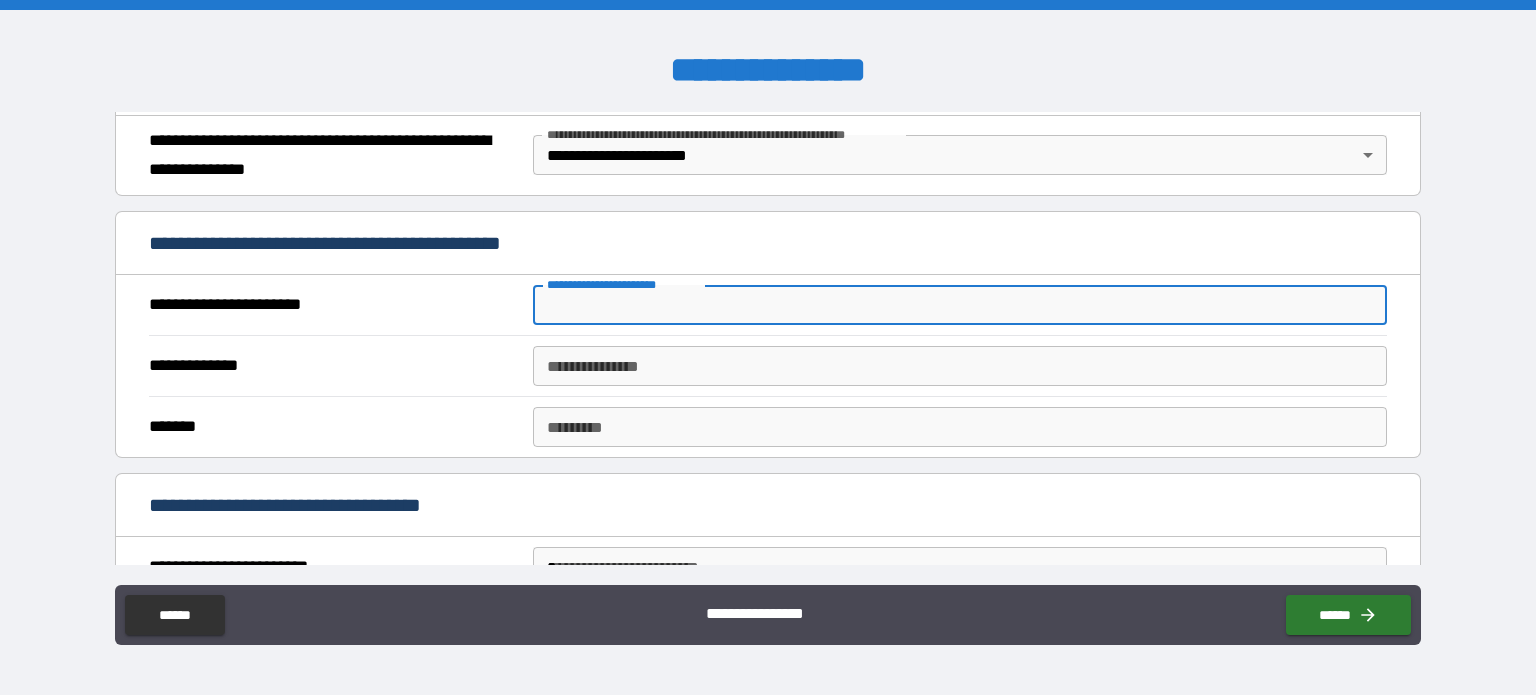 click on "**********" at bounding box center [960, 305] 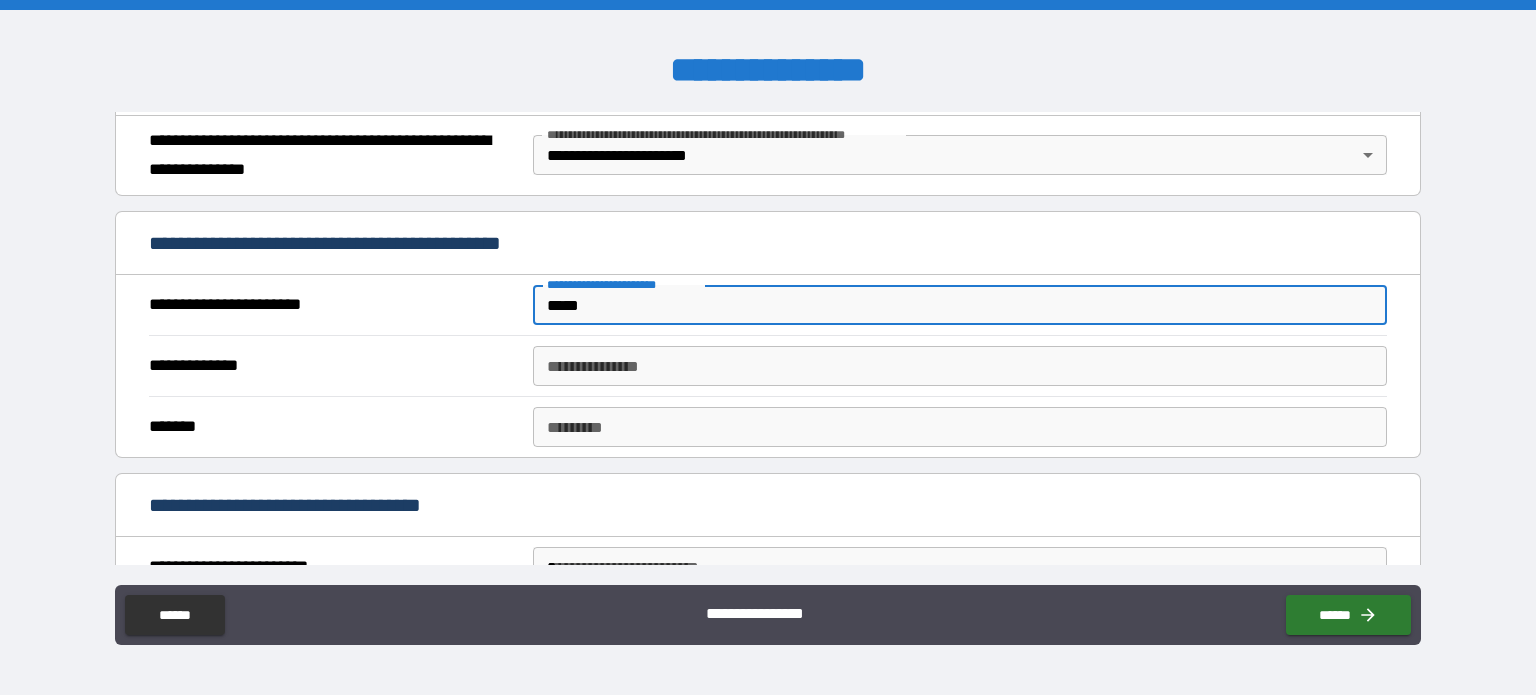 type on "*****" 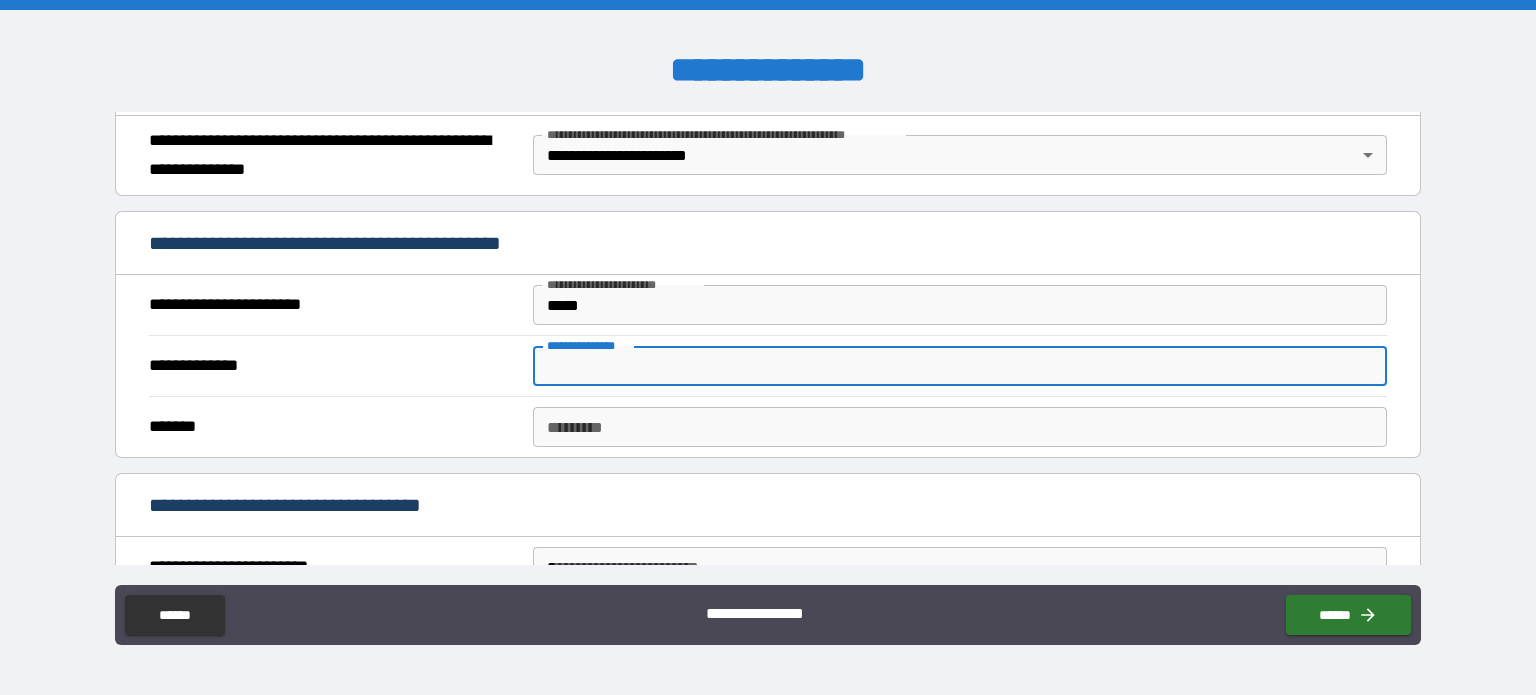 click on "**********" at bounding box center [960, 366] 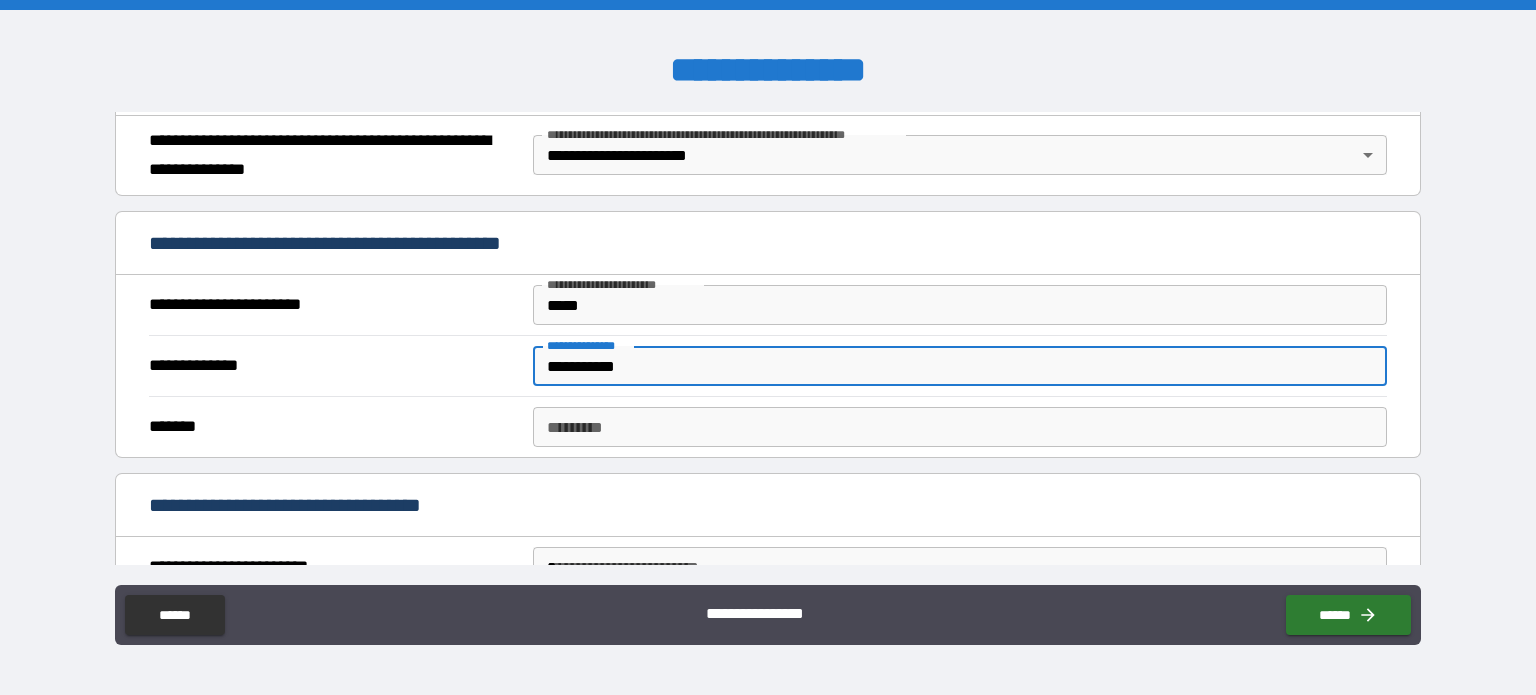 type on "**********" 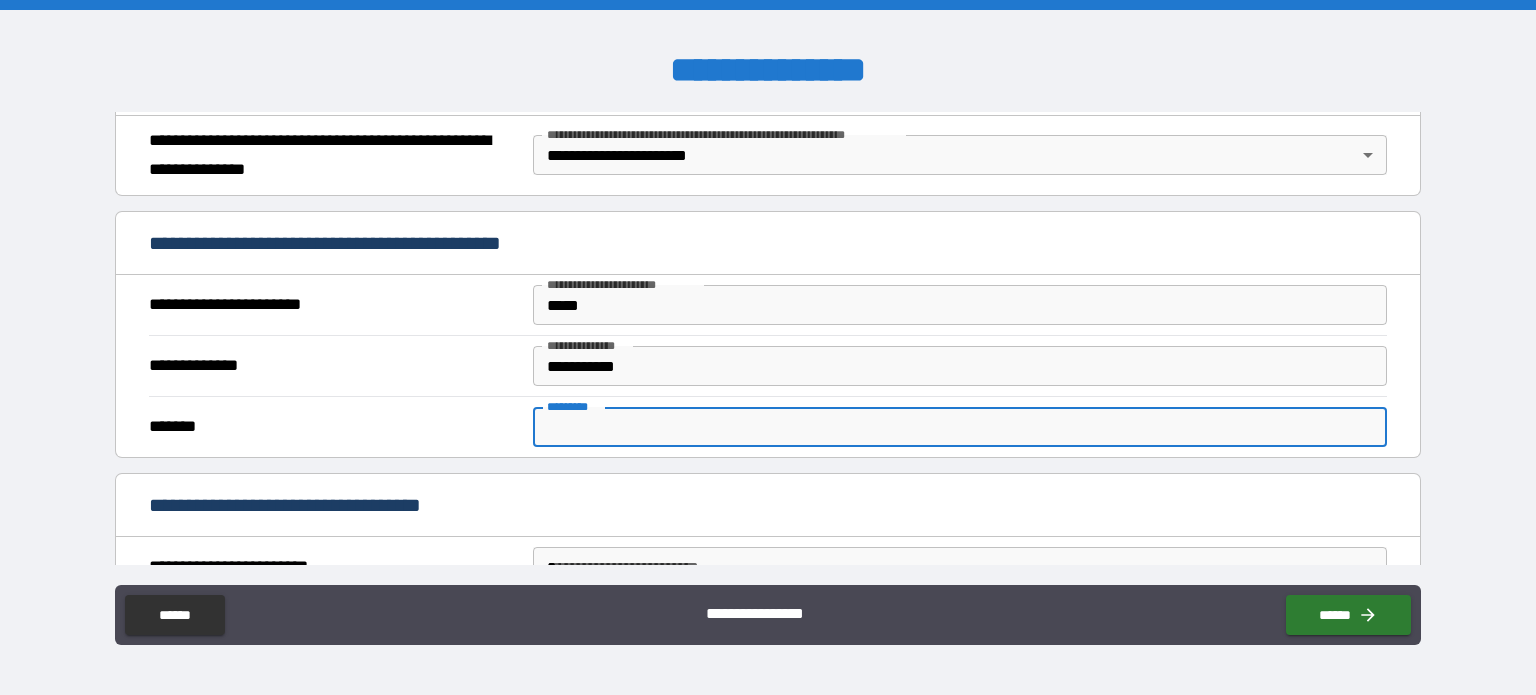 click on "*******   *" at bounding box center [960, 427] 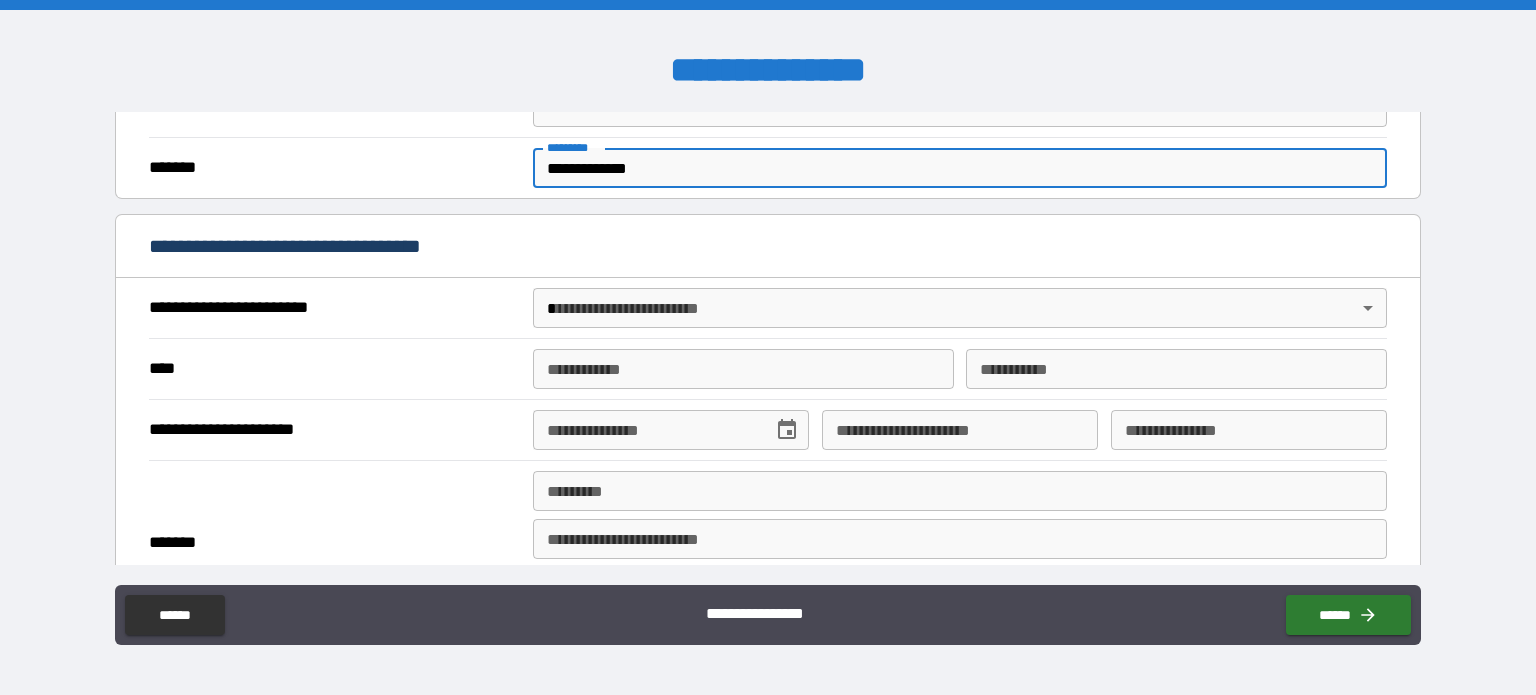 scroll, scrollTop: 552, scrollLeft: 0, axis: vertical 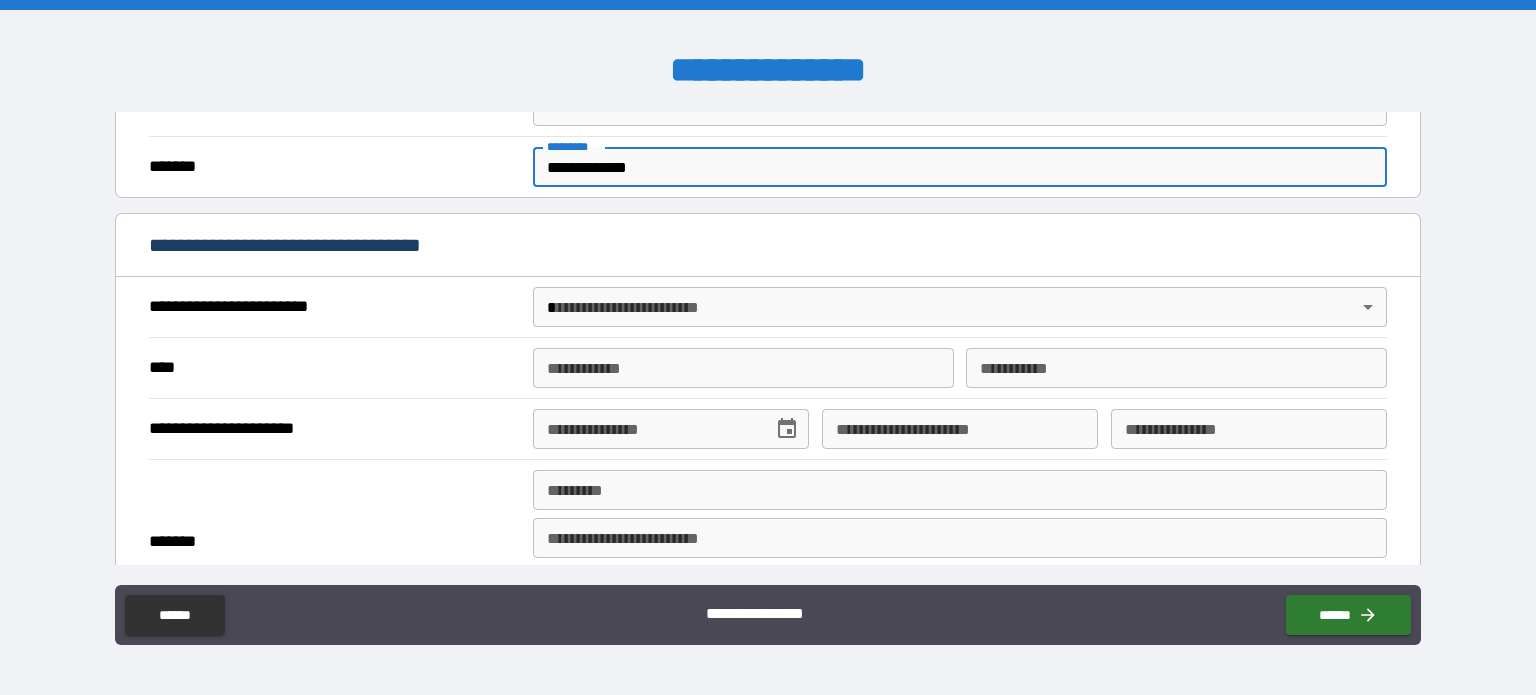 type on "**********" 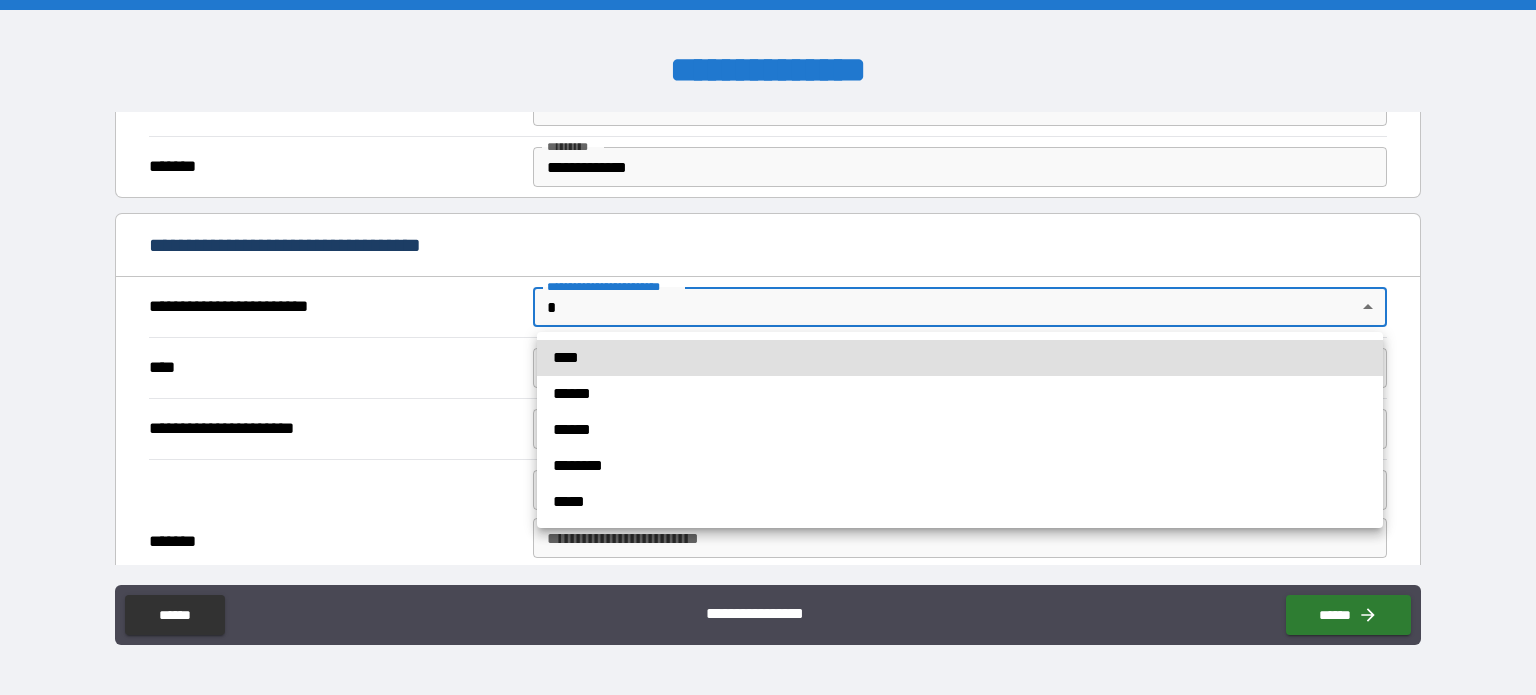 click on "**********" at bounding box center (768, 347) 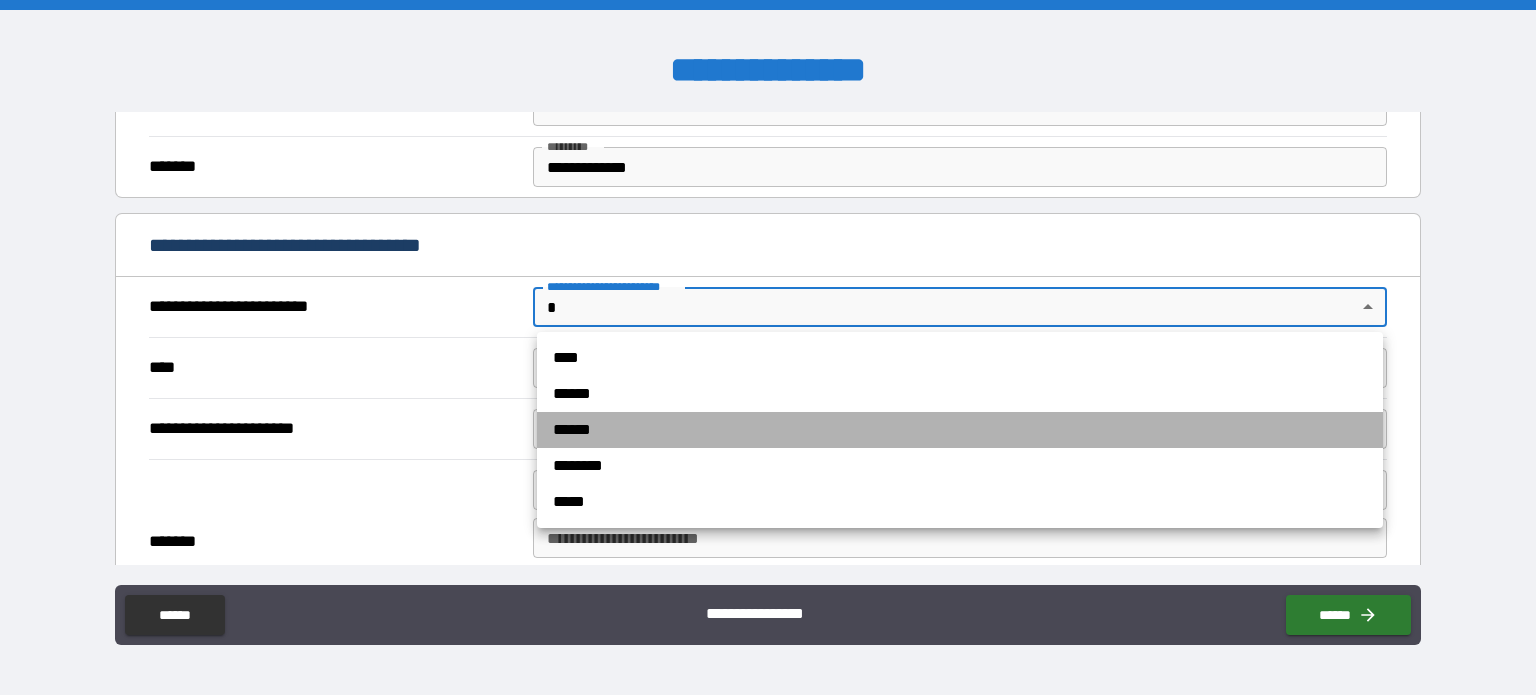 click on "******" at bounding box center (960, 430) 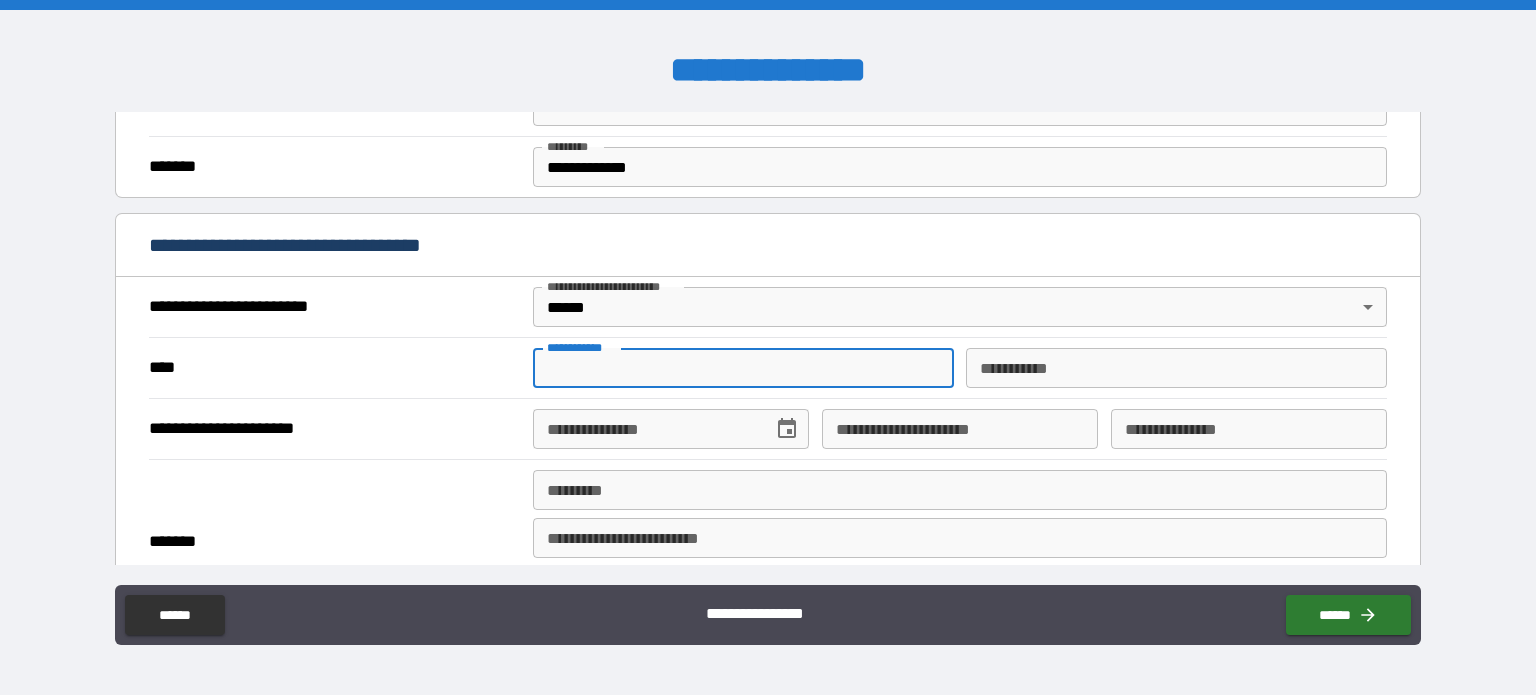 click on "**********" at bounding box center [743, 368] 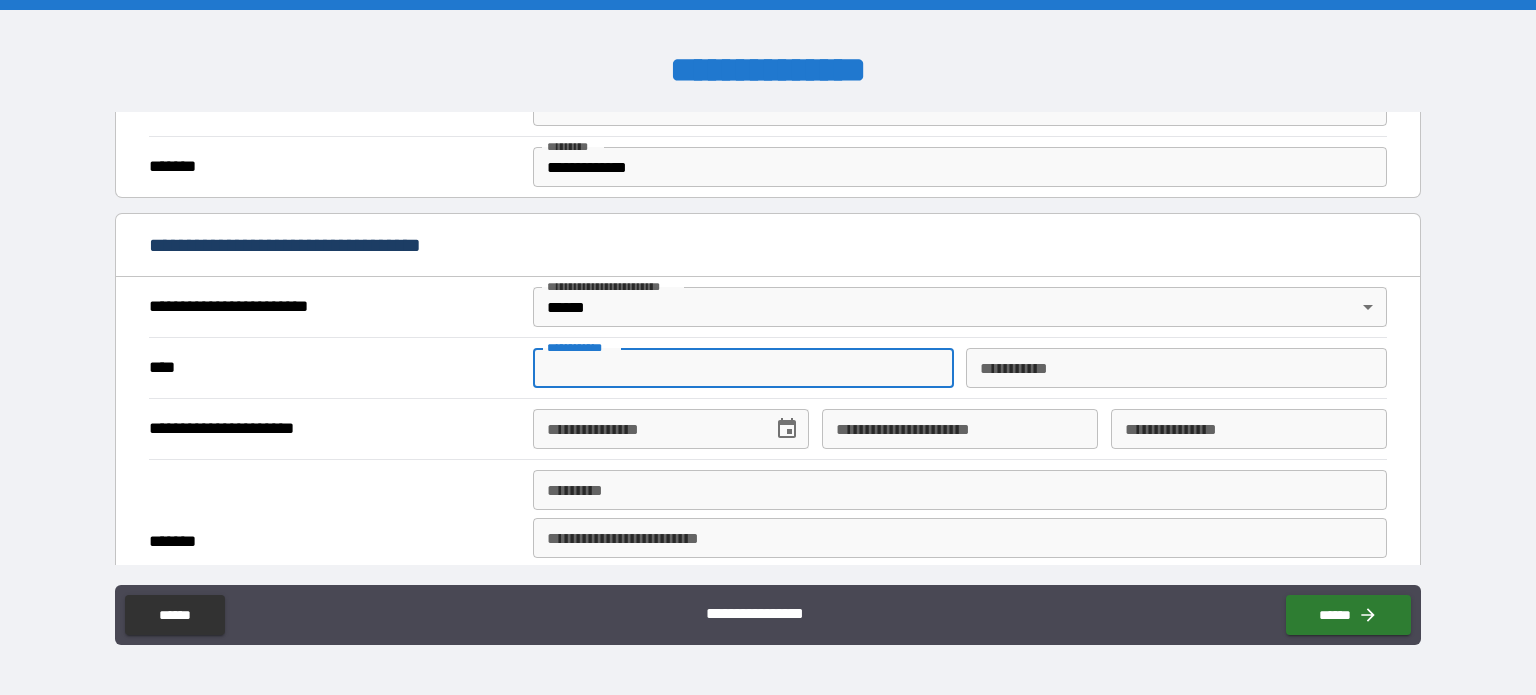 type on "**********" 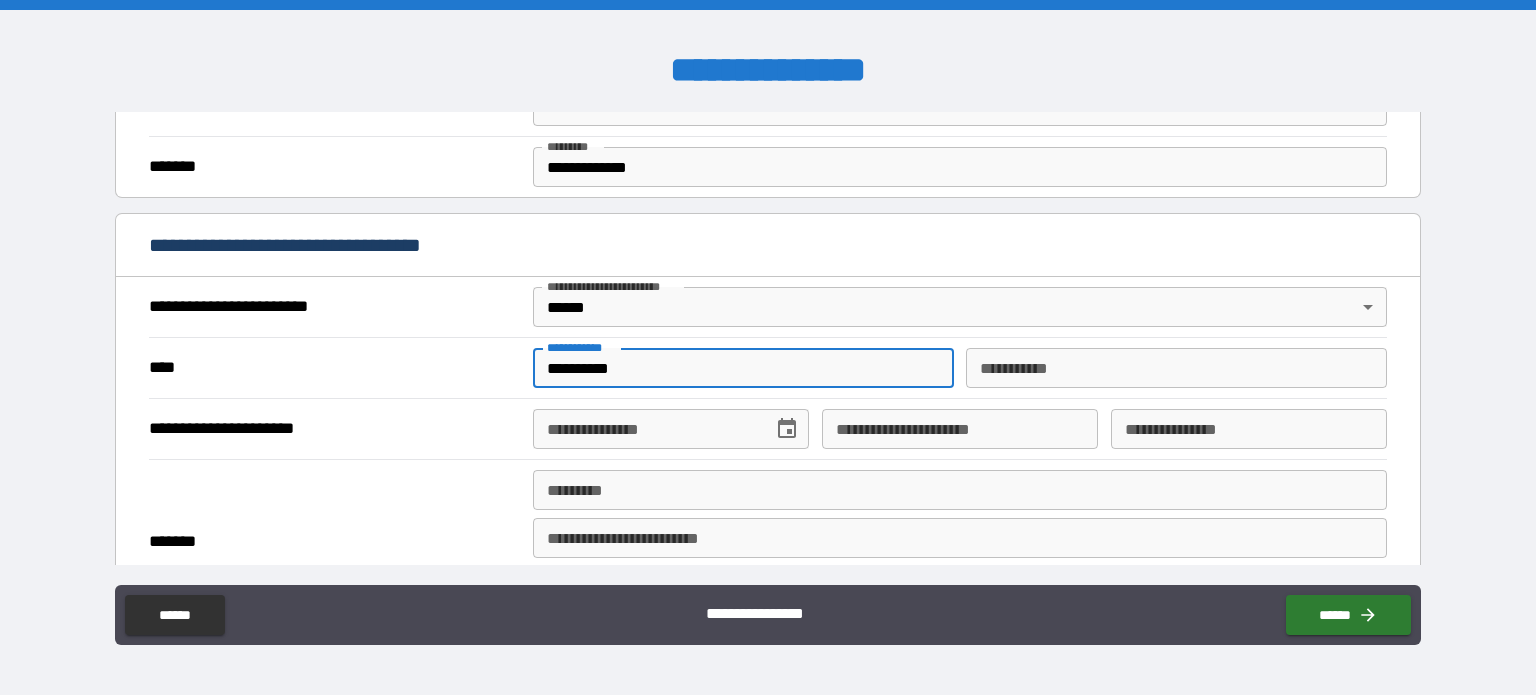type on "*****" 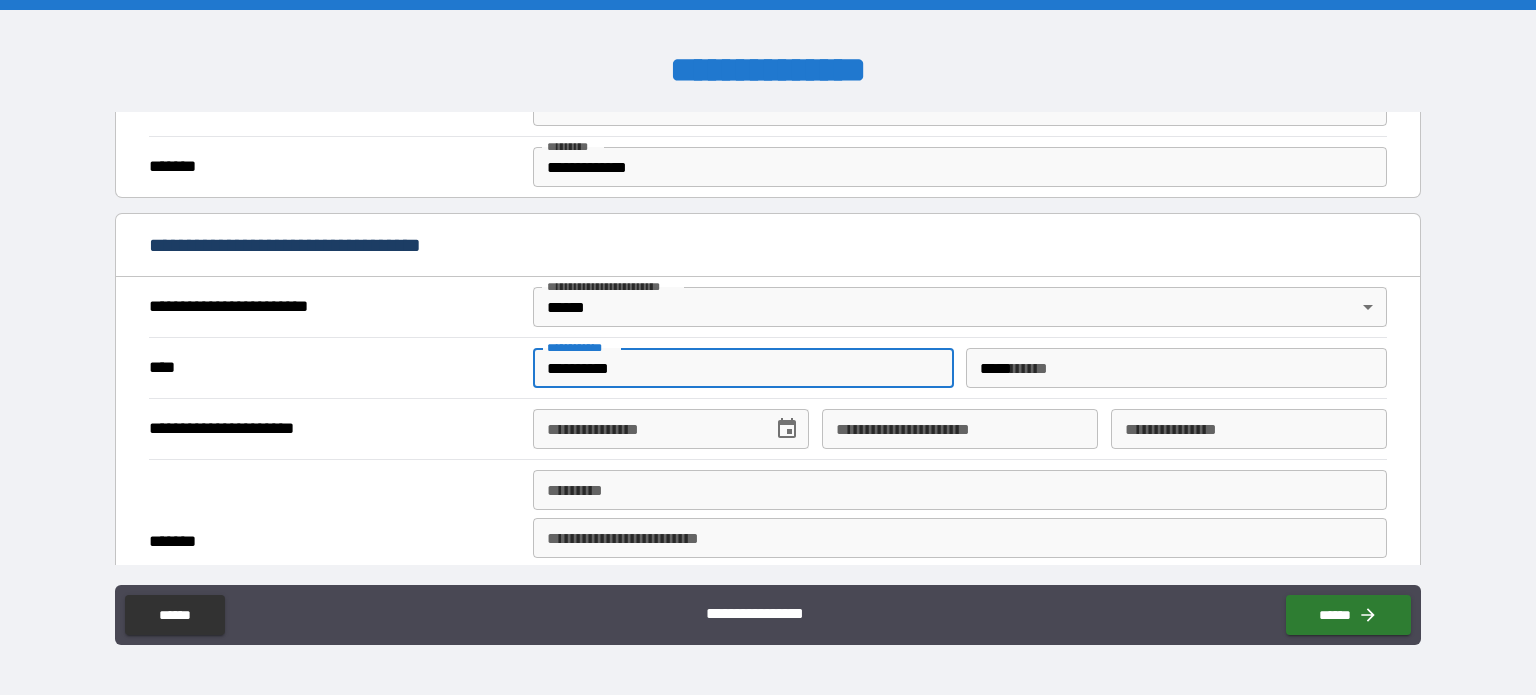 type on "**********" 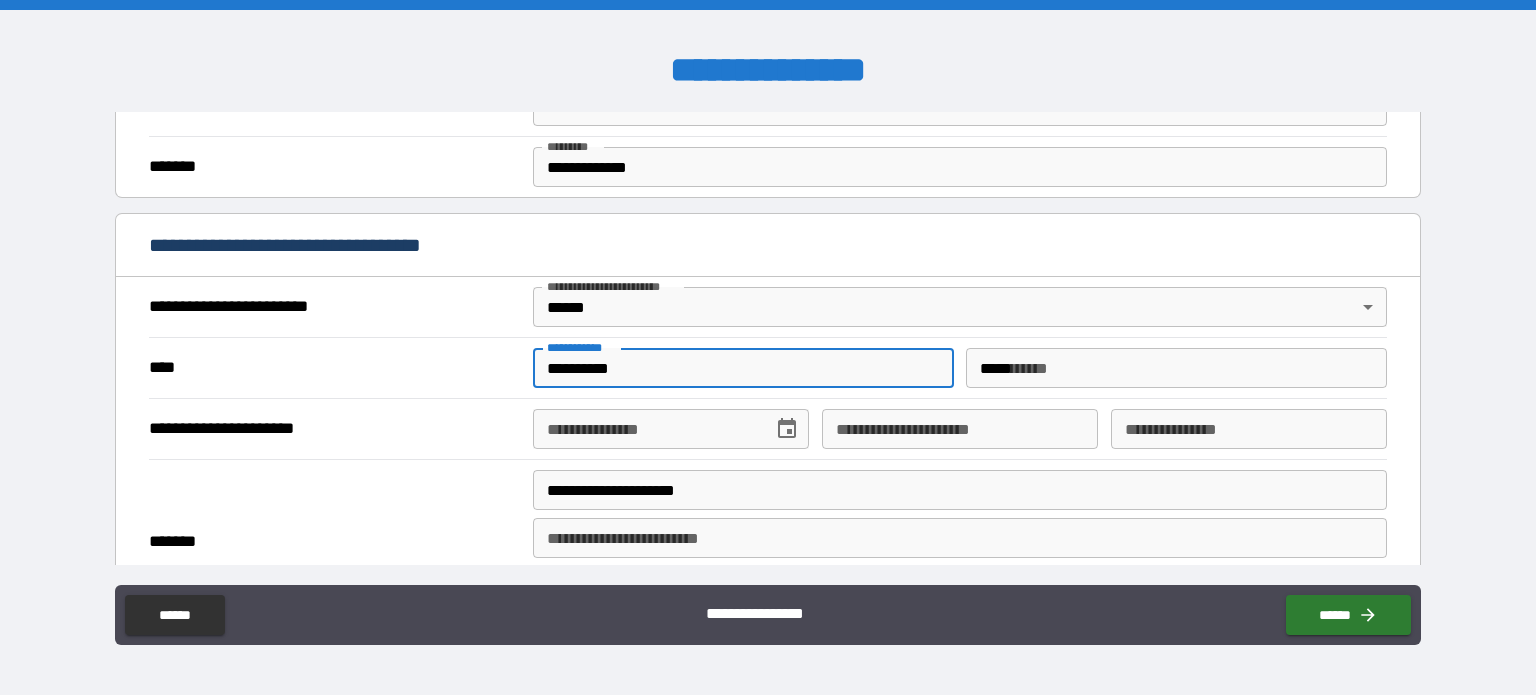 type on "**********" 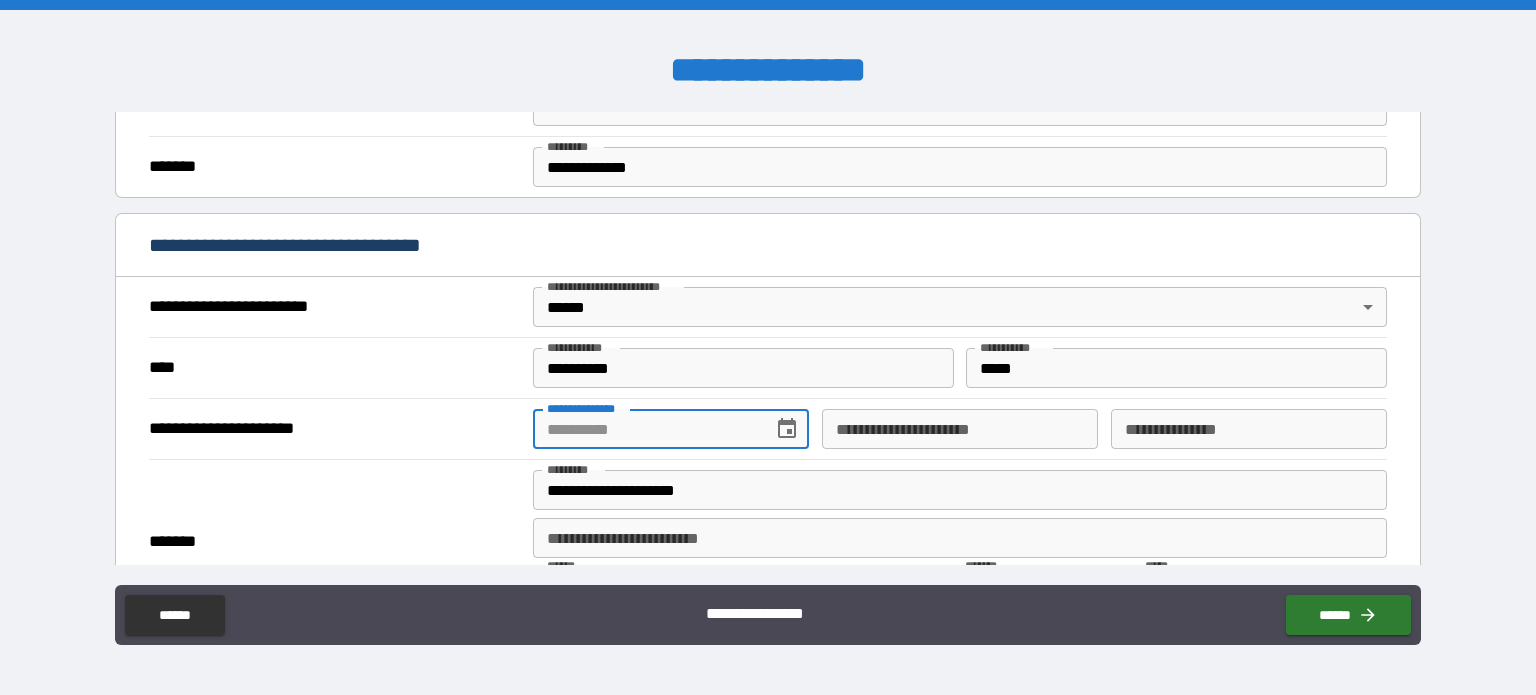 click on "**********" at bounding box center [646, 429] 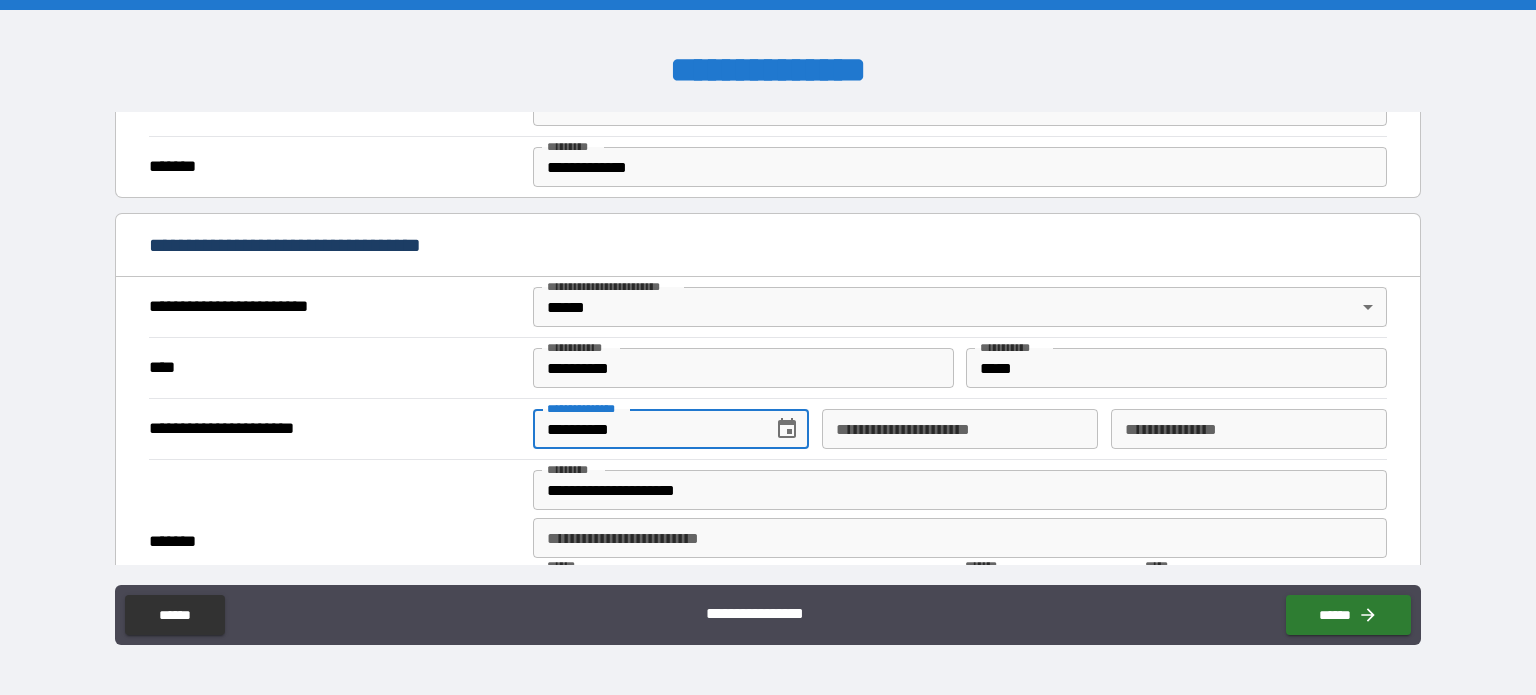 type on "**********" 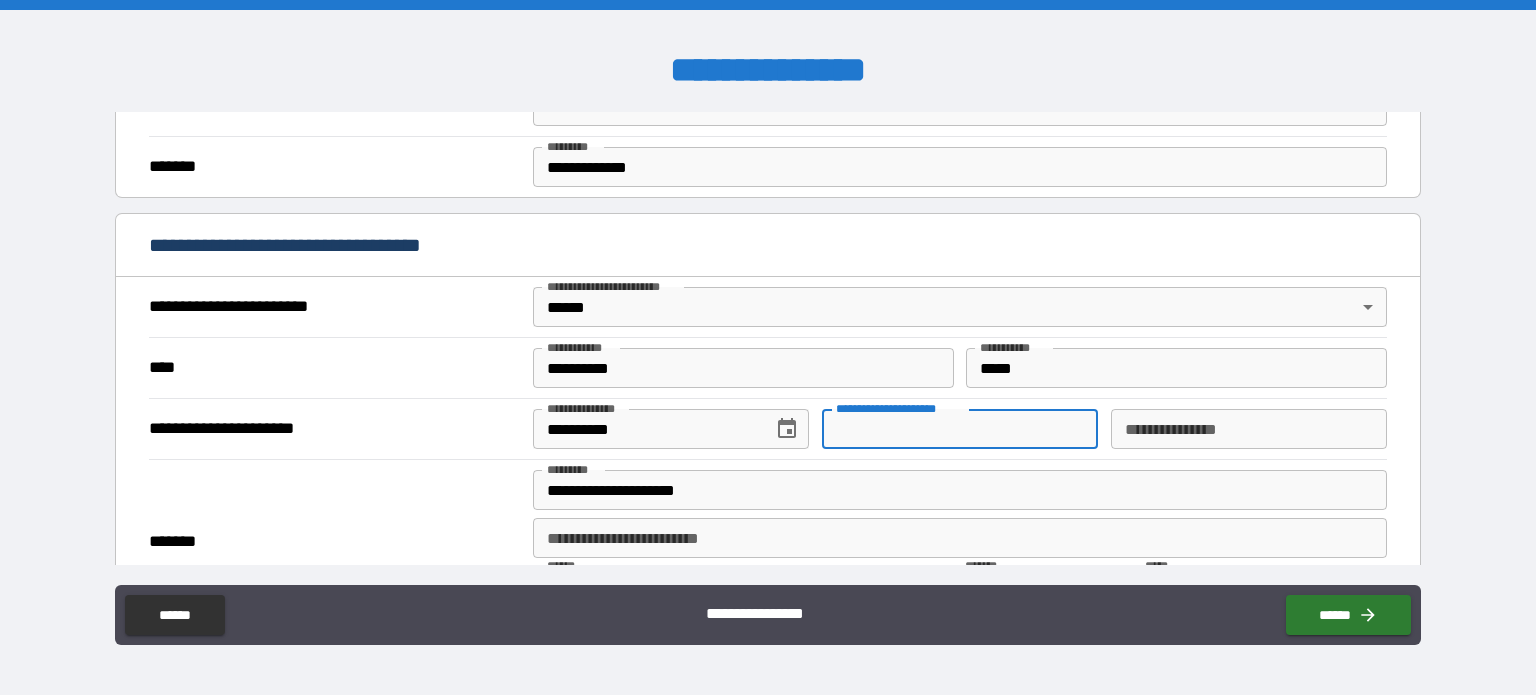 click on "**********" at bounding box center (960, 429) 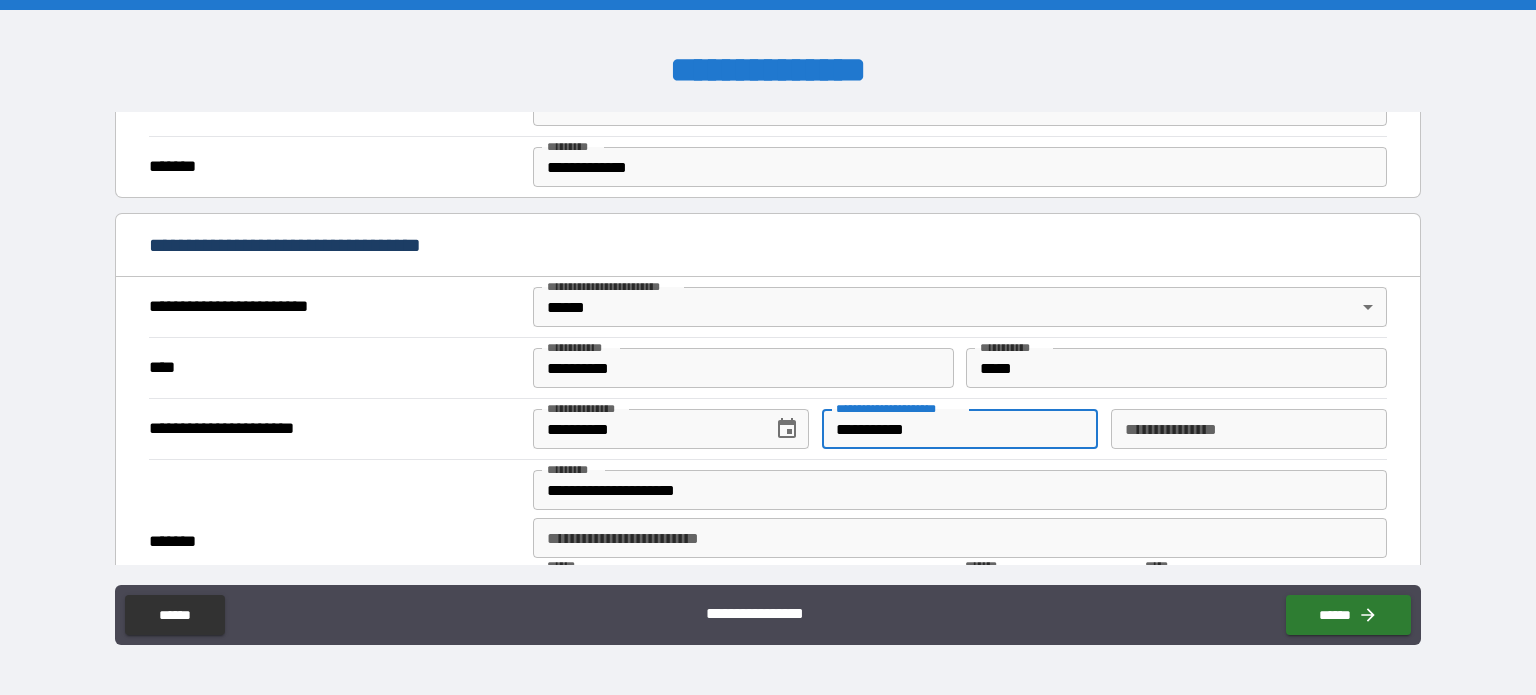 type on "**********" 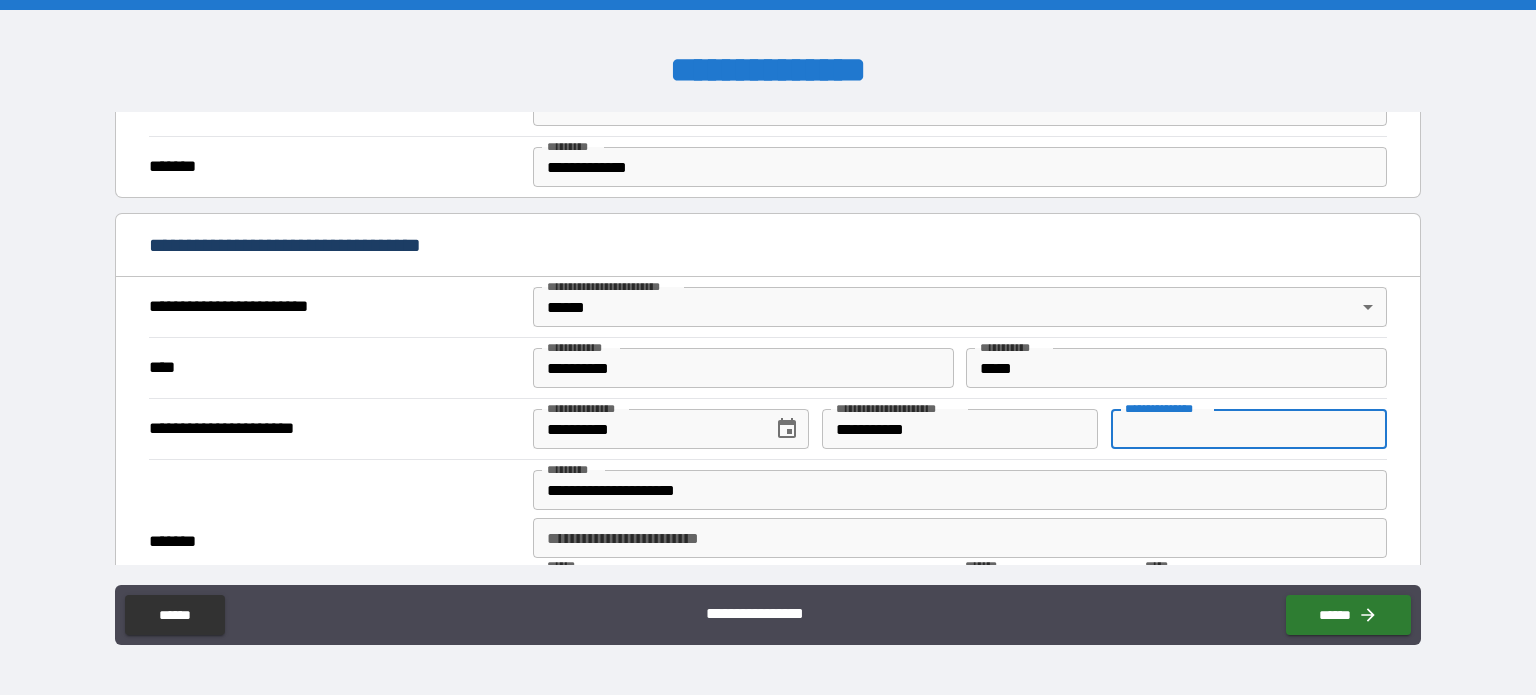 click on "**********" at bounding box center [1249, 429] 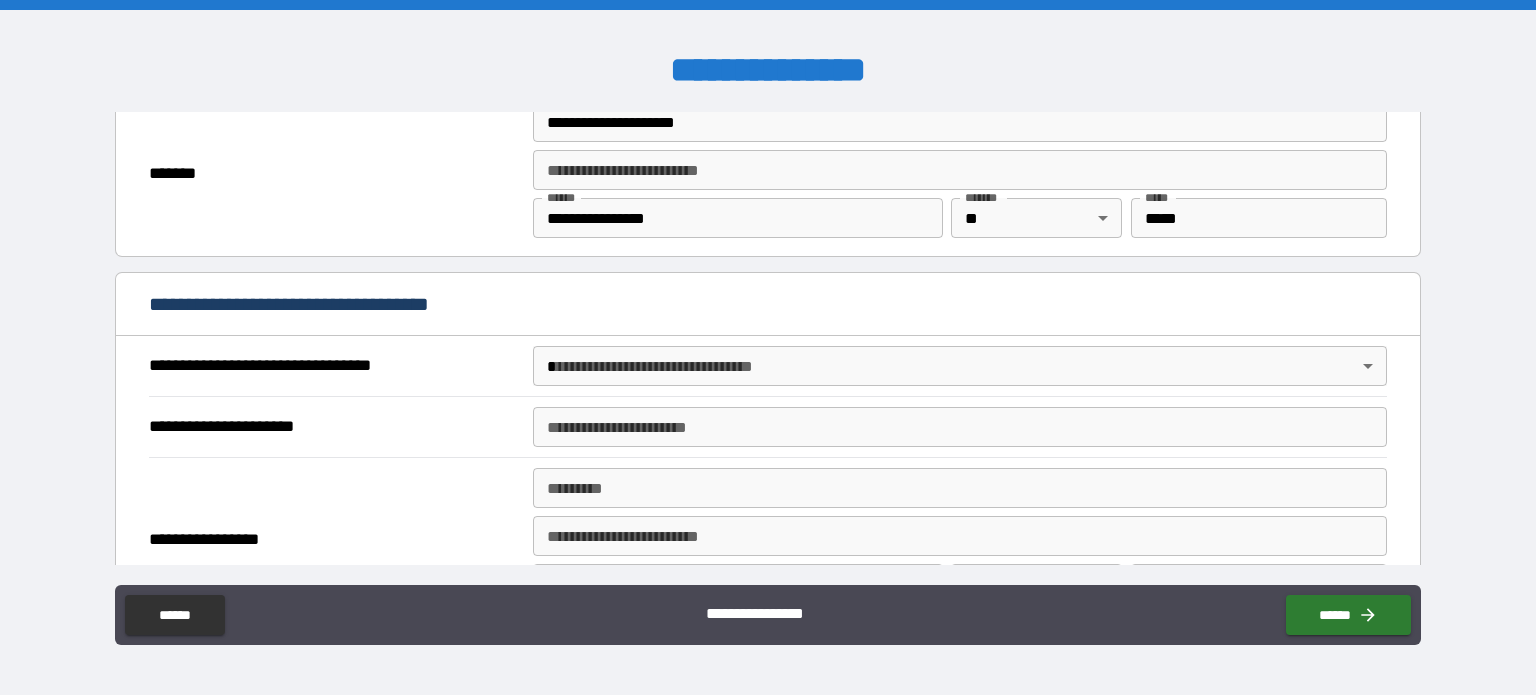 scroll, scrollTop: 922, scrollLeft: 0, axis: vertical 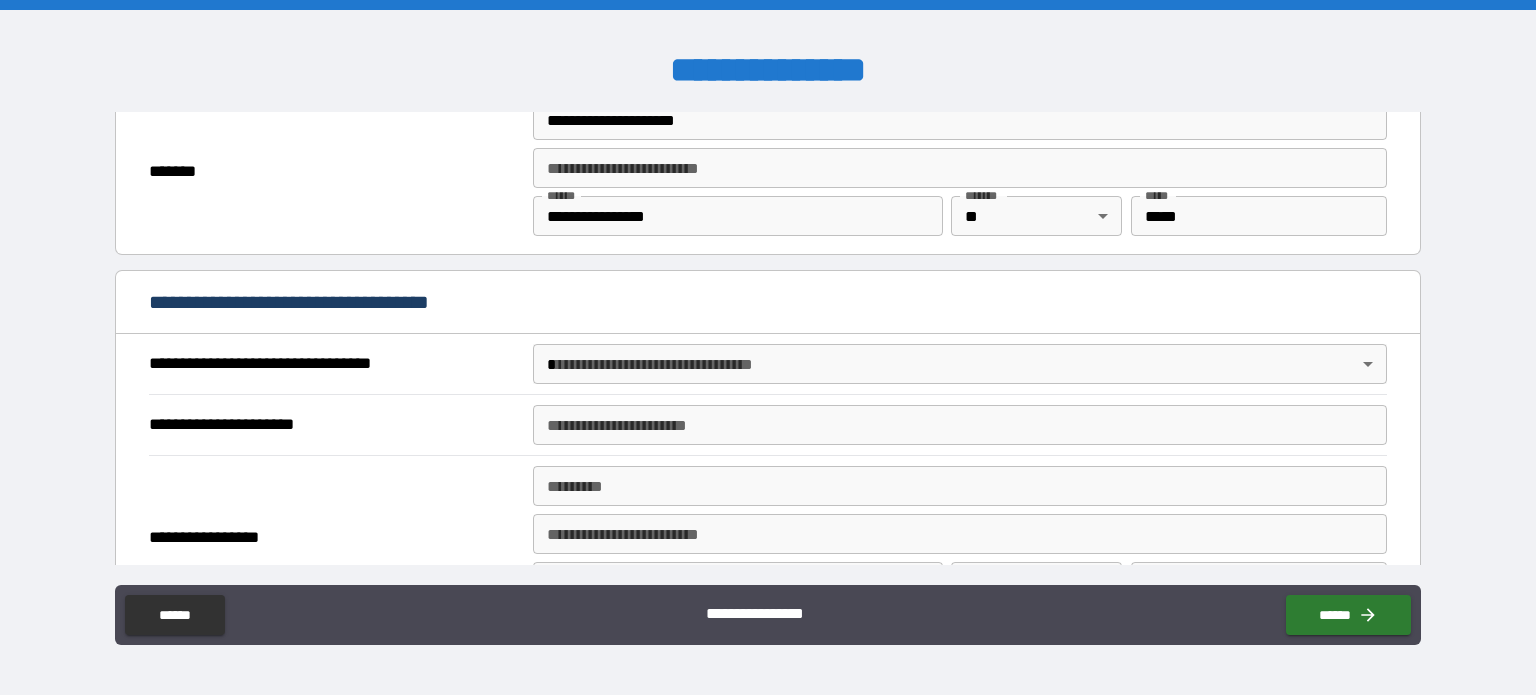 type on "********" 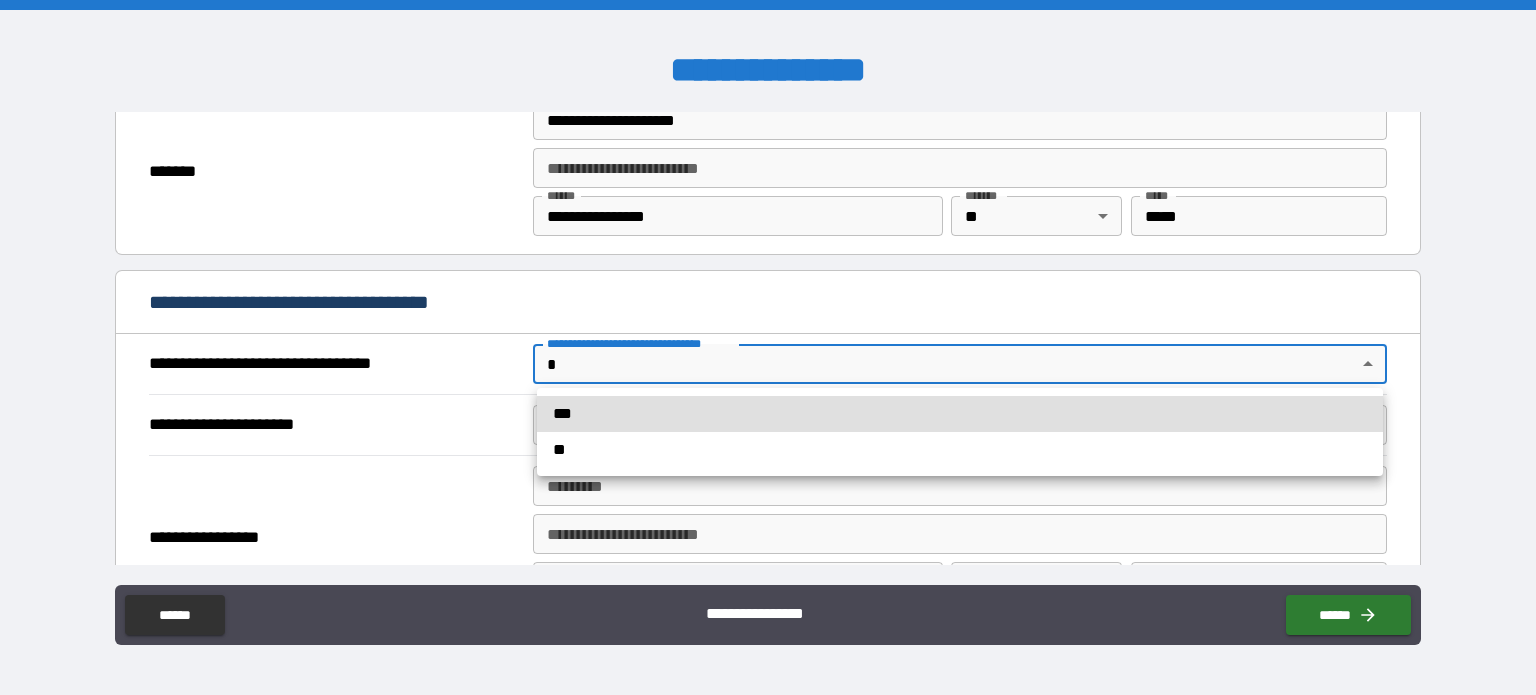 click on "**********" at bounding box center [768, 347] 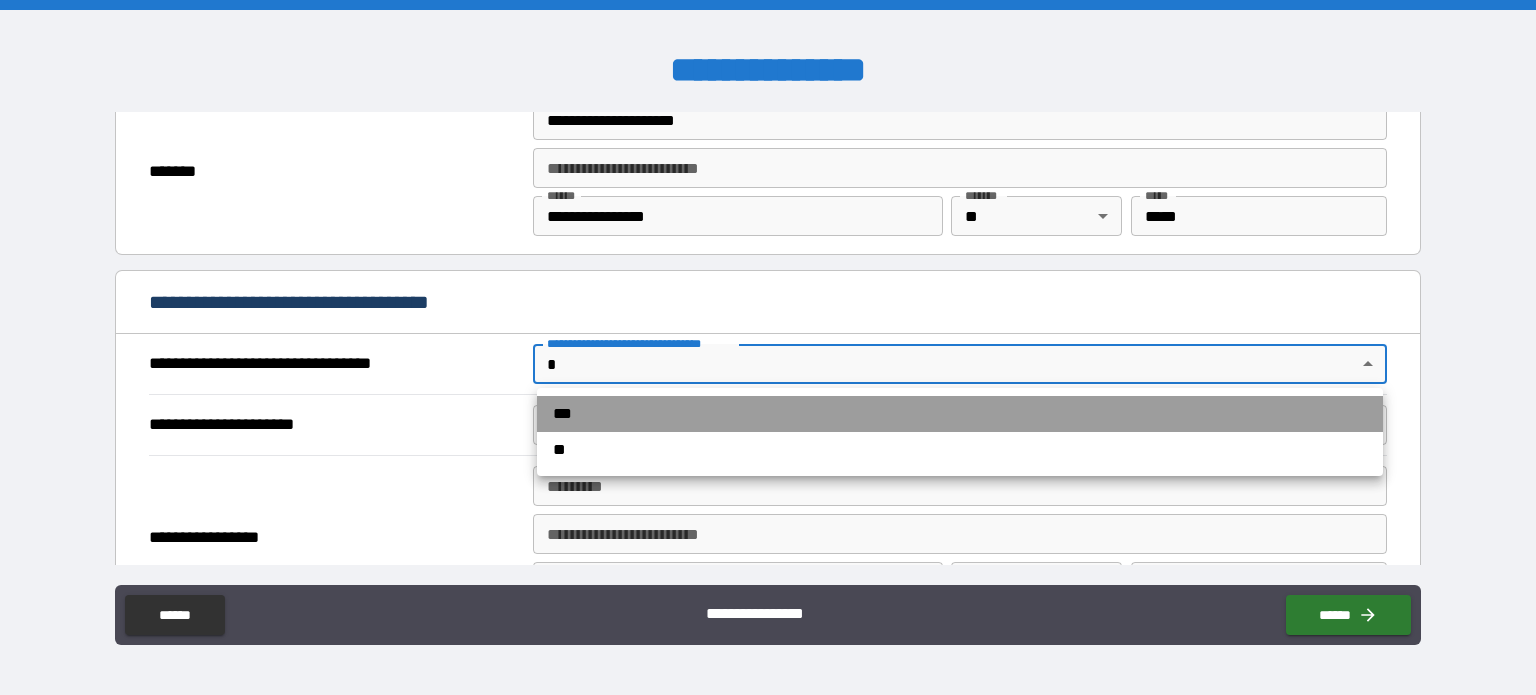 click on "***" at bounding box center (960, 414) 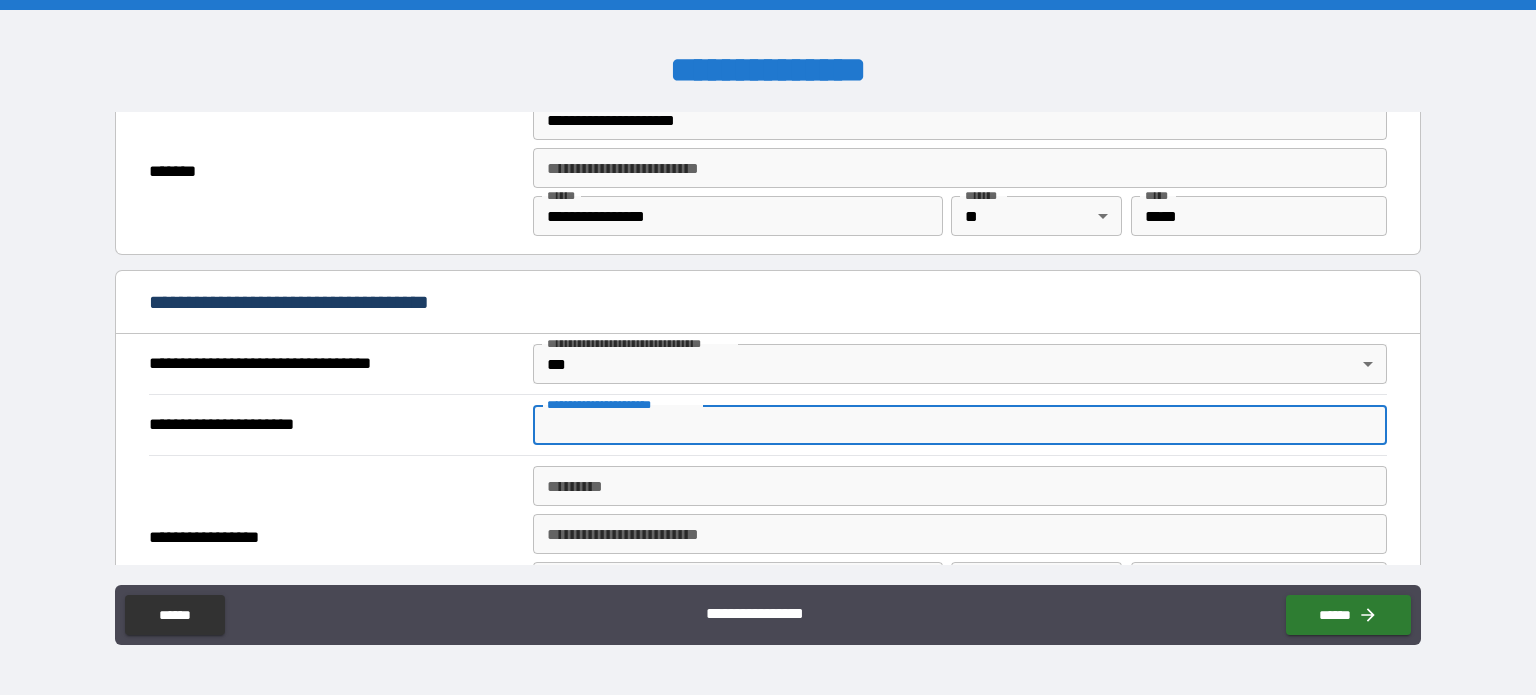 click on "**********" at bounding box center [960, 425] 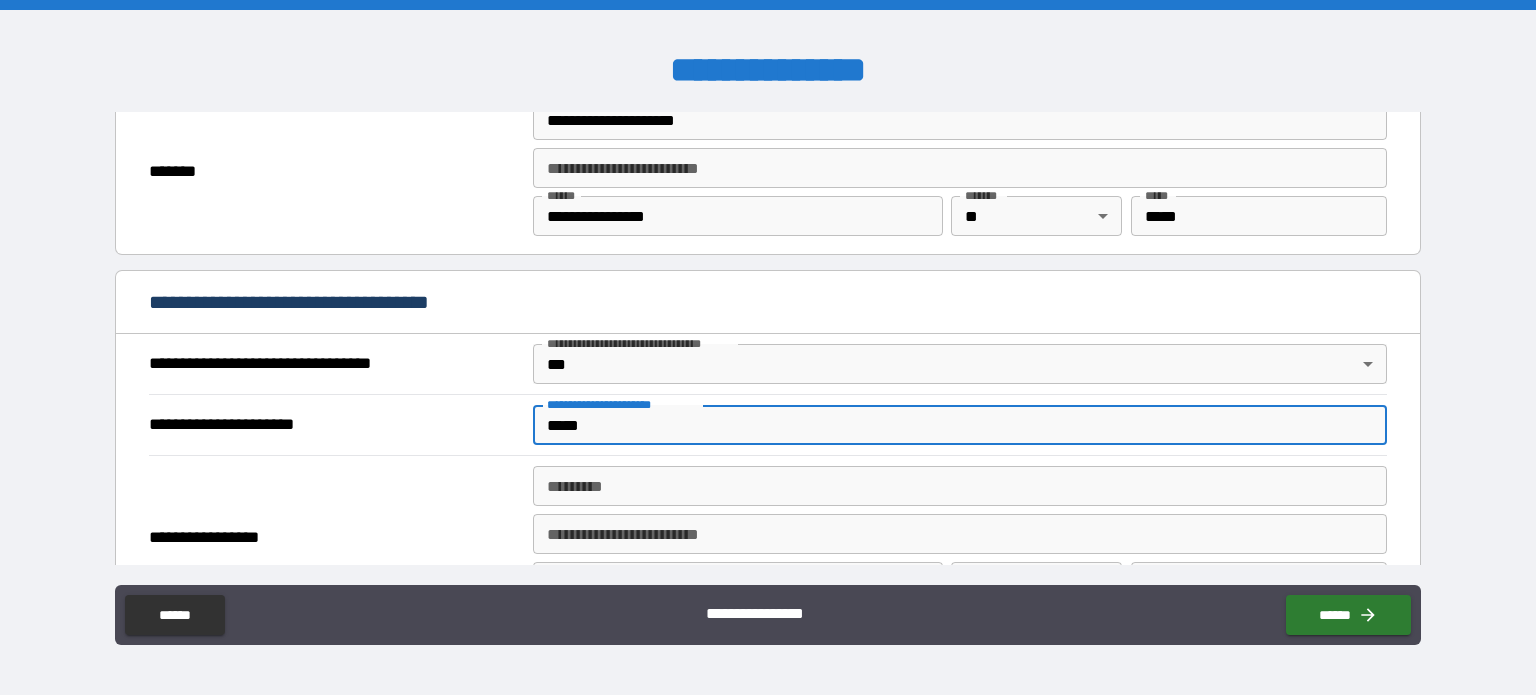type on "*****" 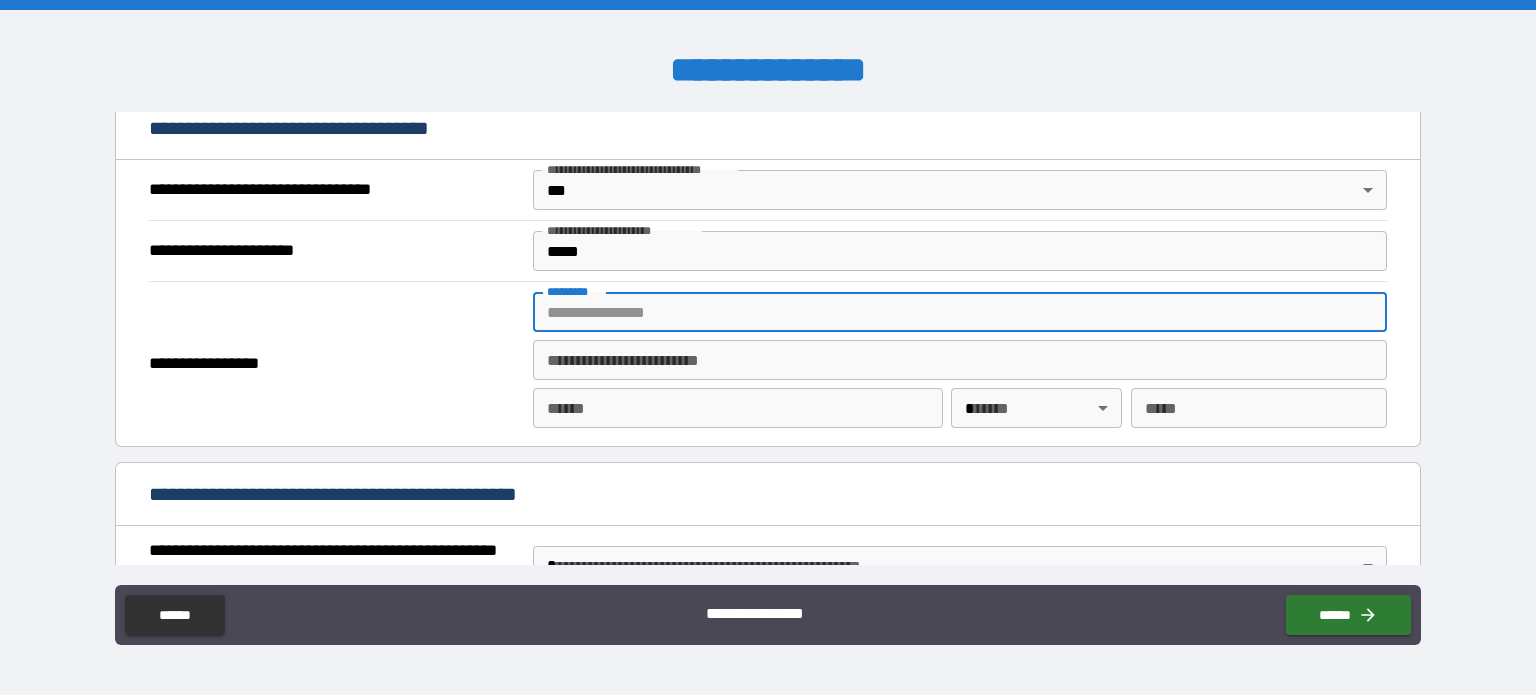 scroll, scrollTop: 1098, scrollLeft: 0, axis: vertical 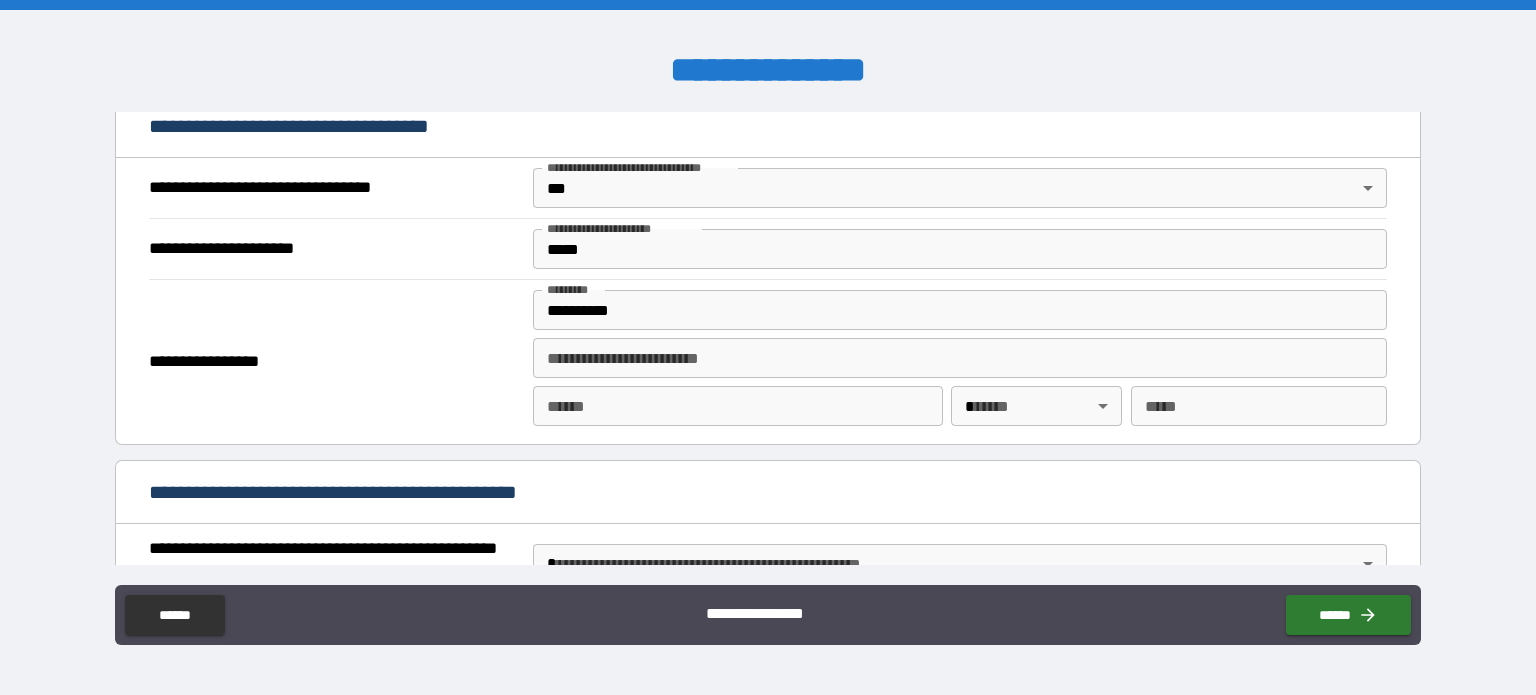 type on "**********" 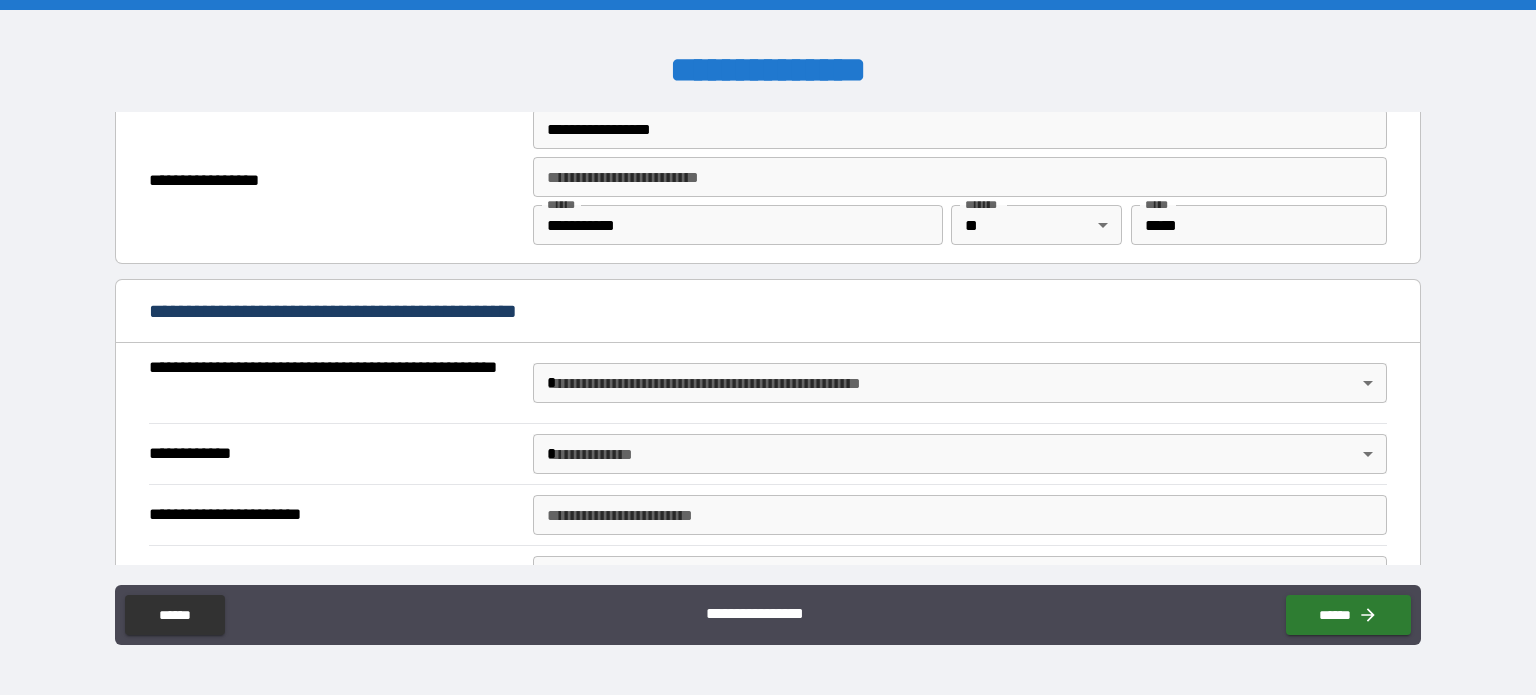 scroll, scrollTop: 1275, scrollLeft: 0, axis: vertical 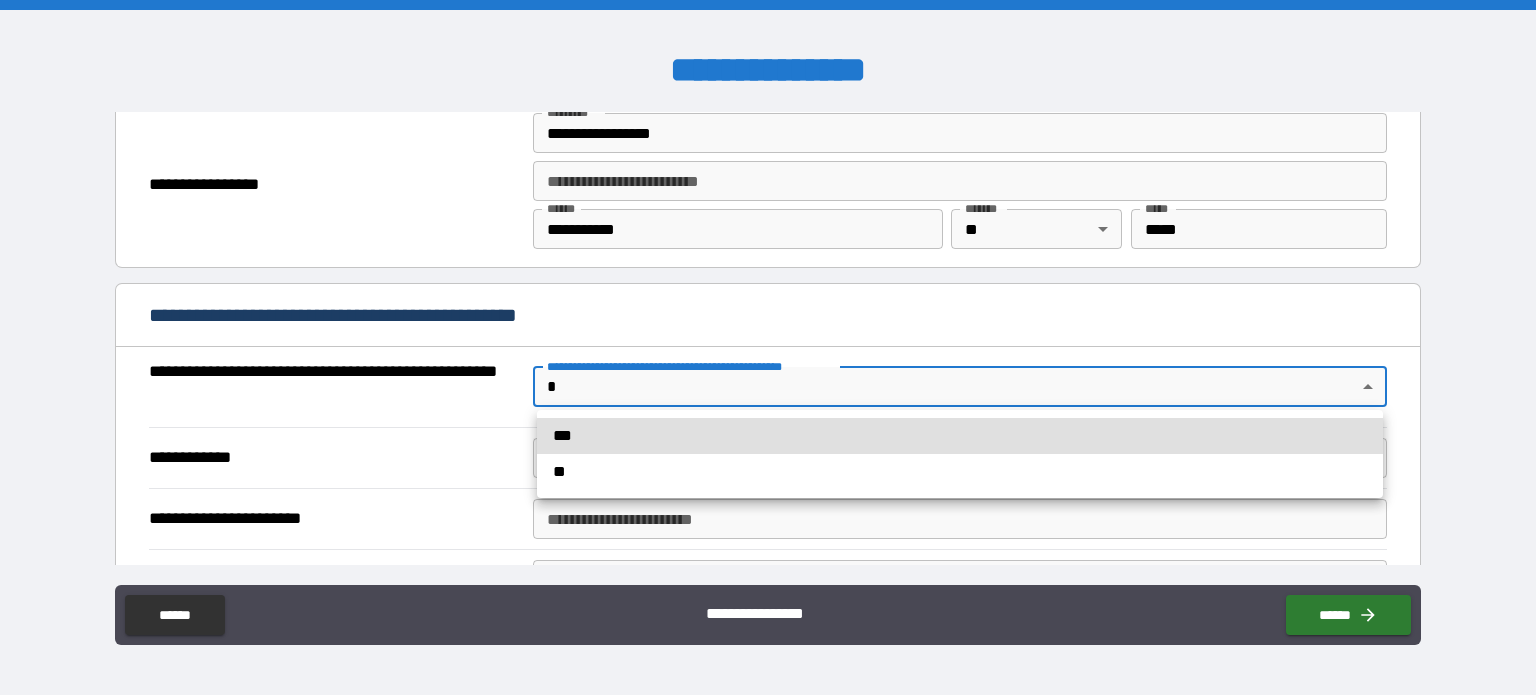 click on "**********" at bounding box center (768, 347) 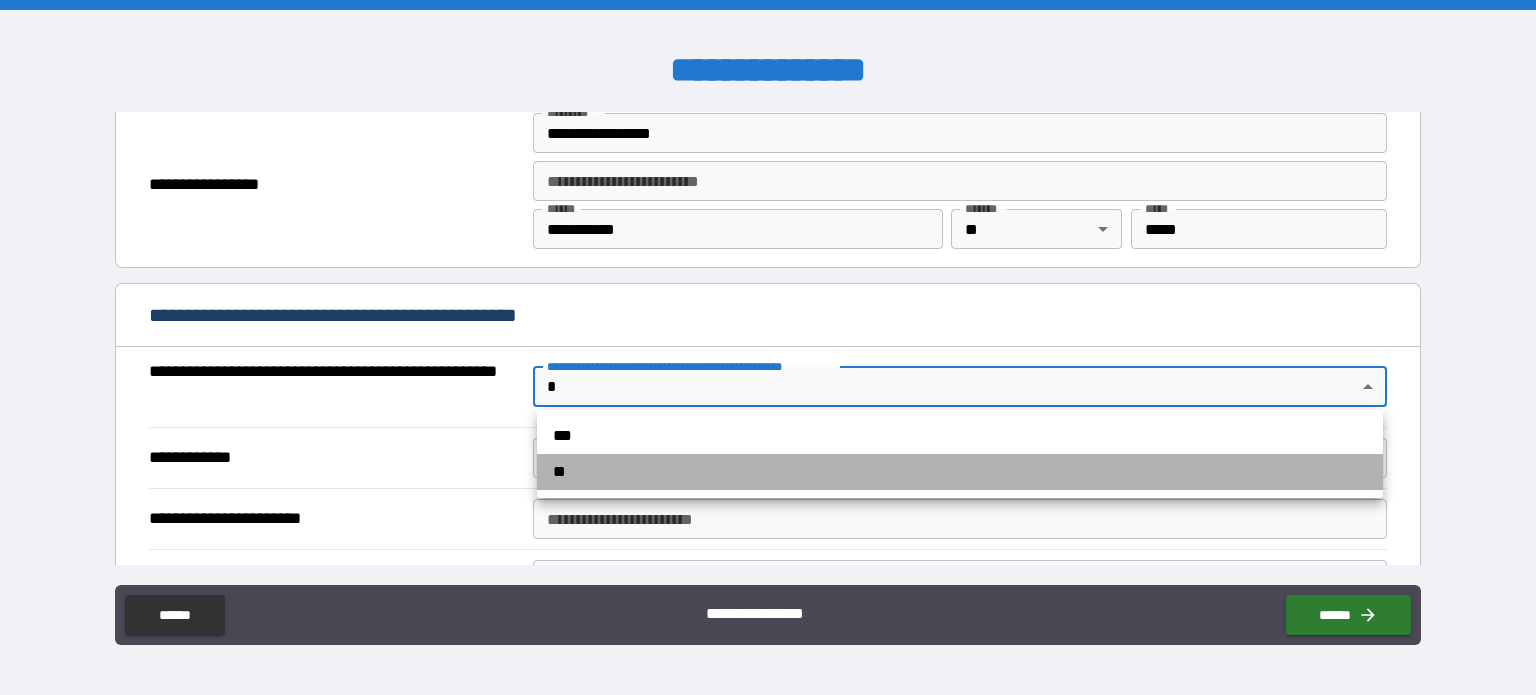 click on "**" at bounding box center [960, 472] 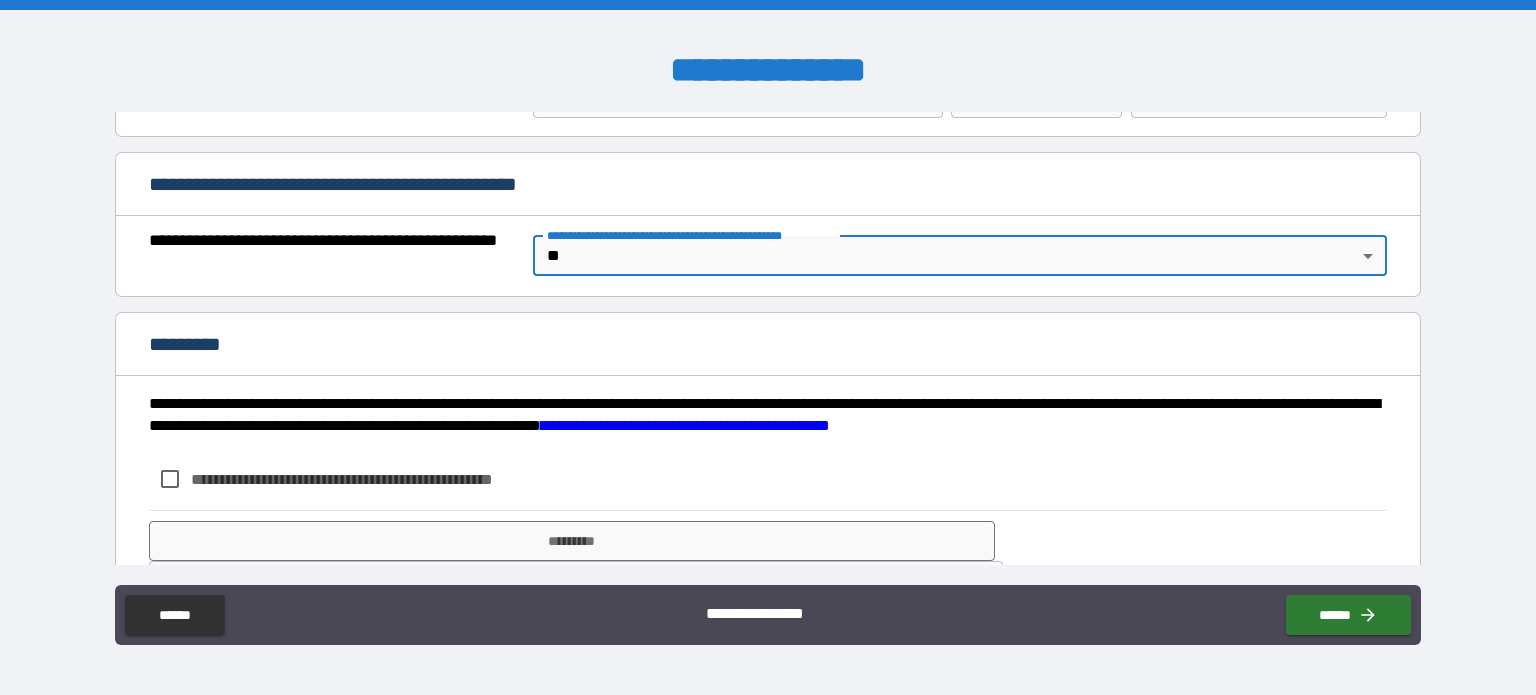 scroll, scrollTop: 1467, scrollLeft: 0, axis: vertical 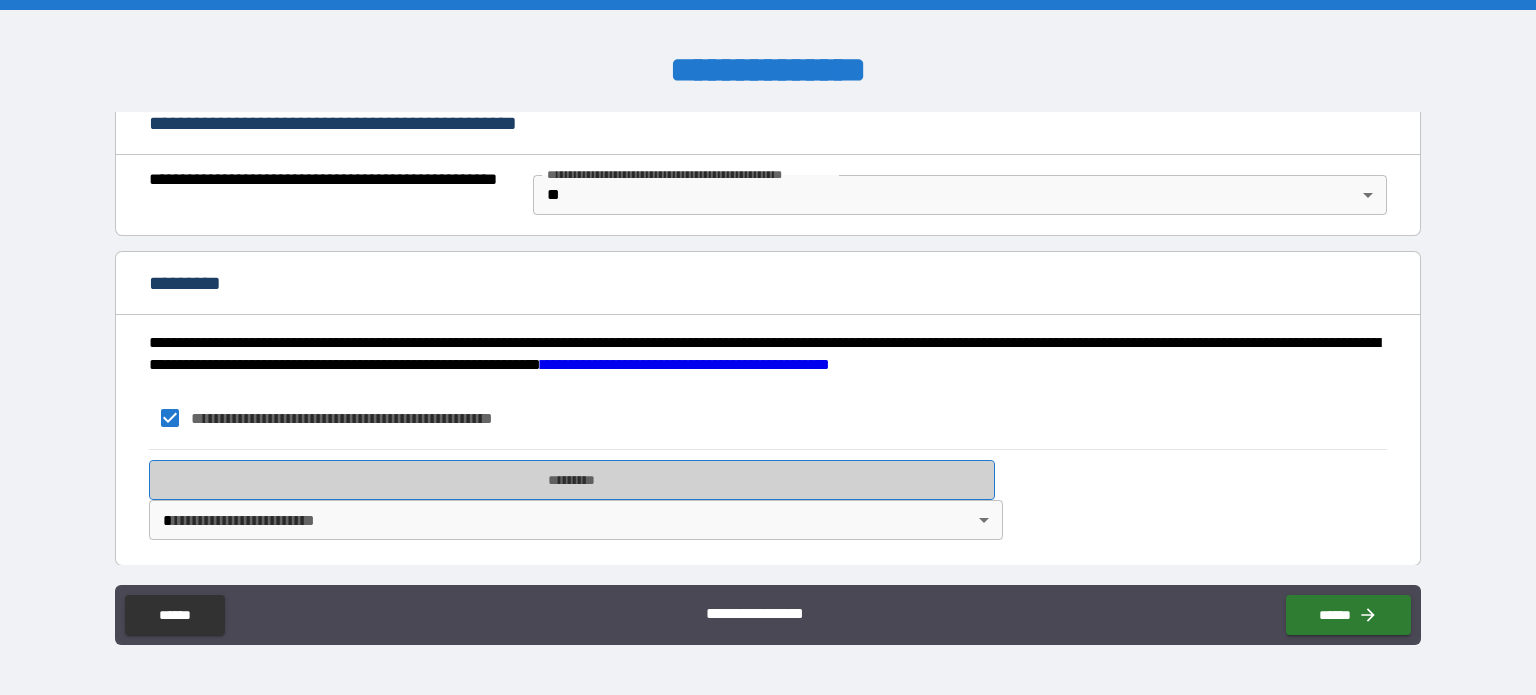 click on "*********" at bounding box center (572, 480) 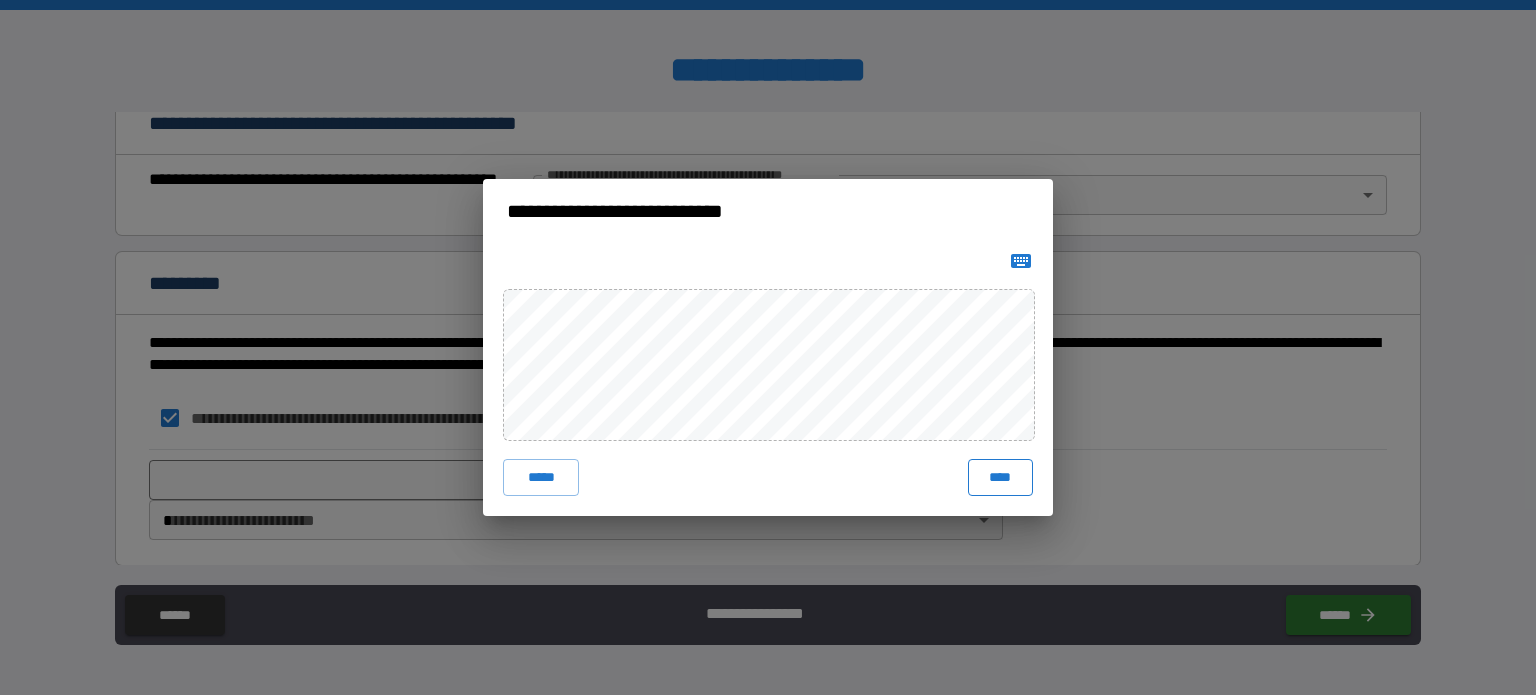 click on "****" at bounding box center [1000, 477] 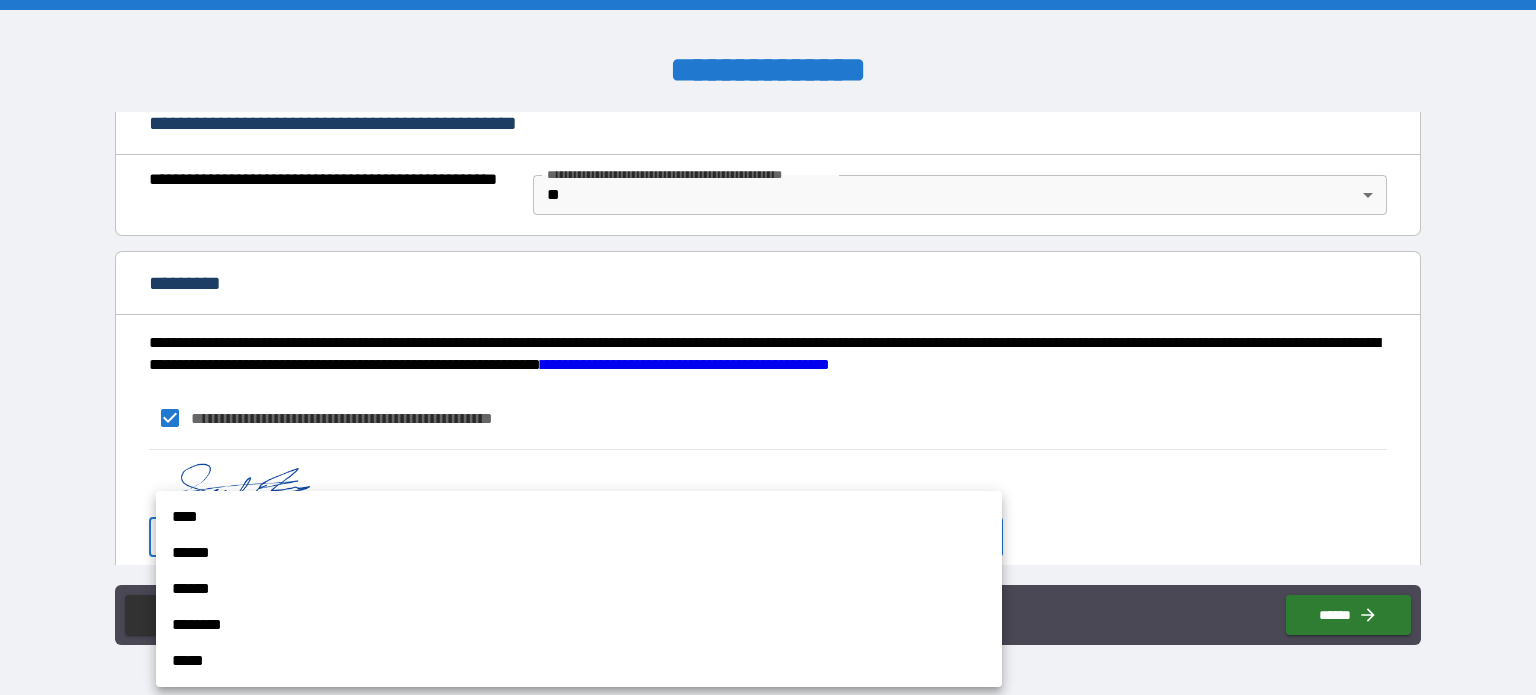 click on "**********" at bounding box center (768, 347) 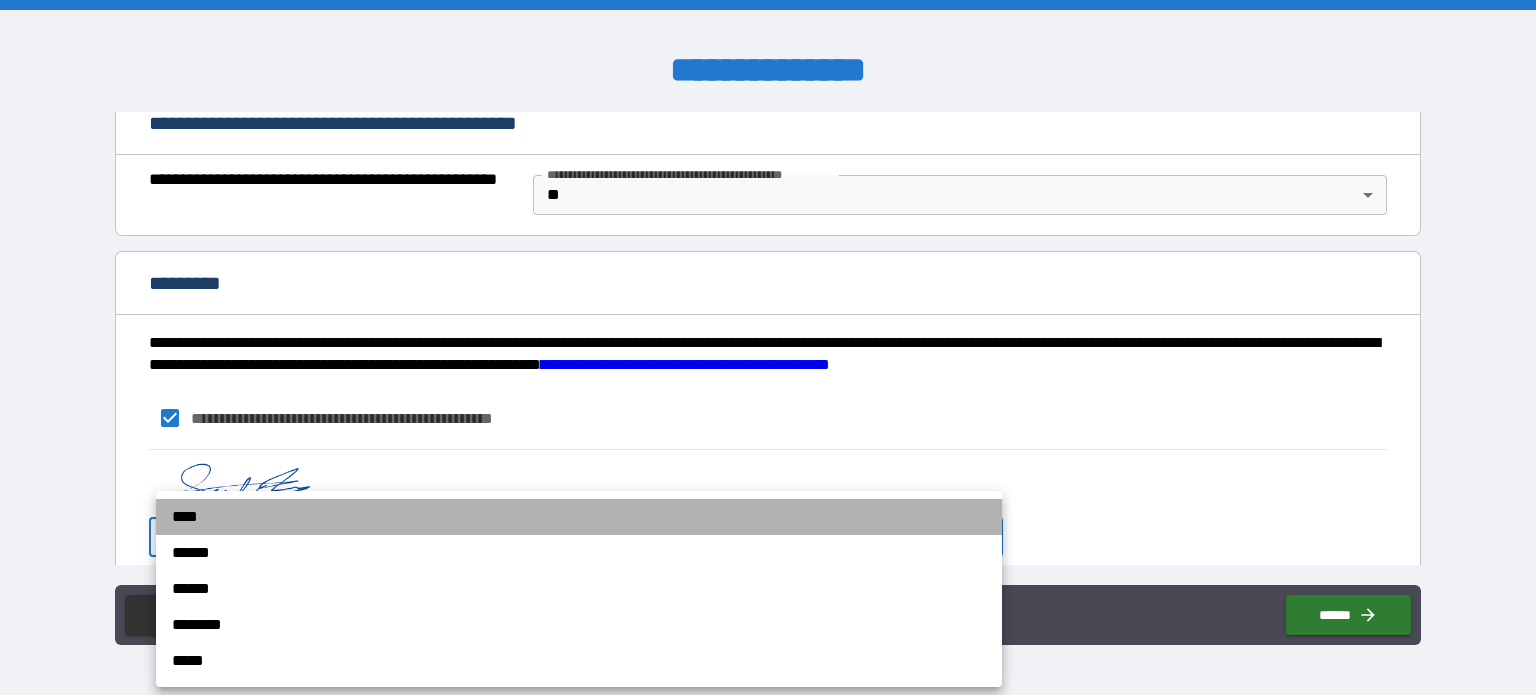 click on "****" at bounding box center (579, 517) 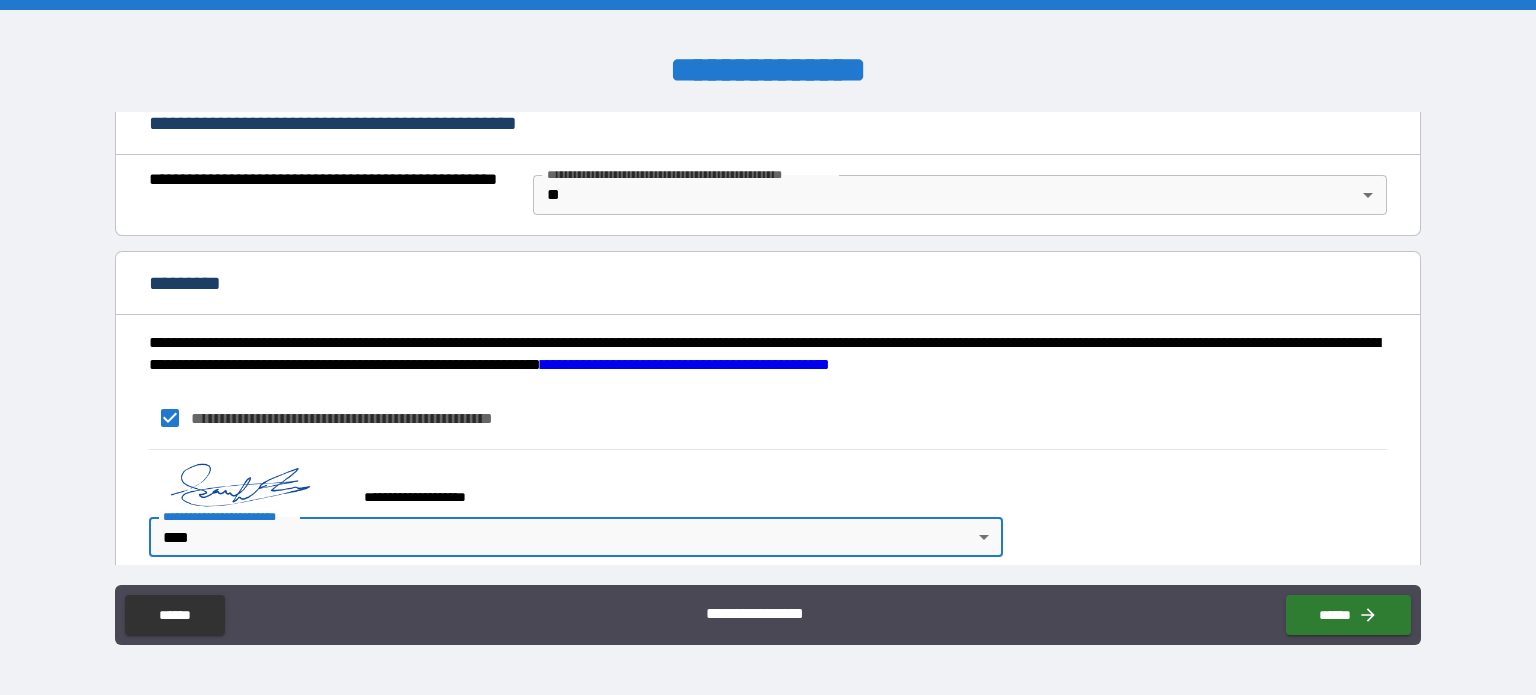 scroll, scrollTop: 1484, scrollLeft: 0, axis: vertical 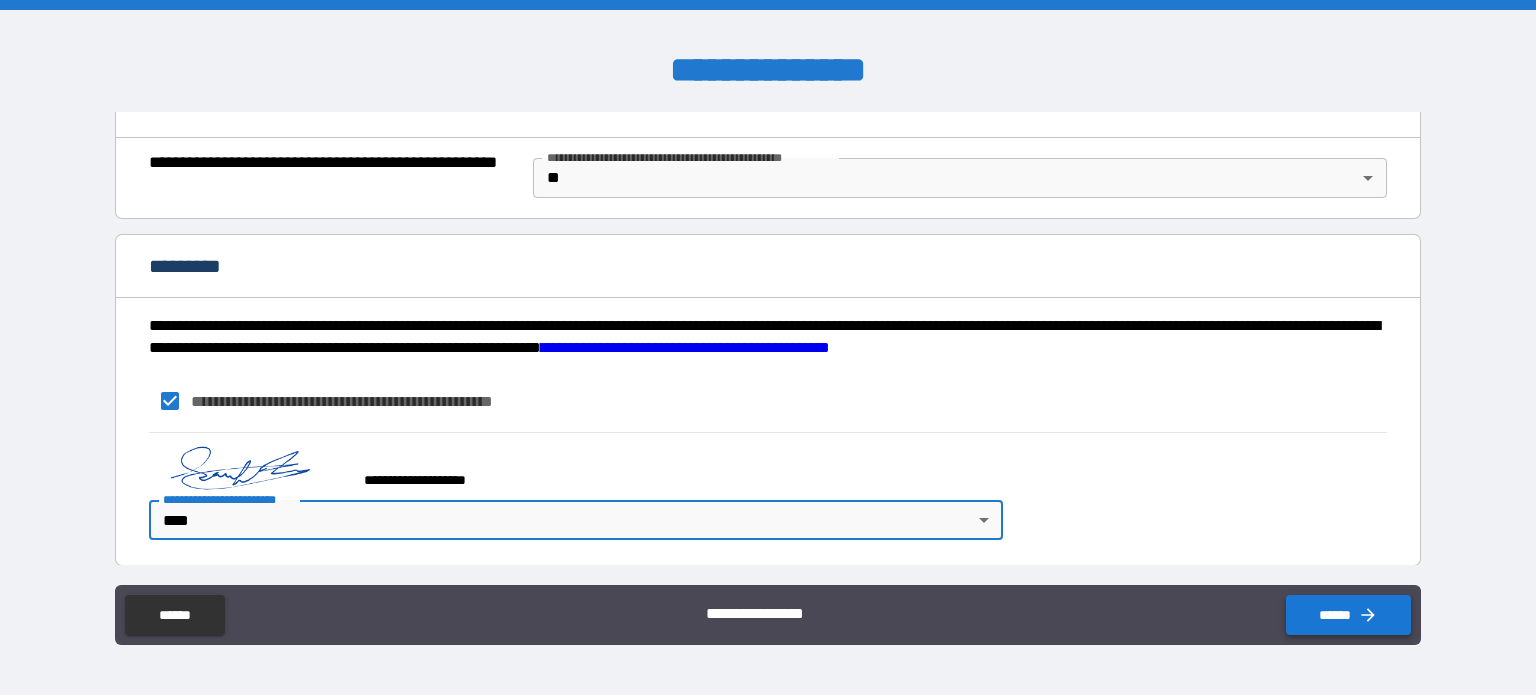click on "******" at bounding box center (1348, 615) 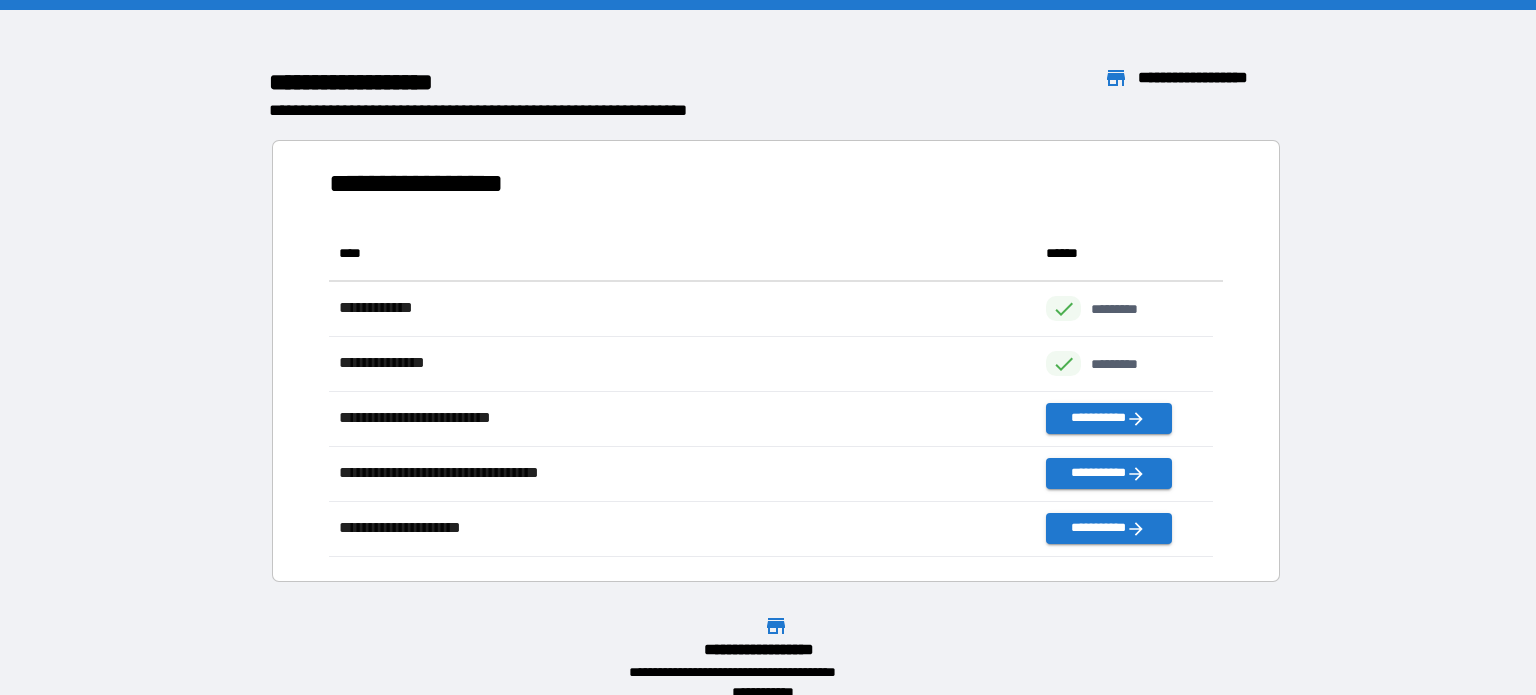 scroll, scrollTop: 16, scrollLeft: 16, axis: both 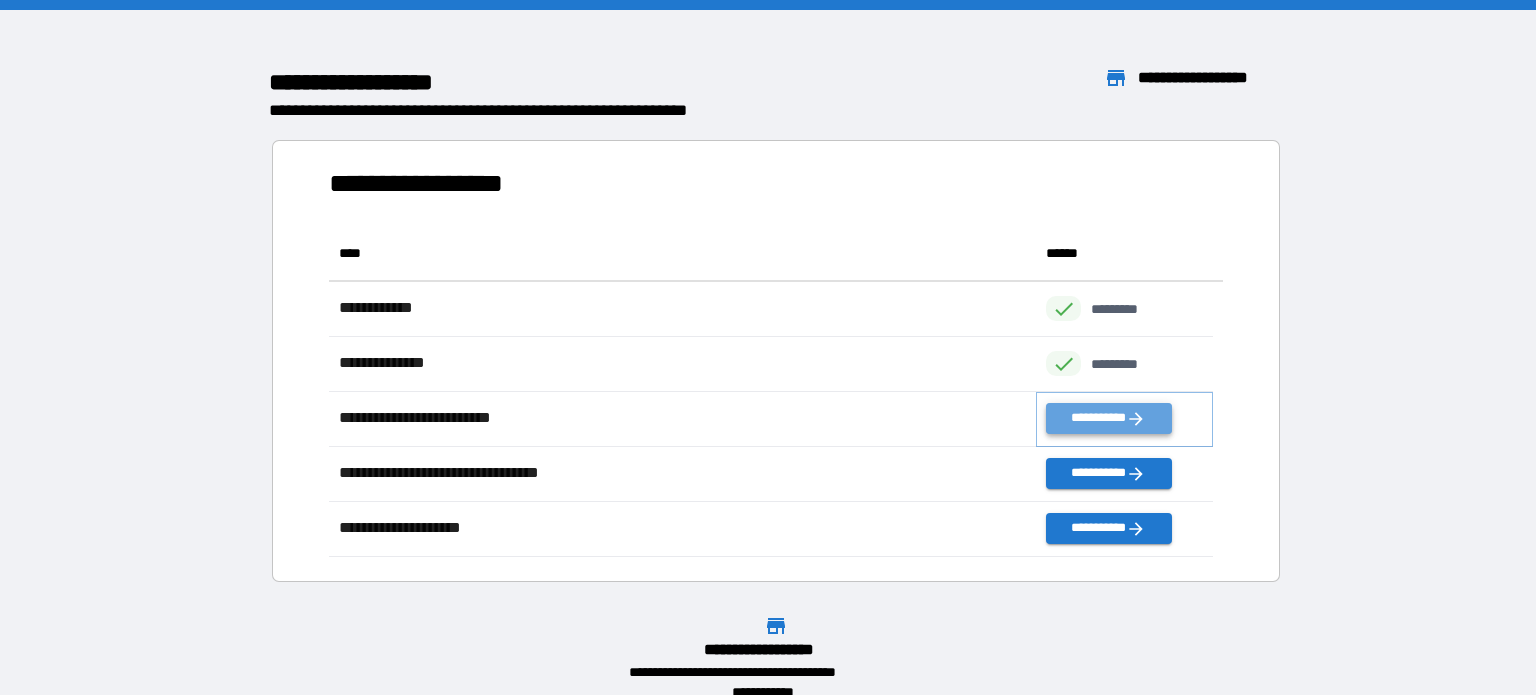 click on "**********" at bounding box center [1108, 418] 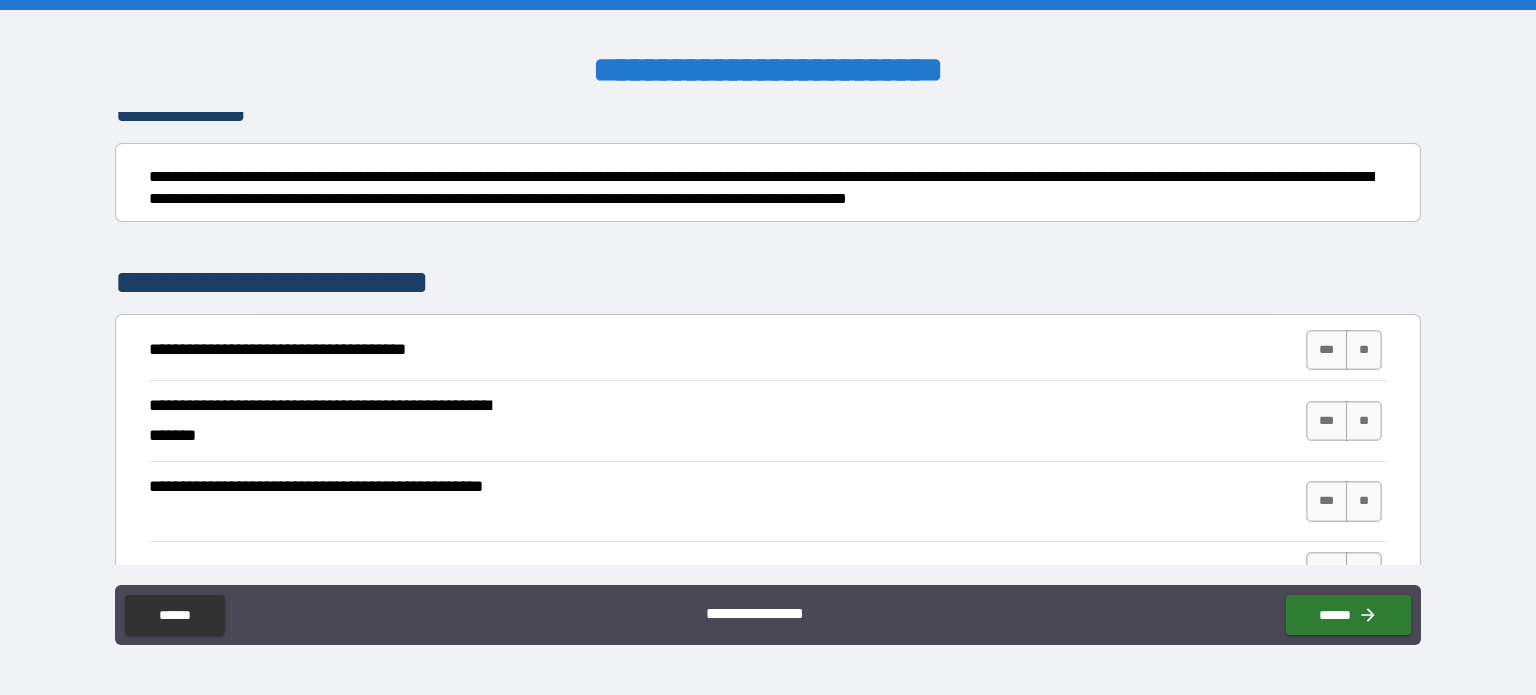scroll, scrollTop: 188, scrollLeft: 0, axis: vertical 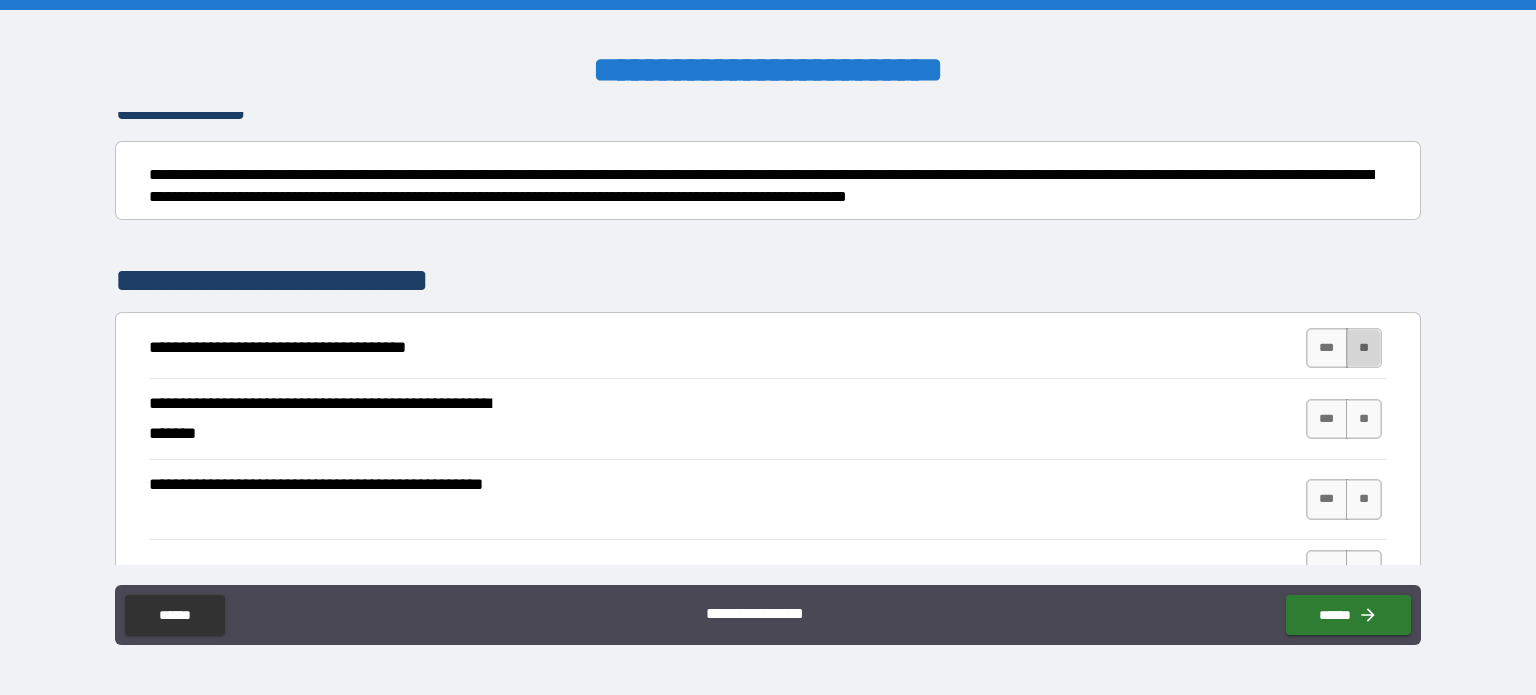 click on "**" at bounding box center [1364, 348] 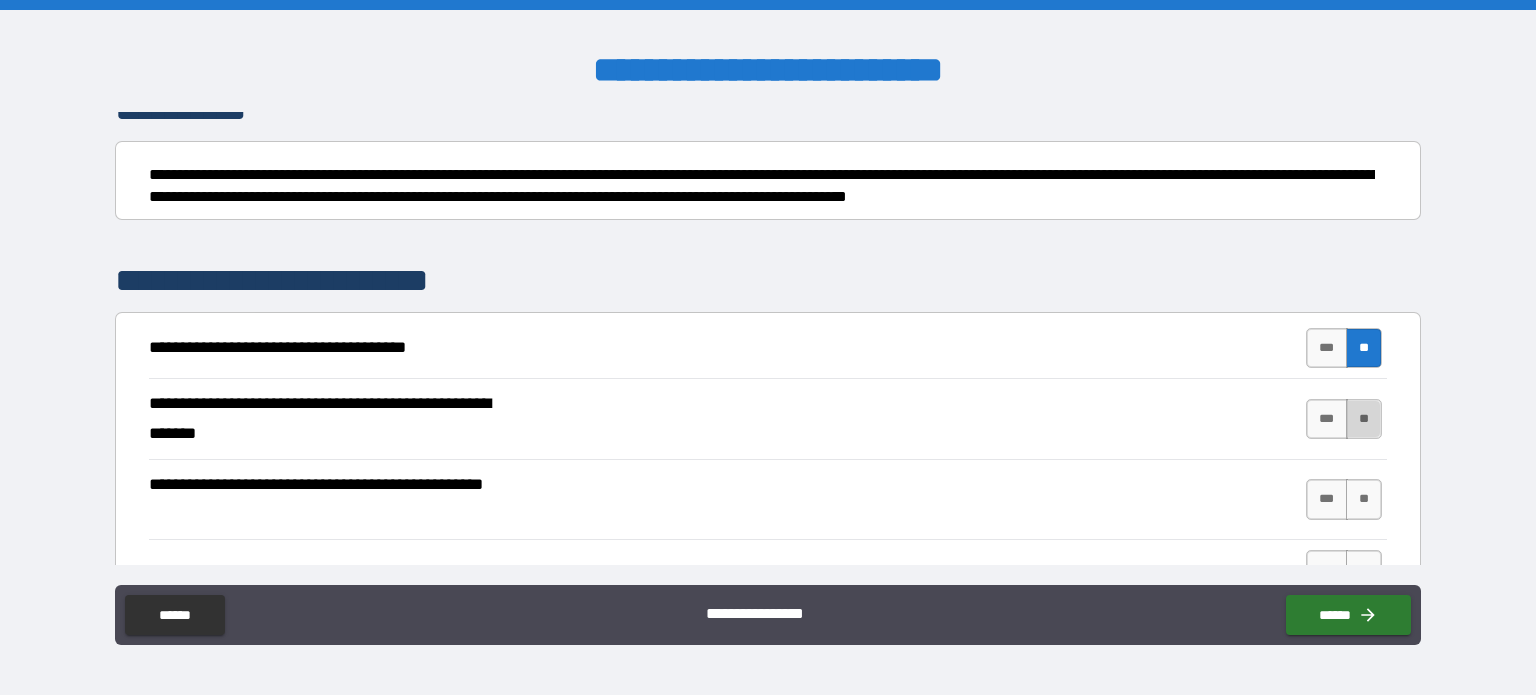 click on "**" at bounding box center [1364, 419] 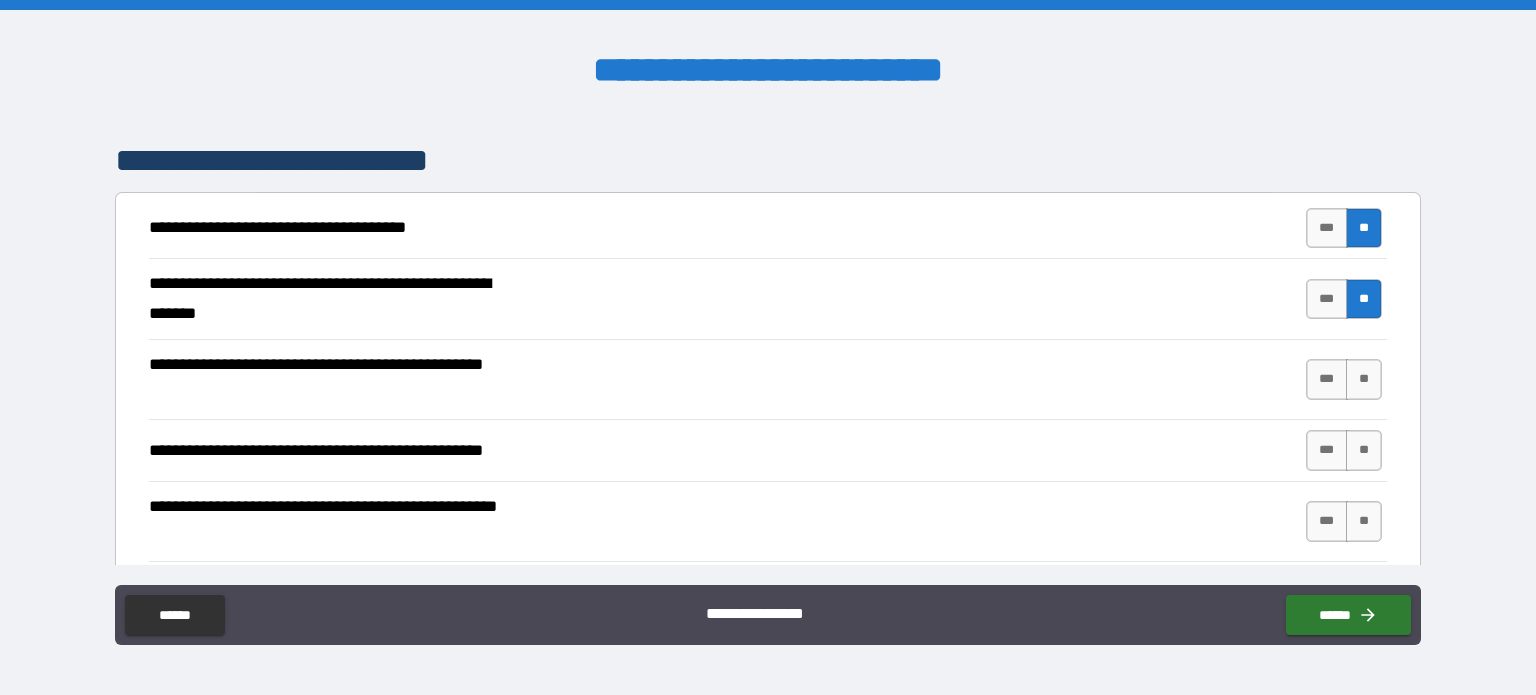 scroll, scrollTop: 314, scrollLeft: 0, axis: vertical 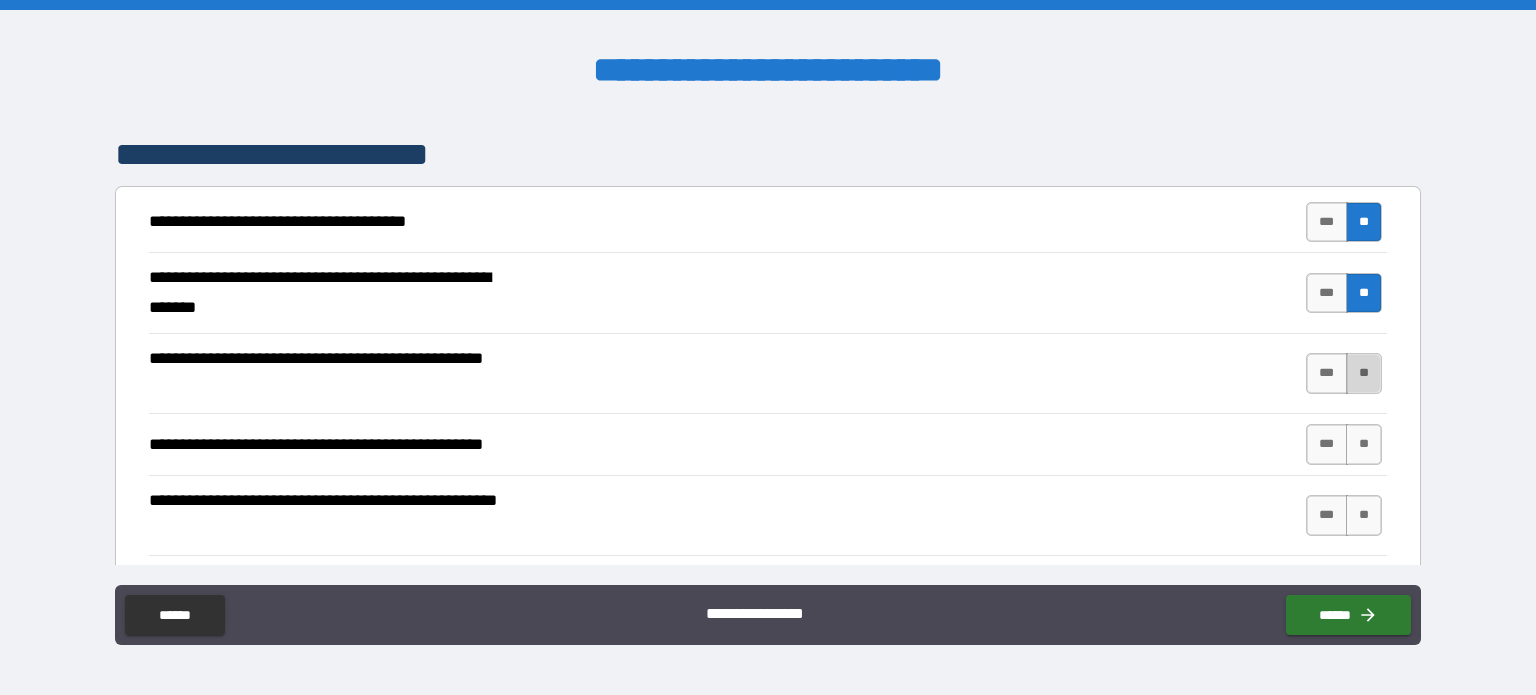 click on "**" at bounding box center [1364, 373] 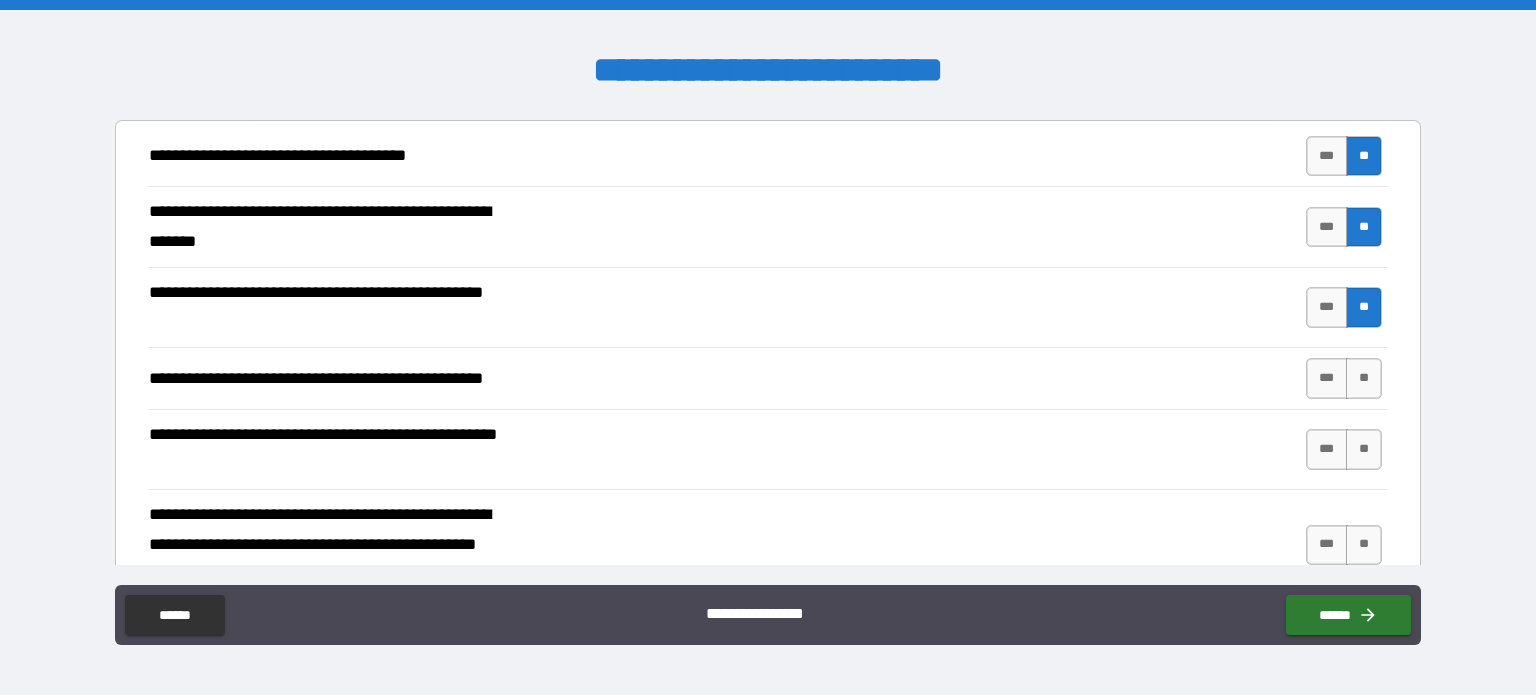 scroll, scrollTop: 388, scrollLeft: 0, axis: vertical 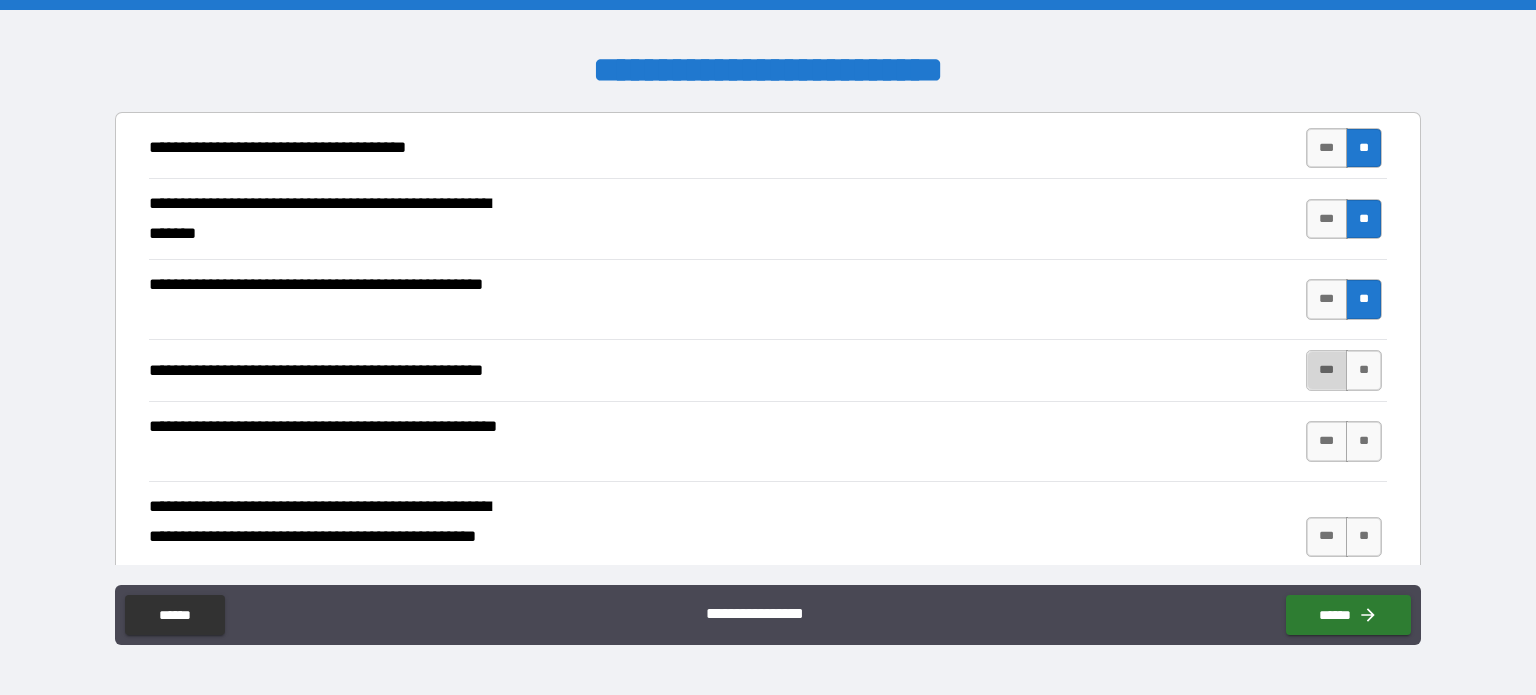 click on "***" at bounding box center (1327, 370) 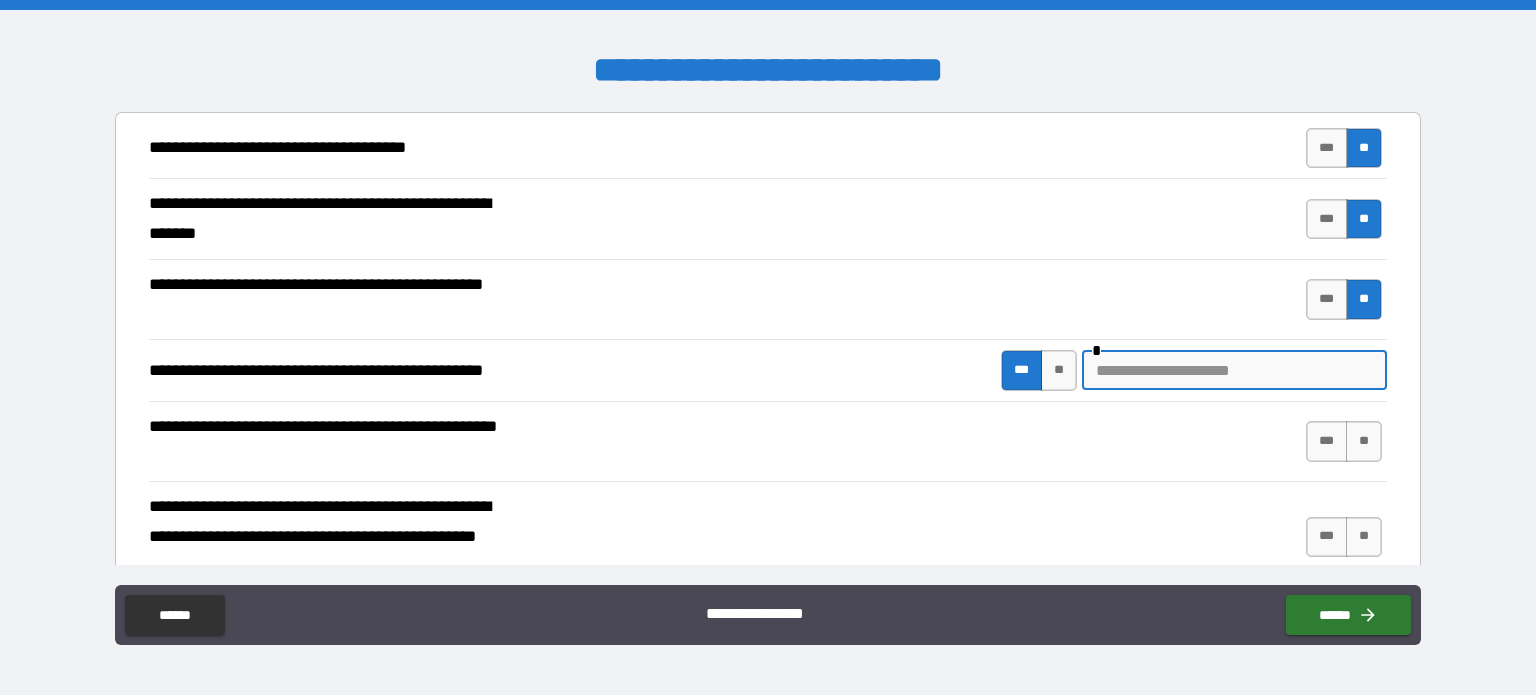 click at bounding box center (1234, 370) 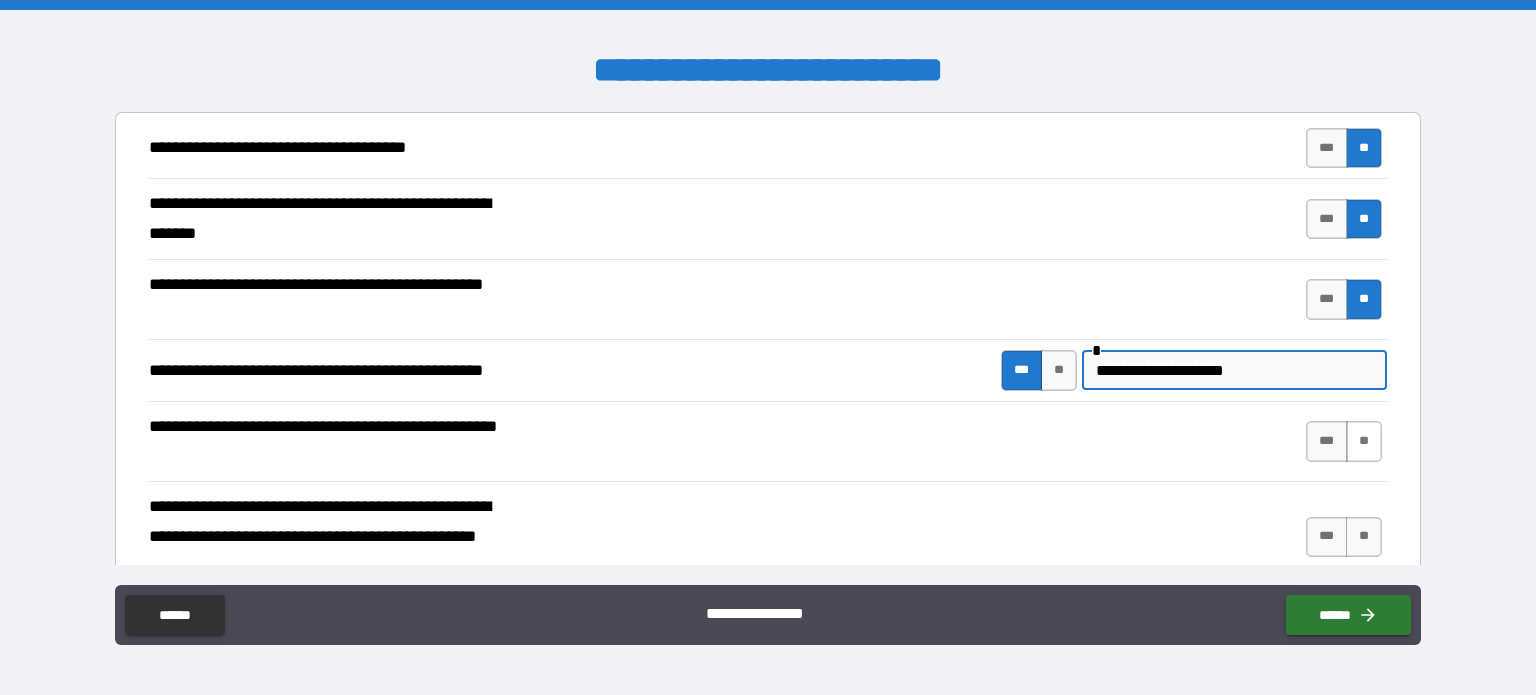 type on "**********" 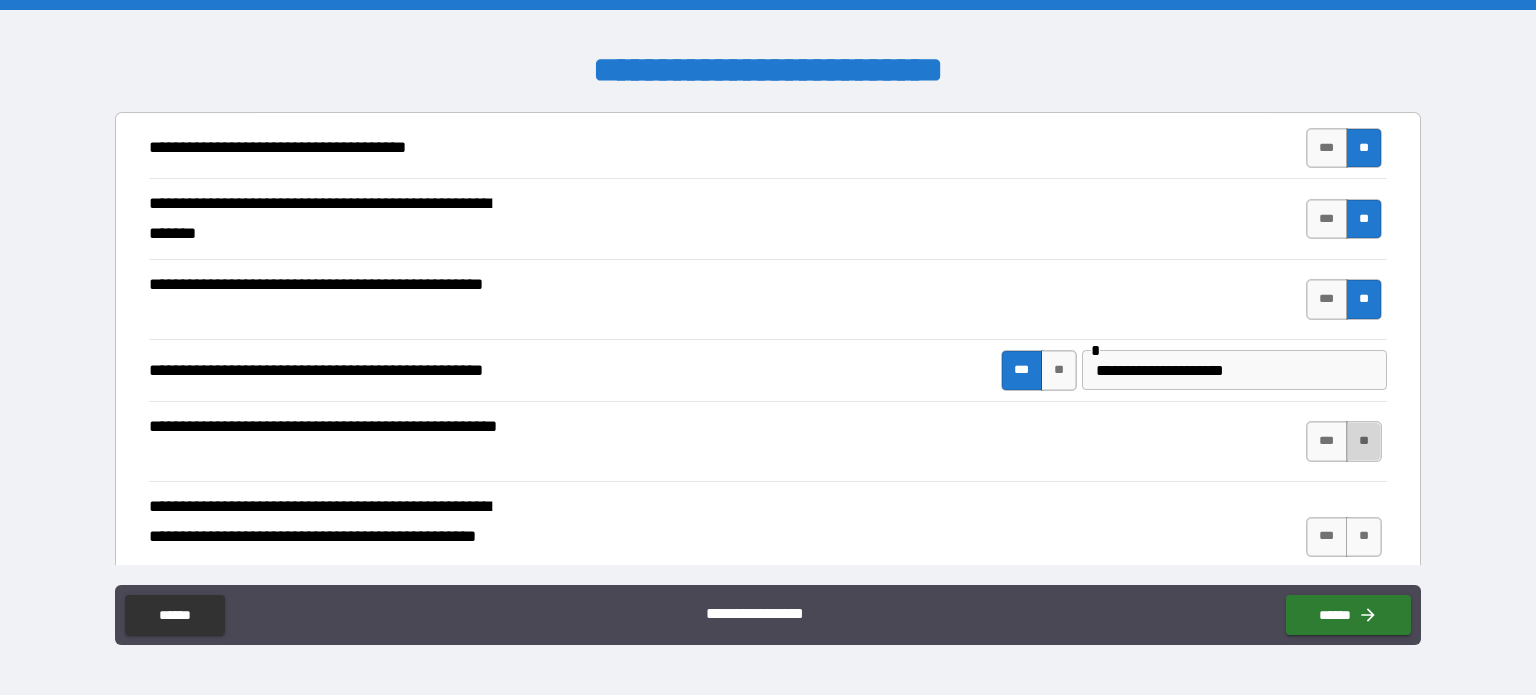 click on "**" at bounding box center [1364, 441] 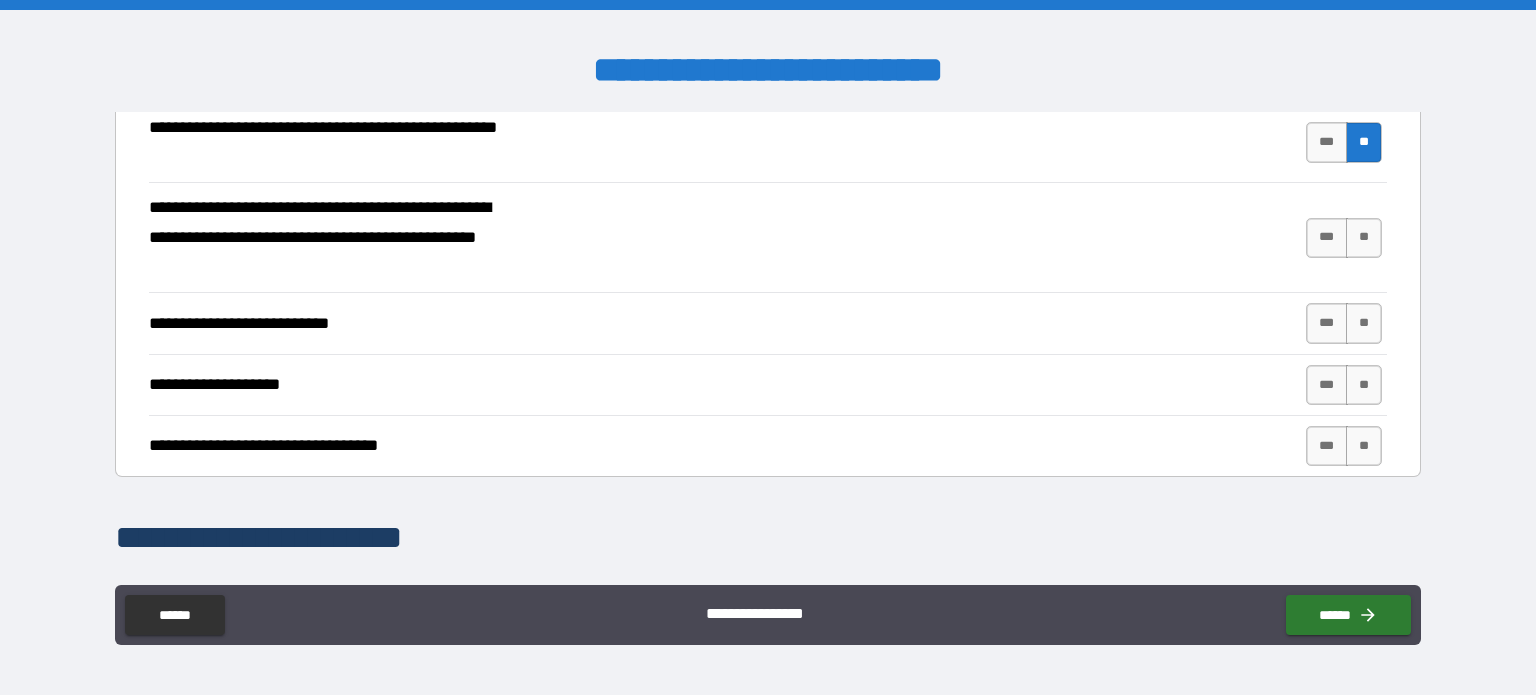 scroll, scrollTop: 692, scrollLeft: 0, axis: vertical 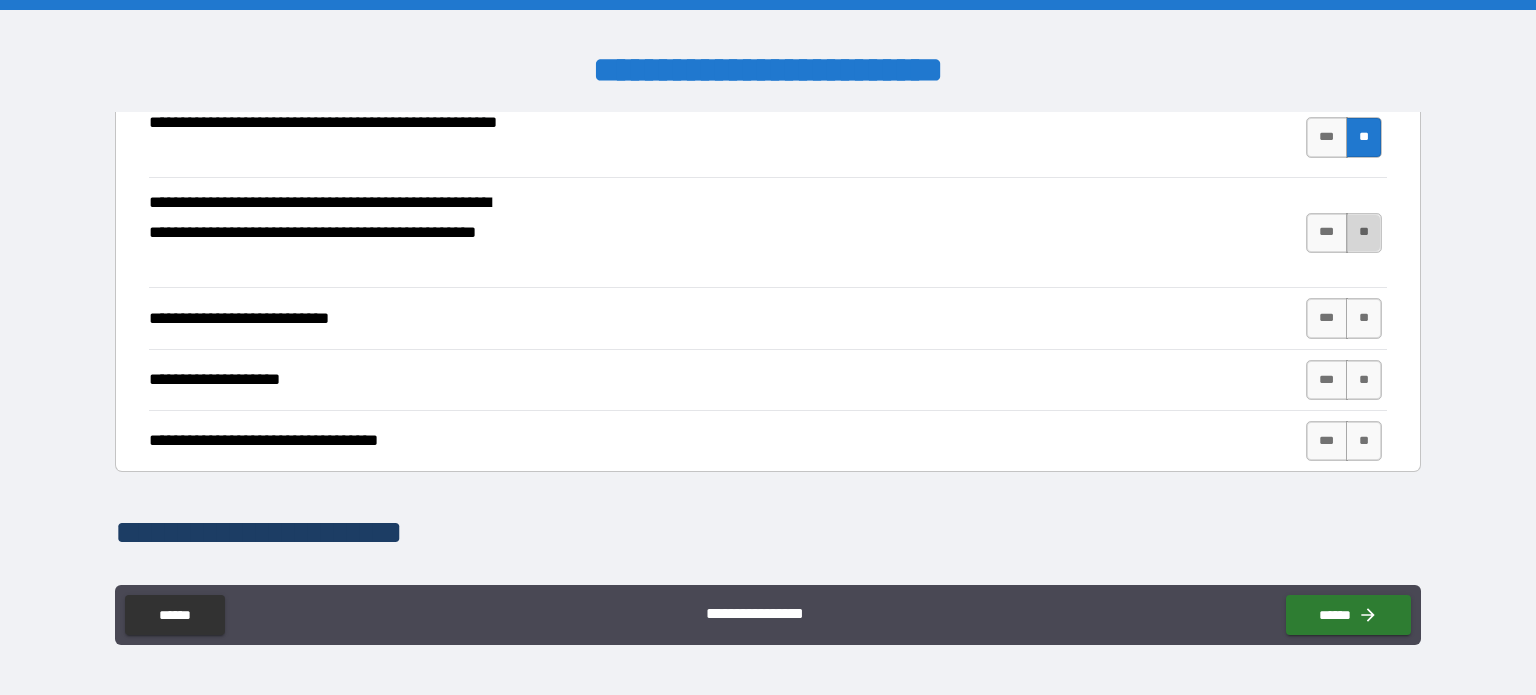 click on "**" at bounding box center [1364, 233] 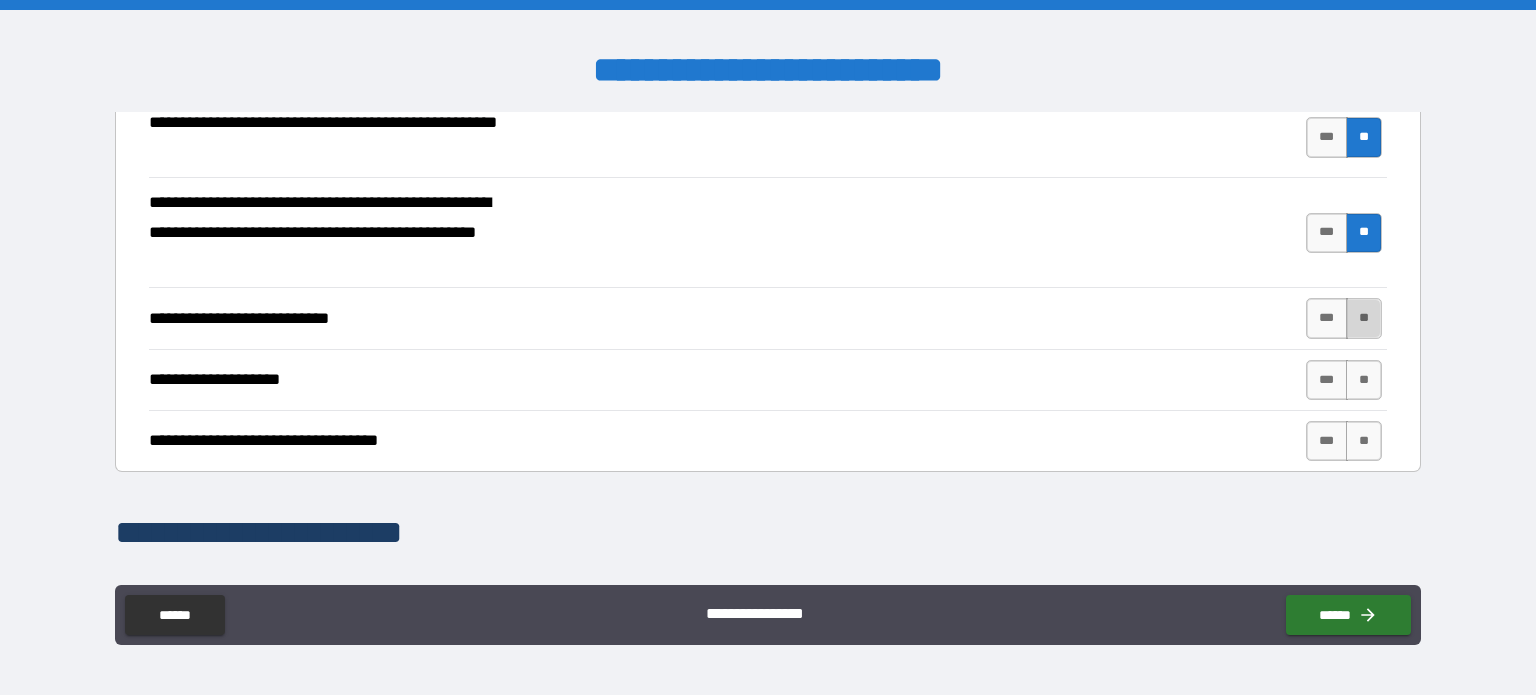 click on "**" at bounding box center [1364, 318] 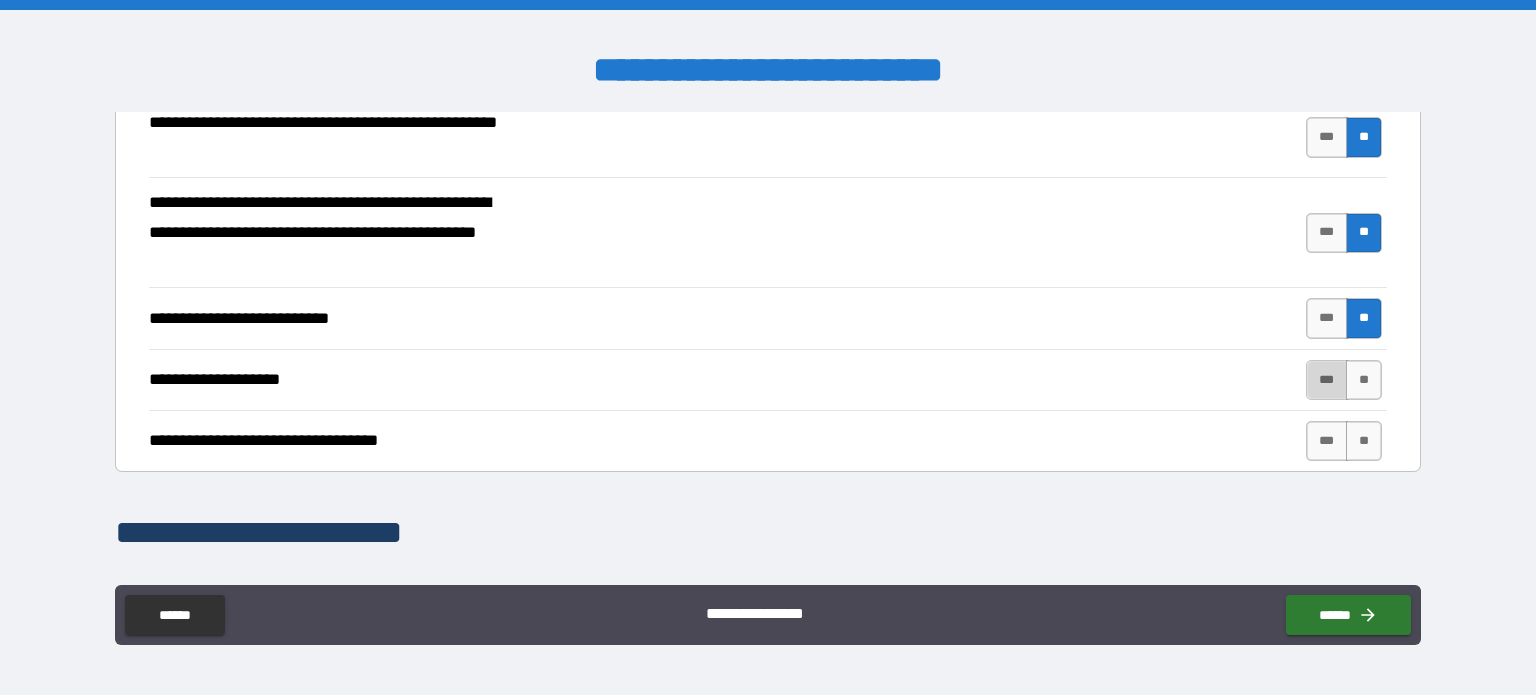 click on "***" at bounding box center [1327, 380] 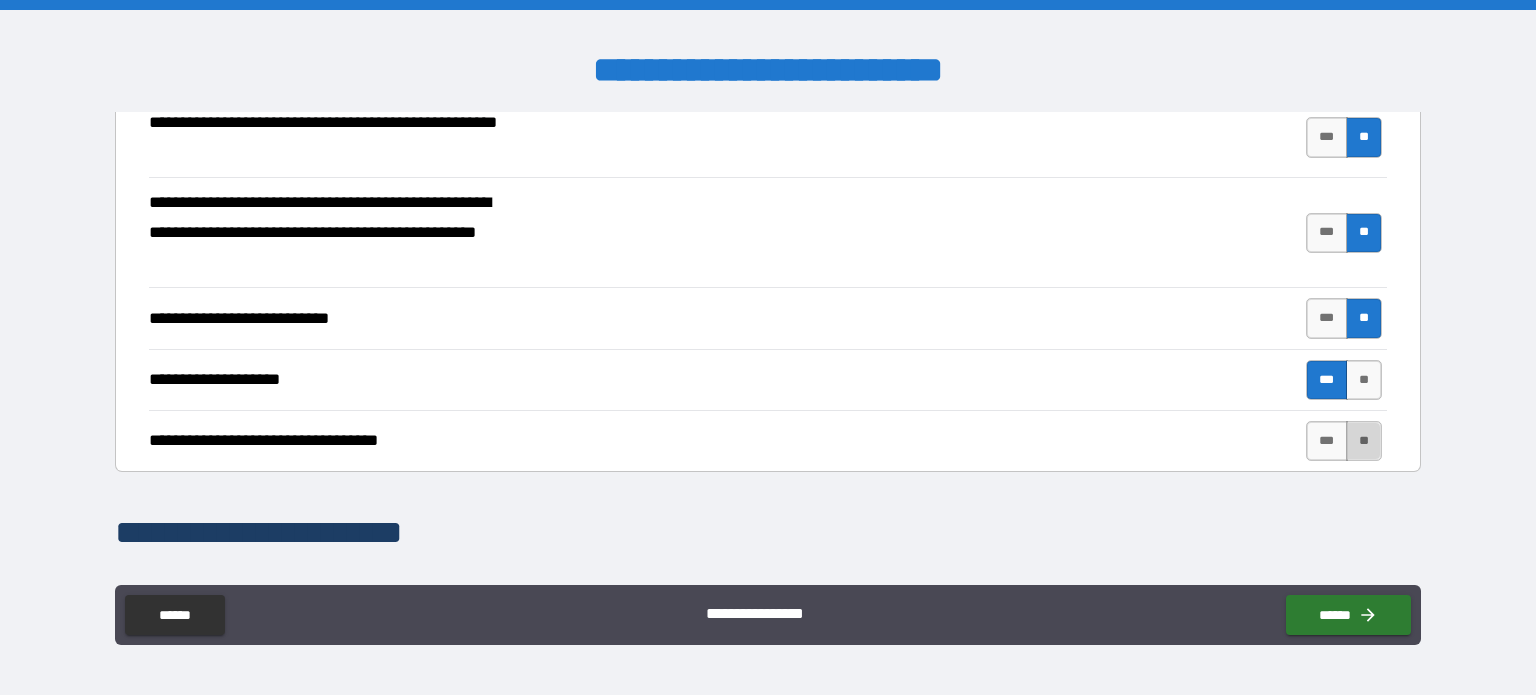 click on "**" at bounding box center [1364, 441] 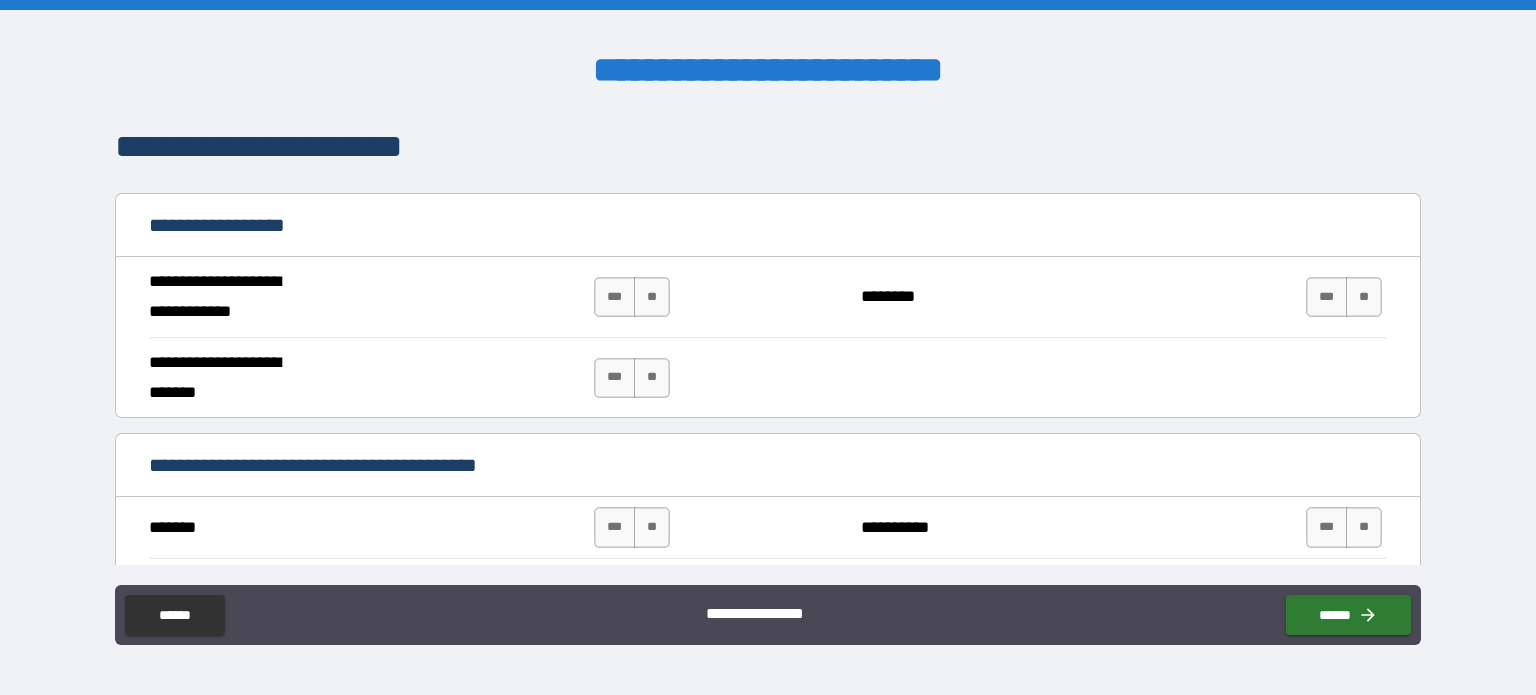 scroll, scrollTop: 1076, scrollLeft: 0, axis: vertical 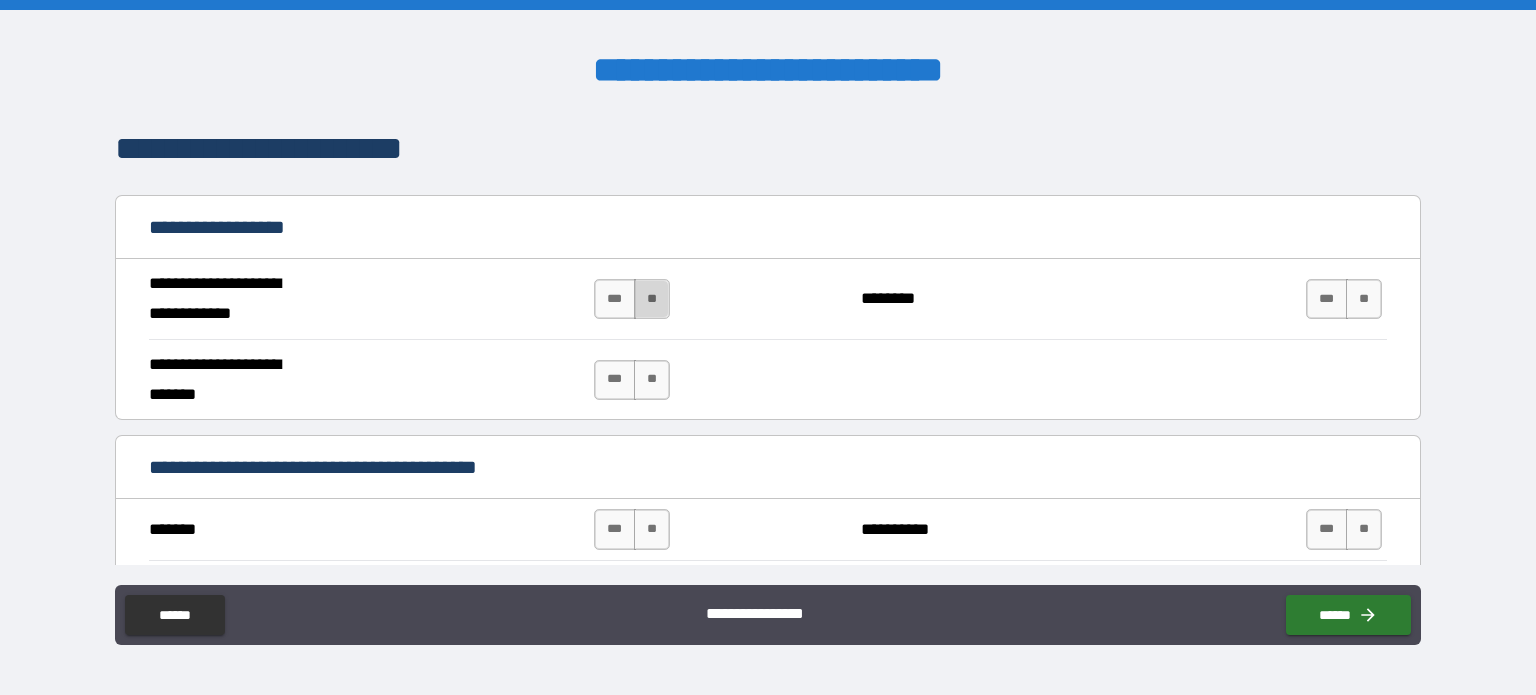 click on "**" at bounding box center (652, 299) 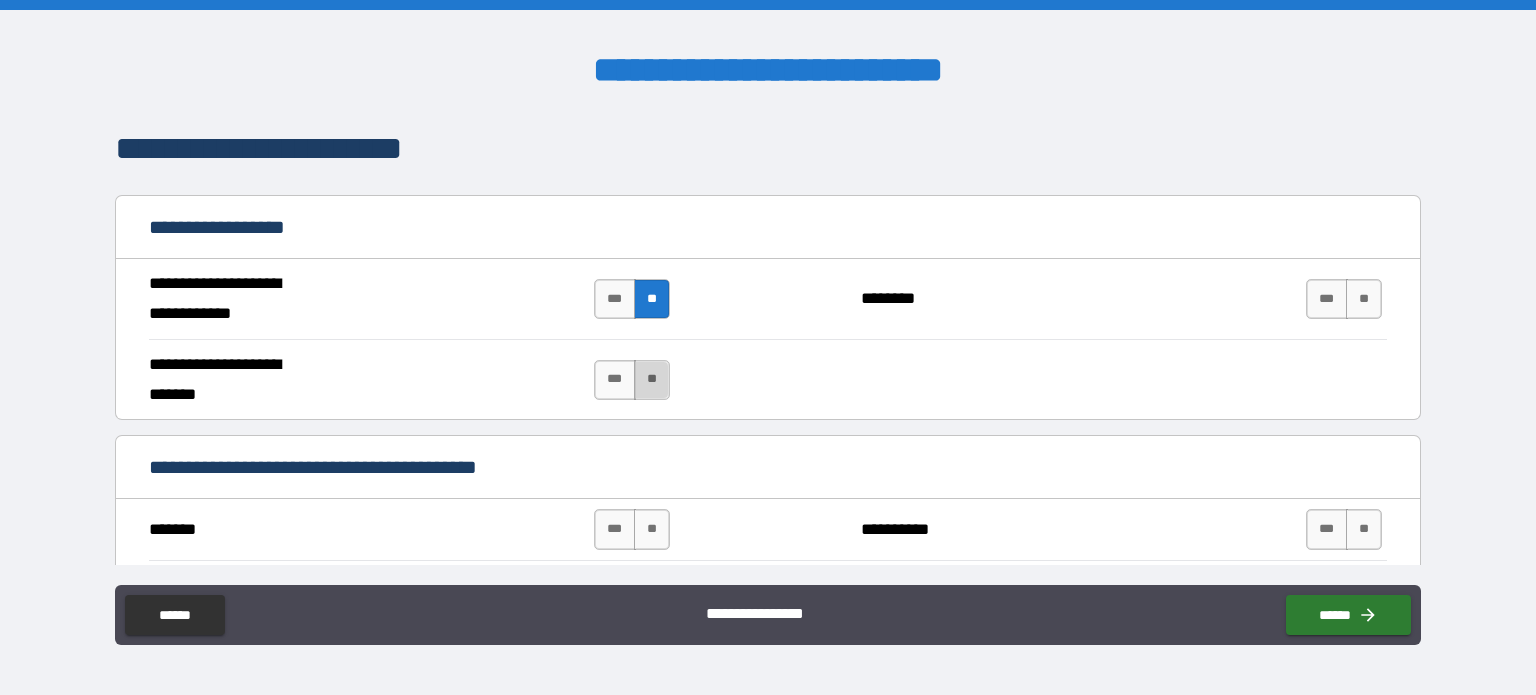 click on "**" at bounding box center [652, 380] 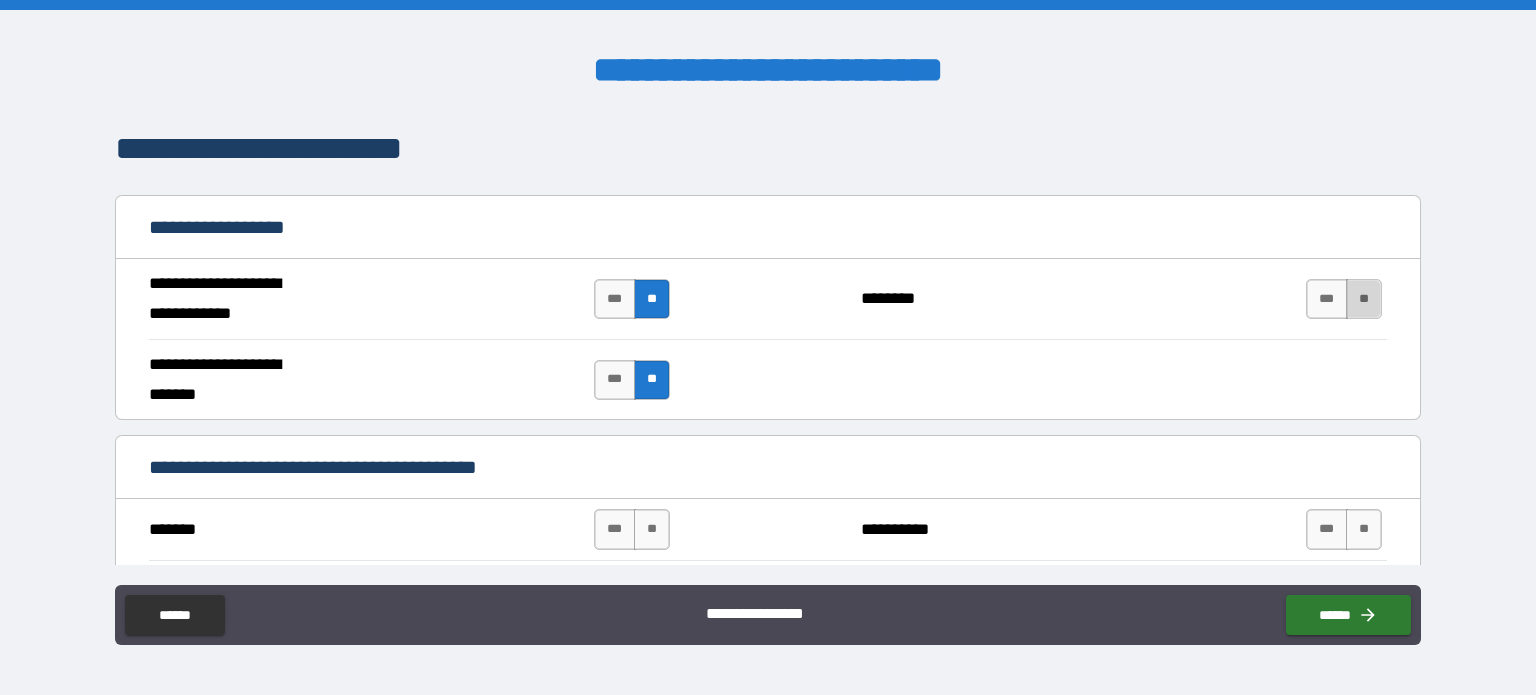 click on "**" at bounding box center [1364, 299] 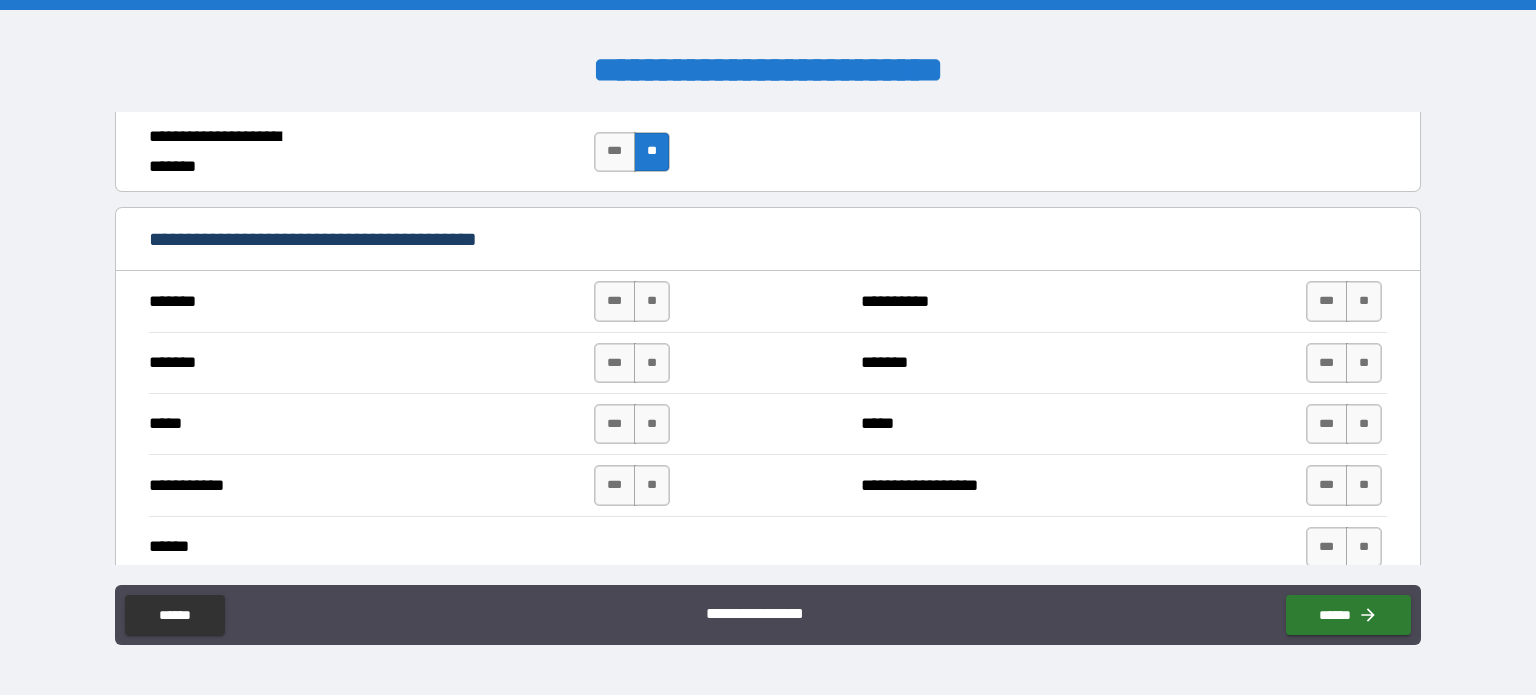 scroll, scrollTop: 1314, scrollLeft: 0, axis: vertical 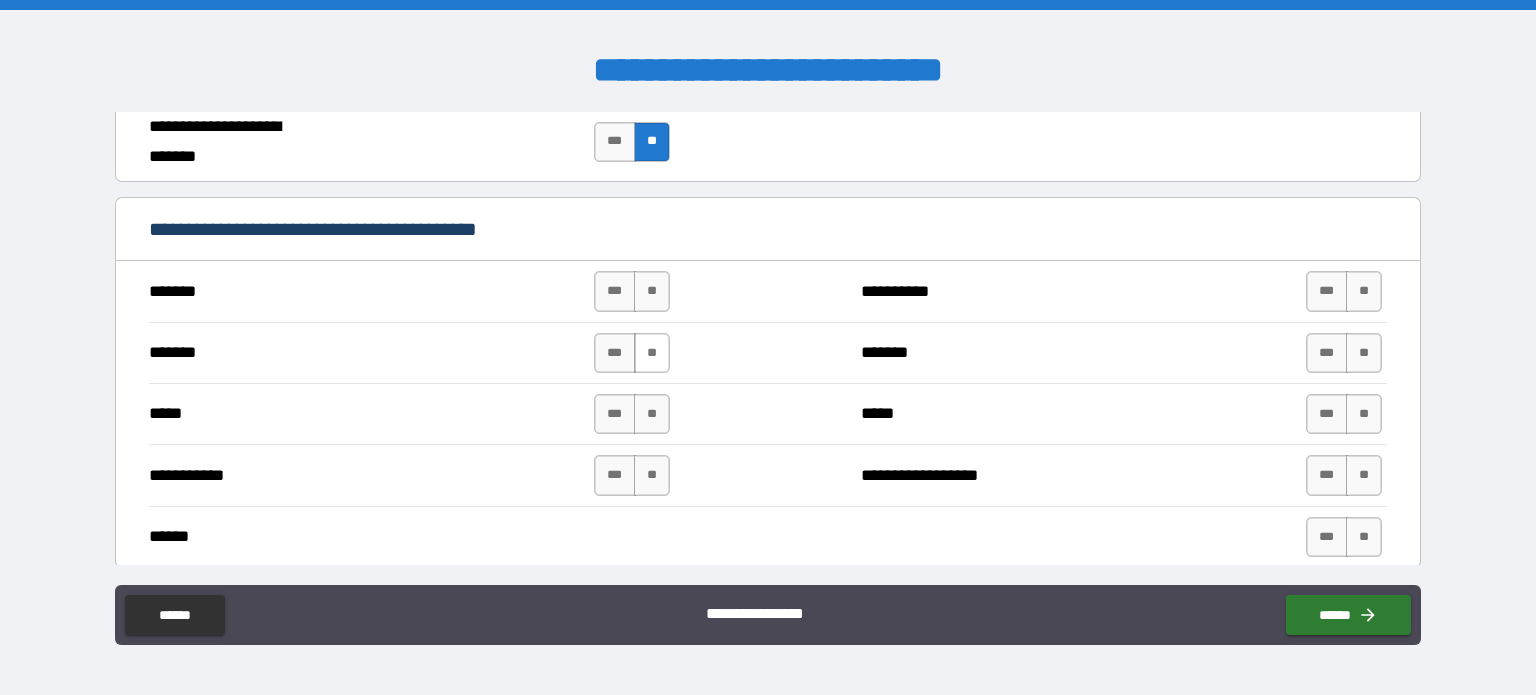 drag, startPoint x: 652, startPoint y: 286, endPoint x: 654, endPoint y: 343, distance: 57.035076 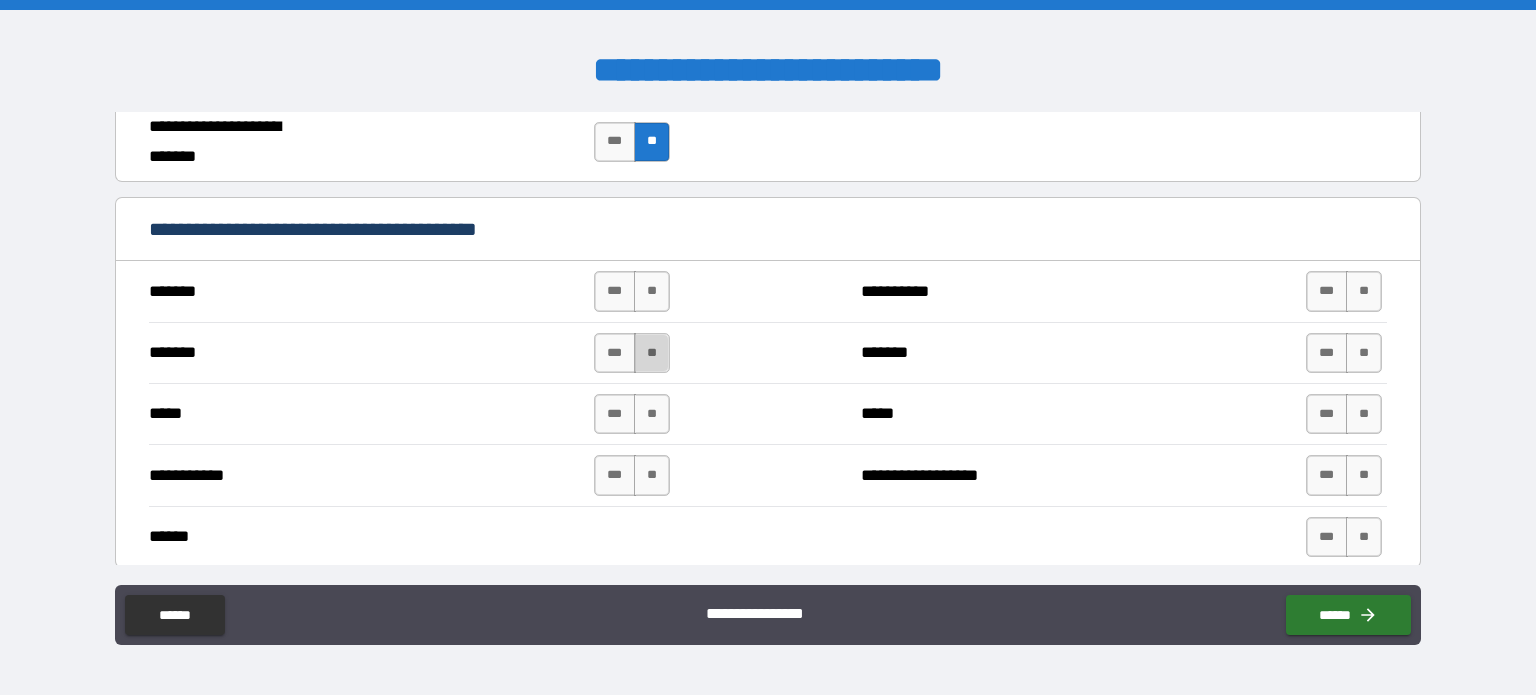 click on "**" at bounding box center [652, 353] 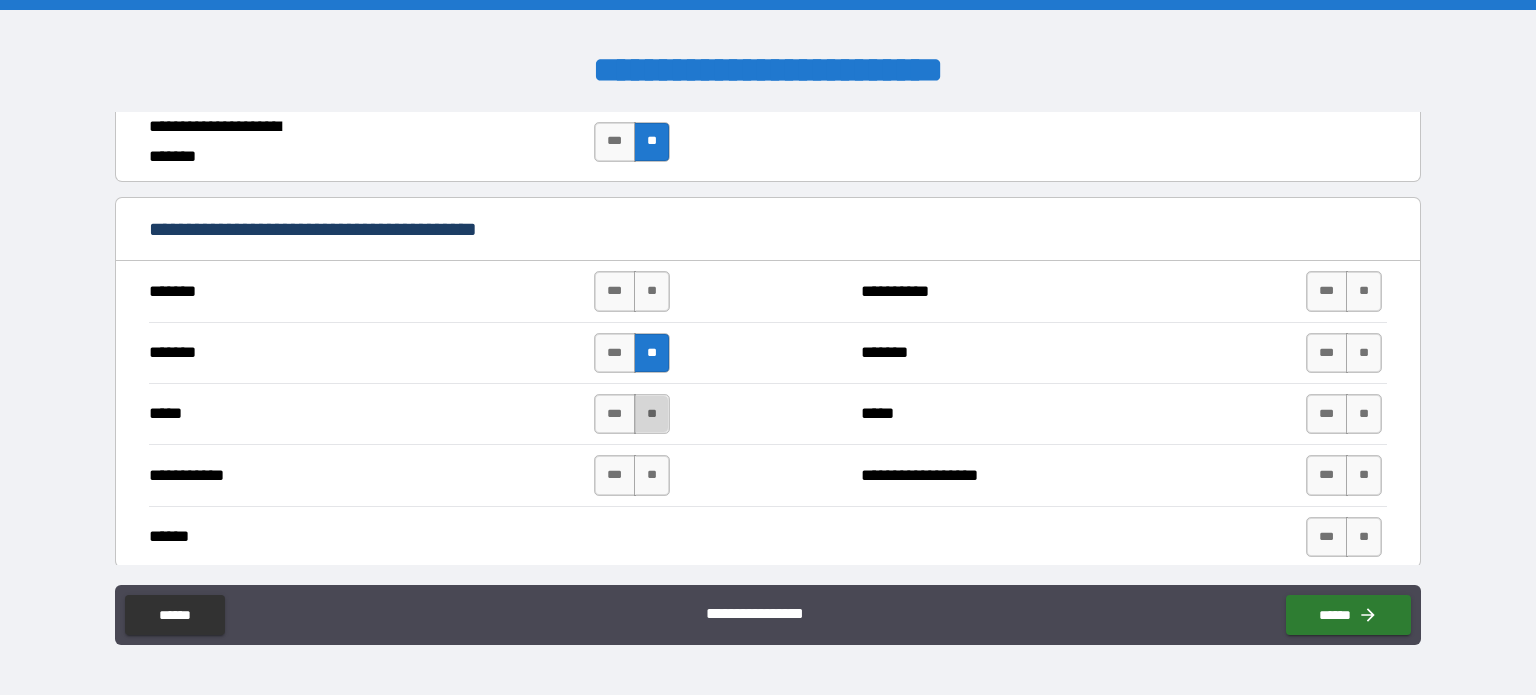 click on "**" at bounding box center (652, 414) 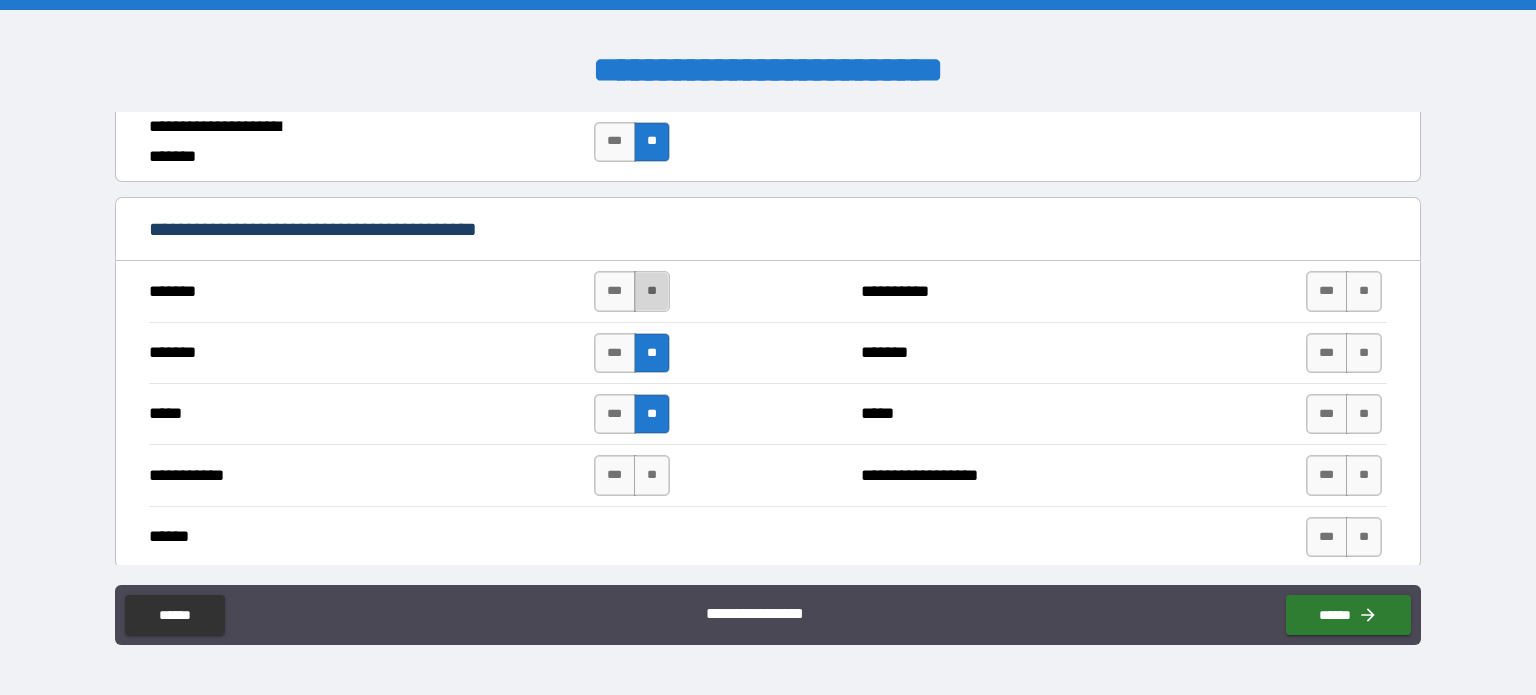 click on "**" at bounding box center [652, 291] 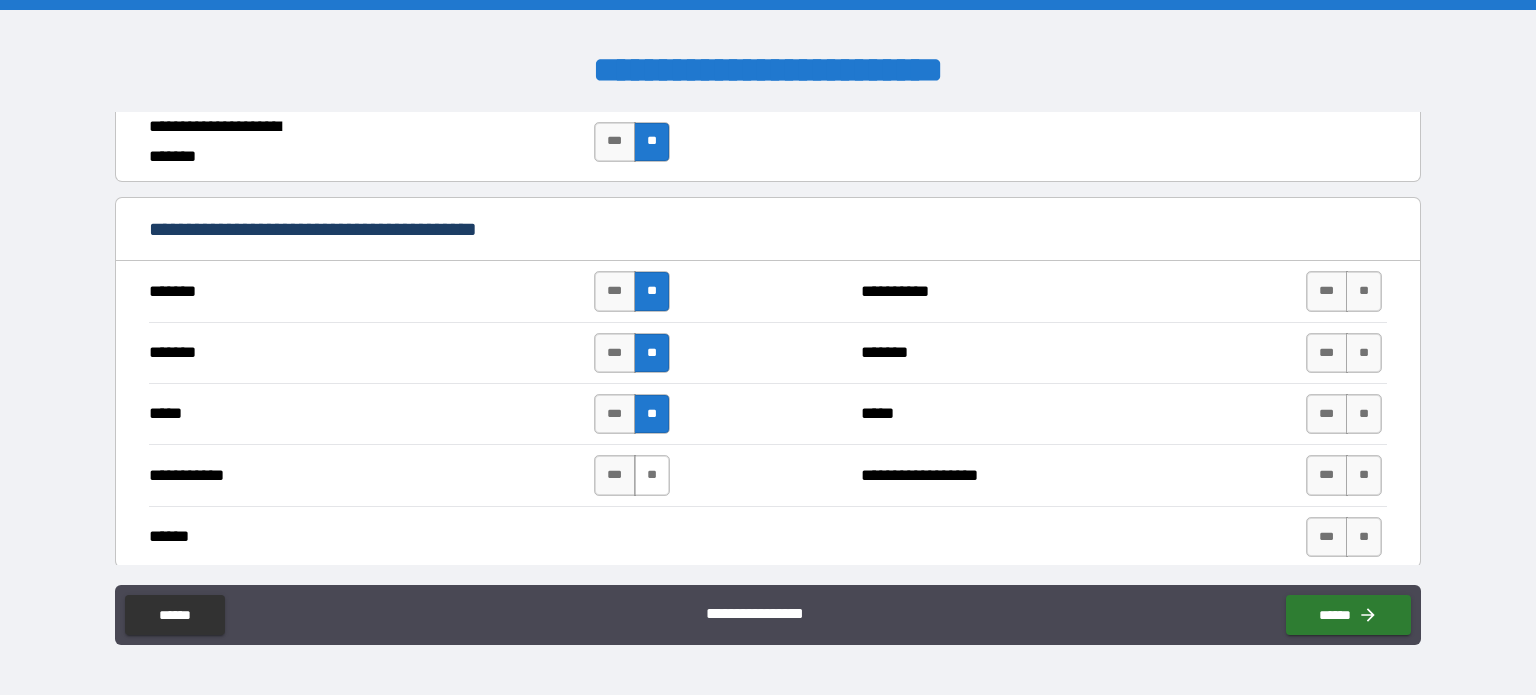 click on "**" at bounding box center [652, 475] 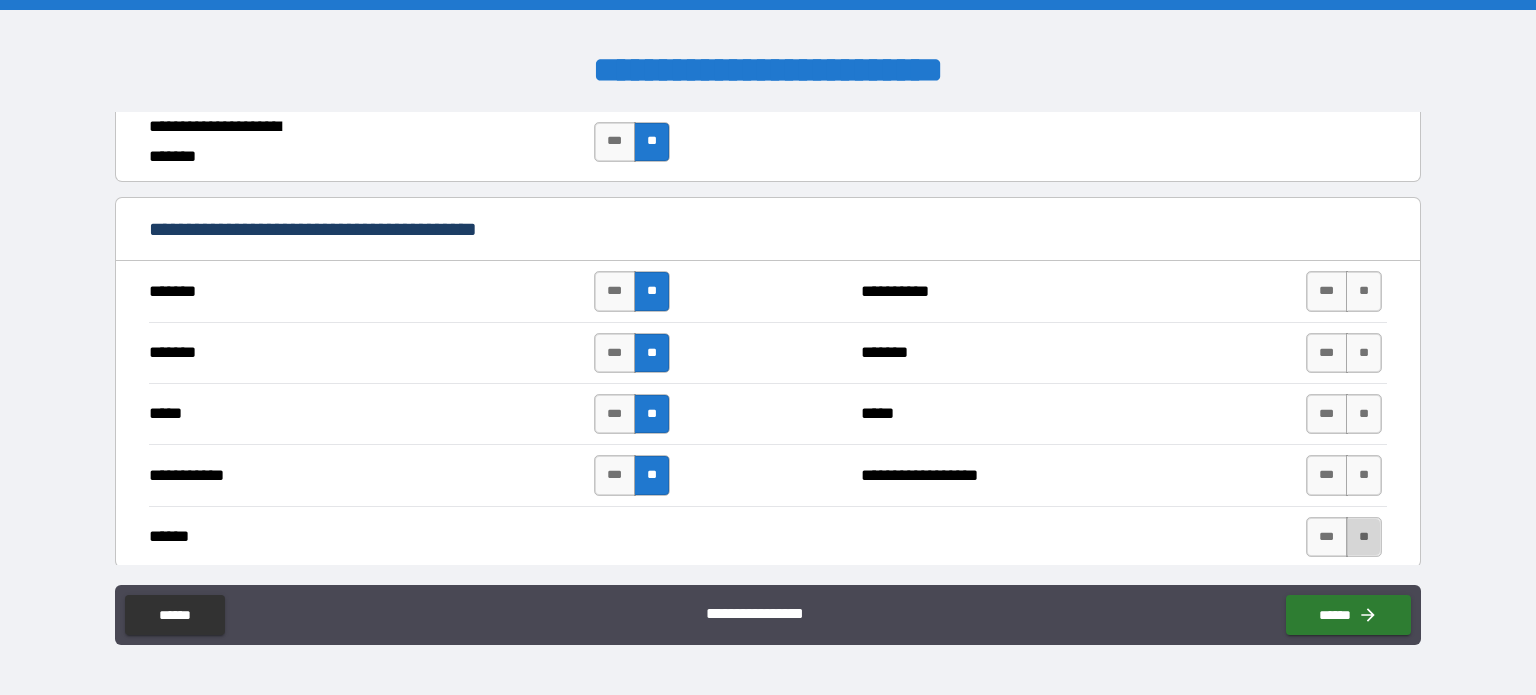 click on "**" at bounding box center (1364, 537) 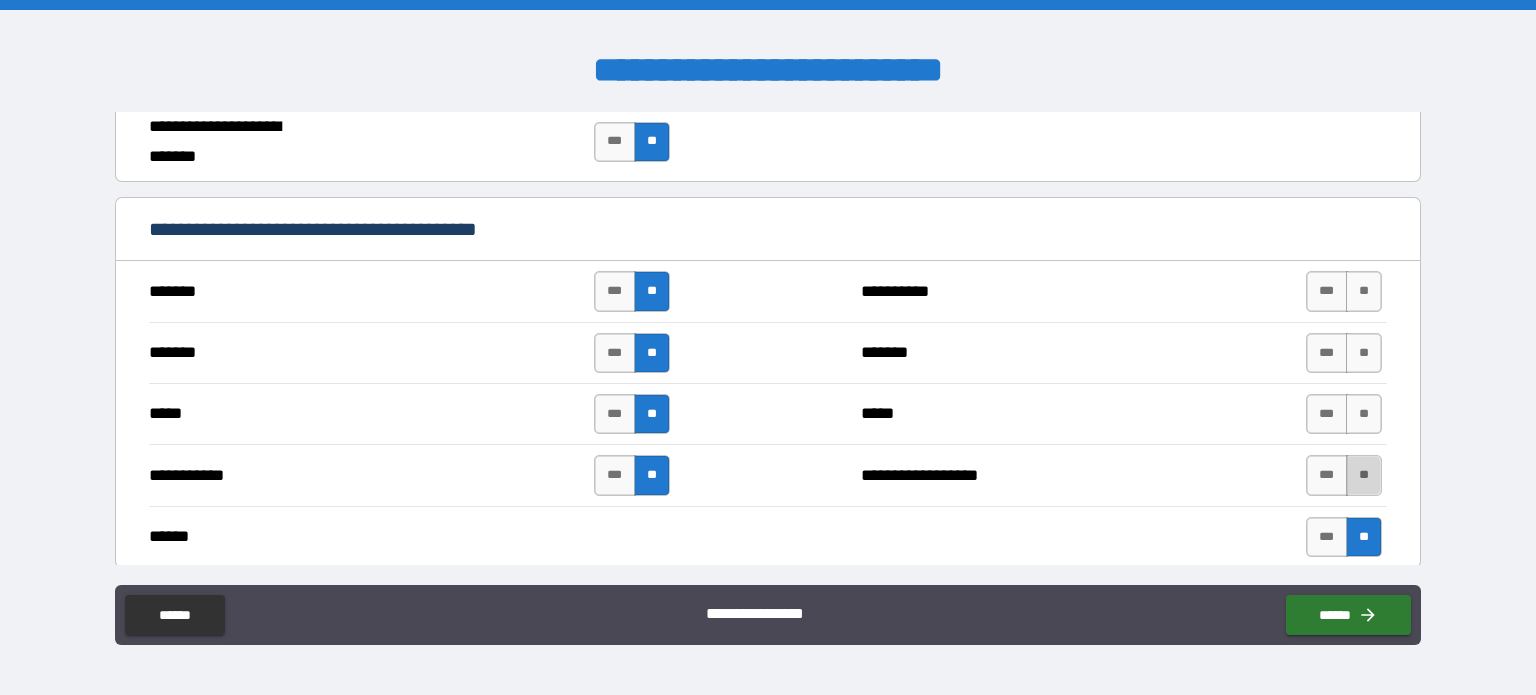 click on "**" at bounding box center [1364, 475] 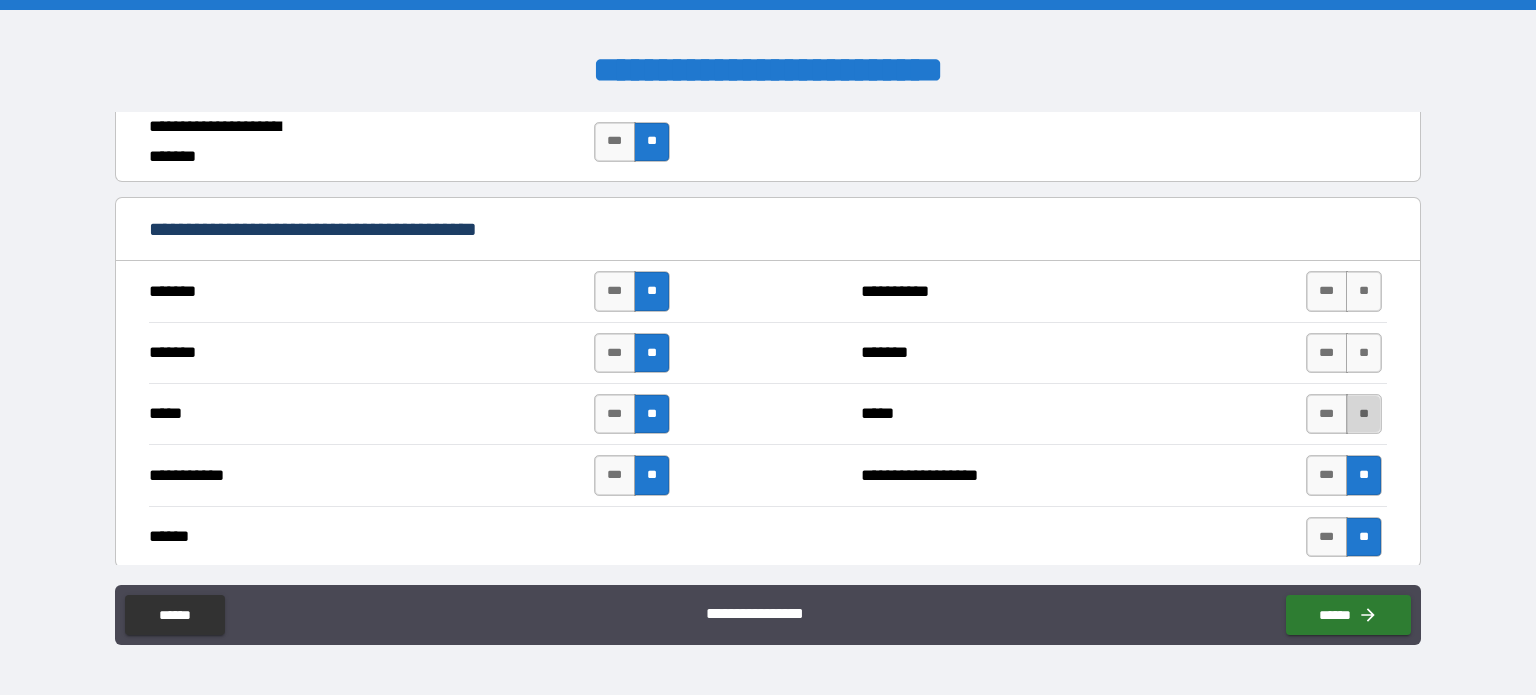 click on "**" at bounding box center (1364, 414) 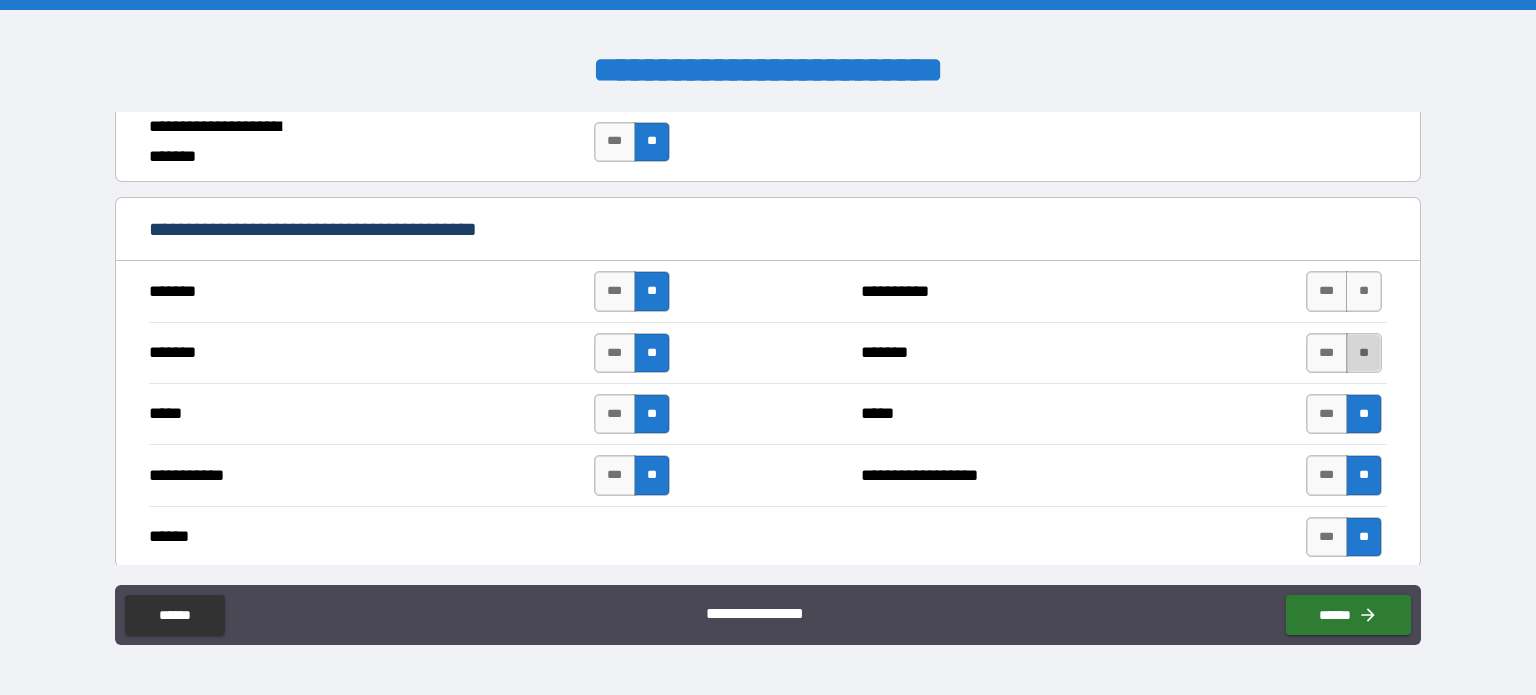 click on "**" at bounding box center (1364, 353) 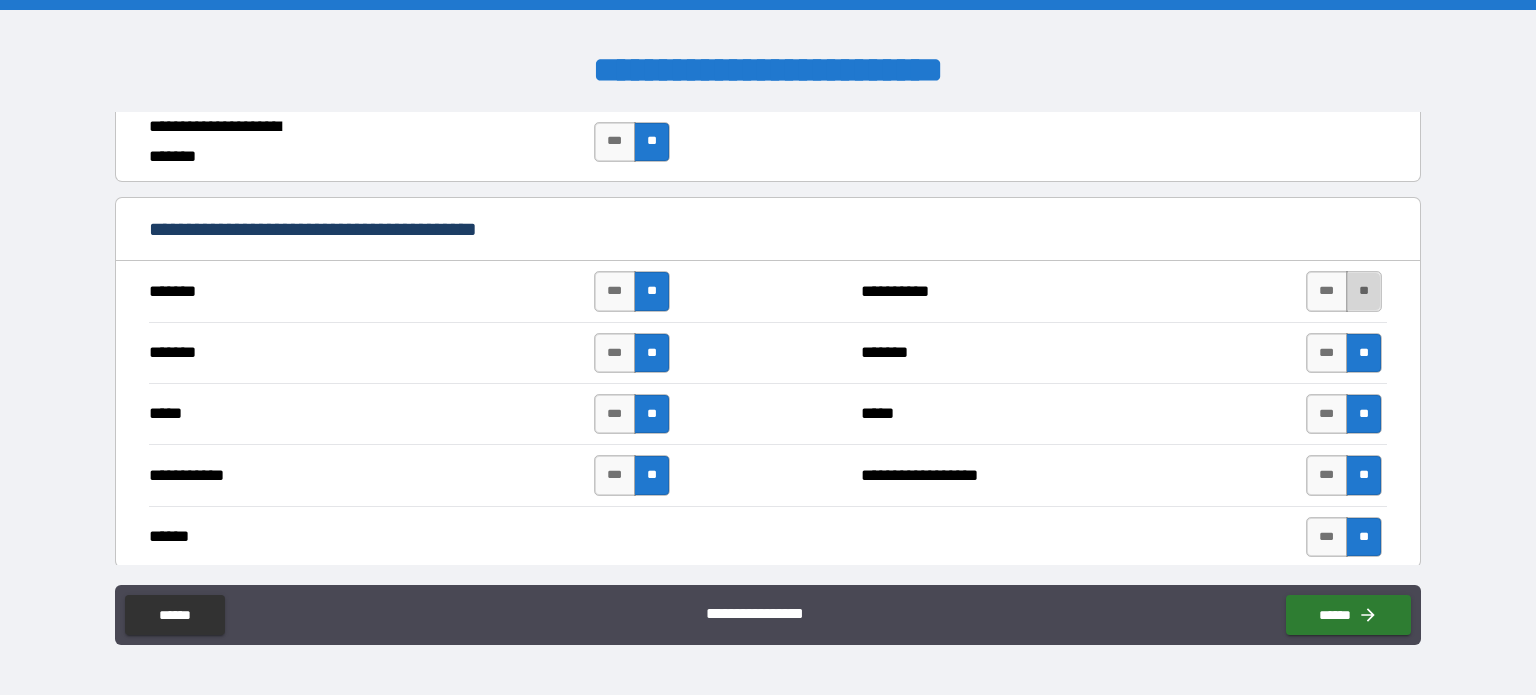 click on "**" at bounding box center (1364, 291) 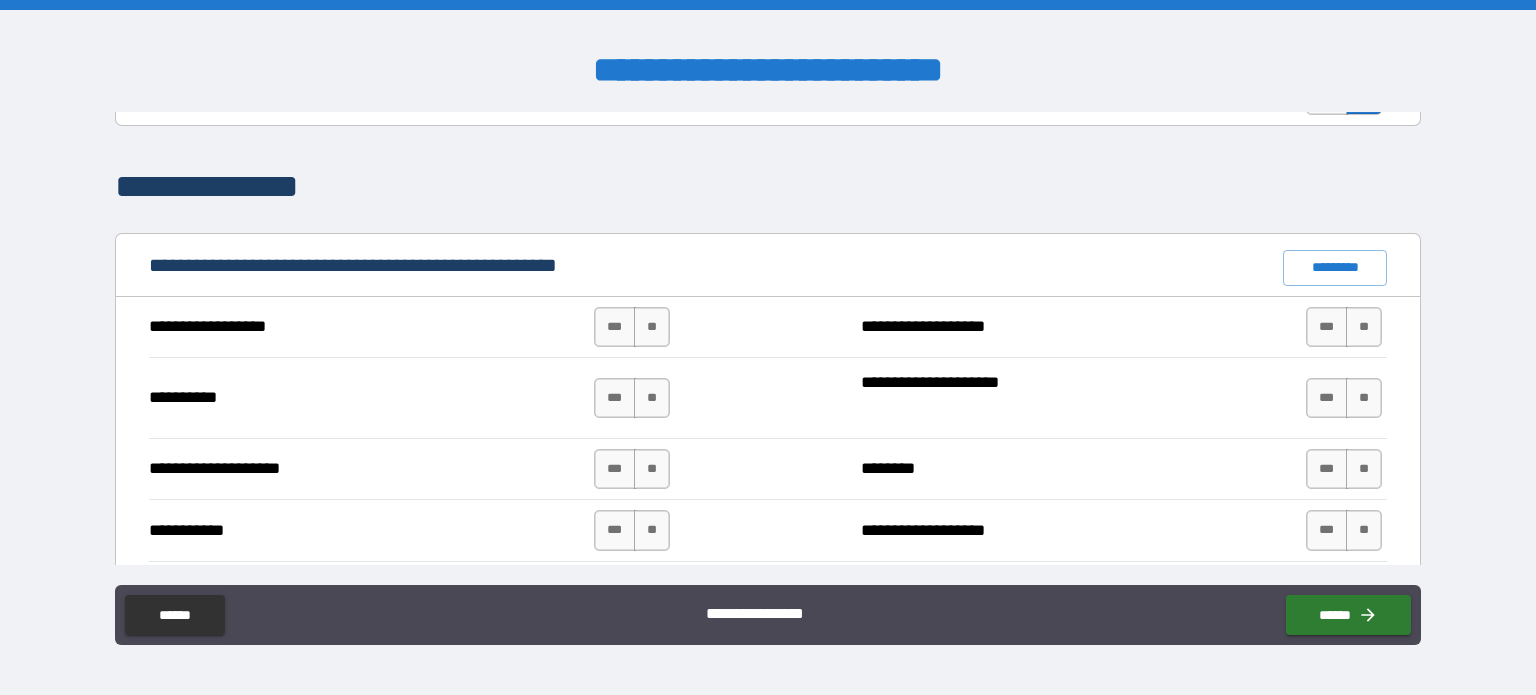 scroll, scrollTop: 1758, scrollLeft: 0, axis: vertical 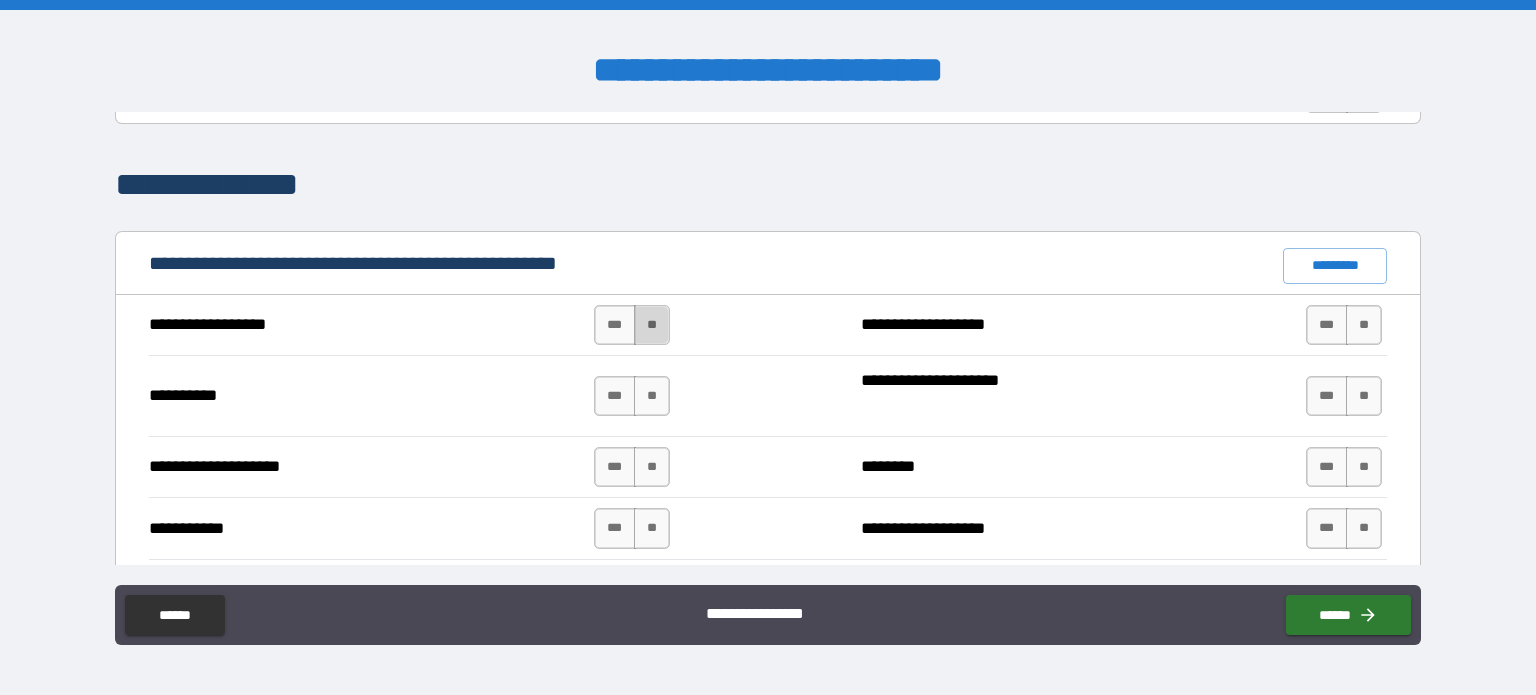 click on "**" at bounding box center [652, 325] 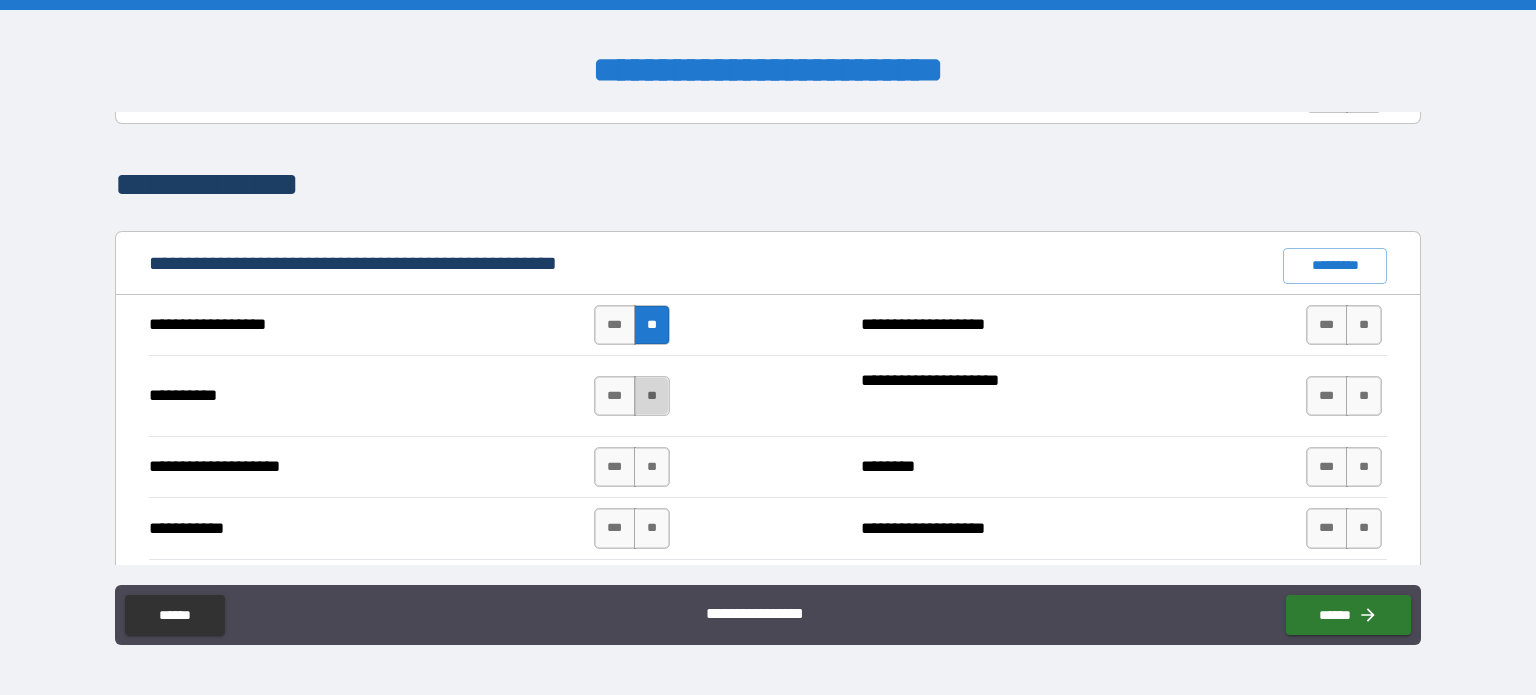 click on "**" at bounding box center [652, 396] 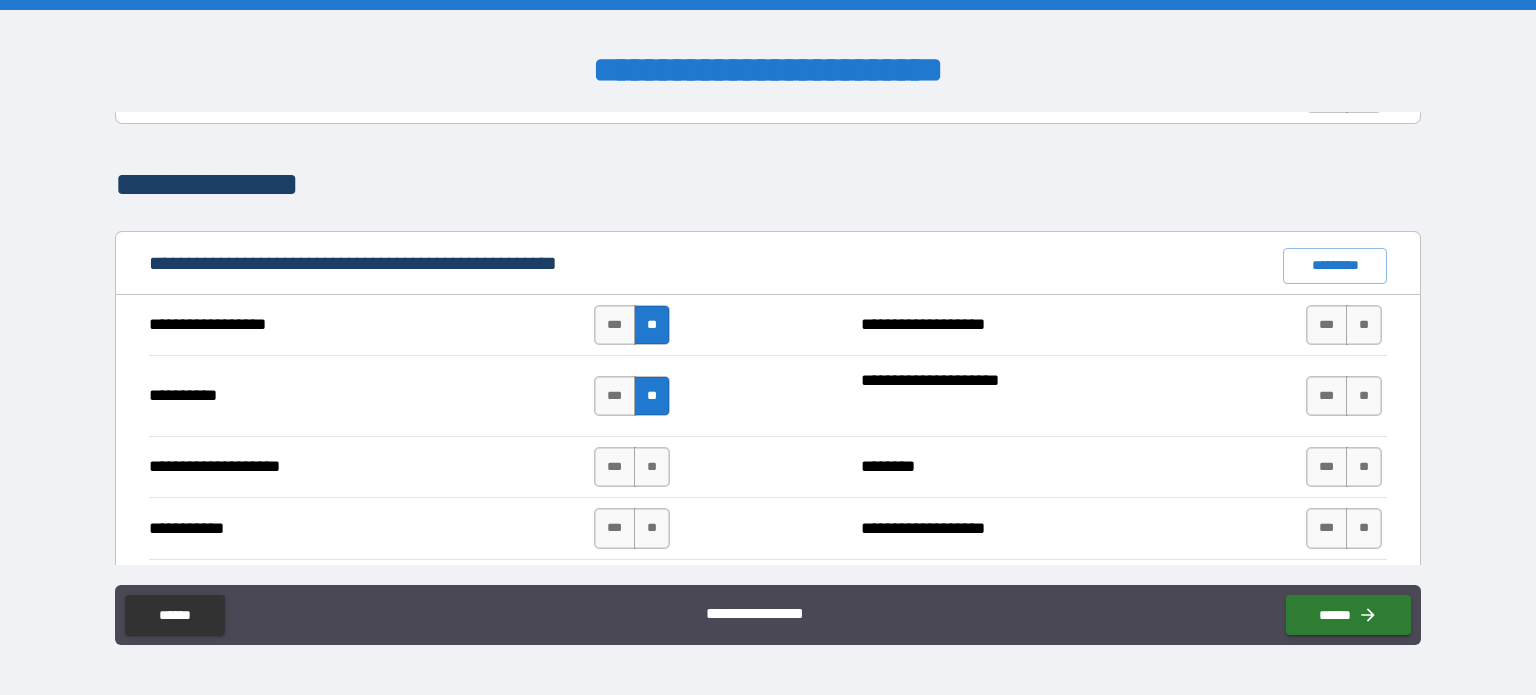 scroll, scrollTop: 1878, scrollLeft: 0, axis: vertical 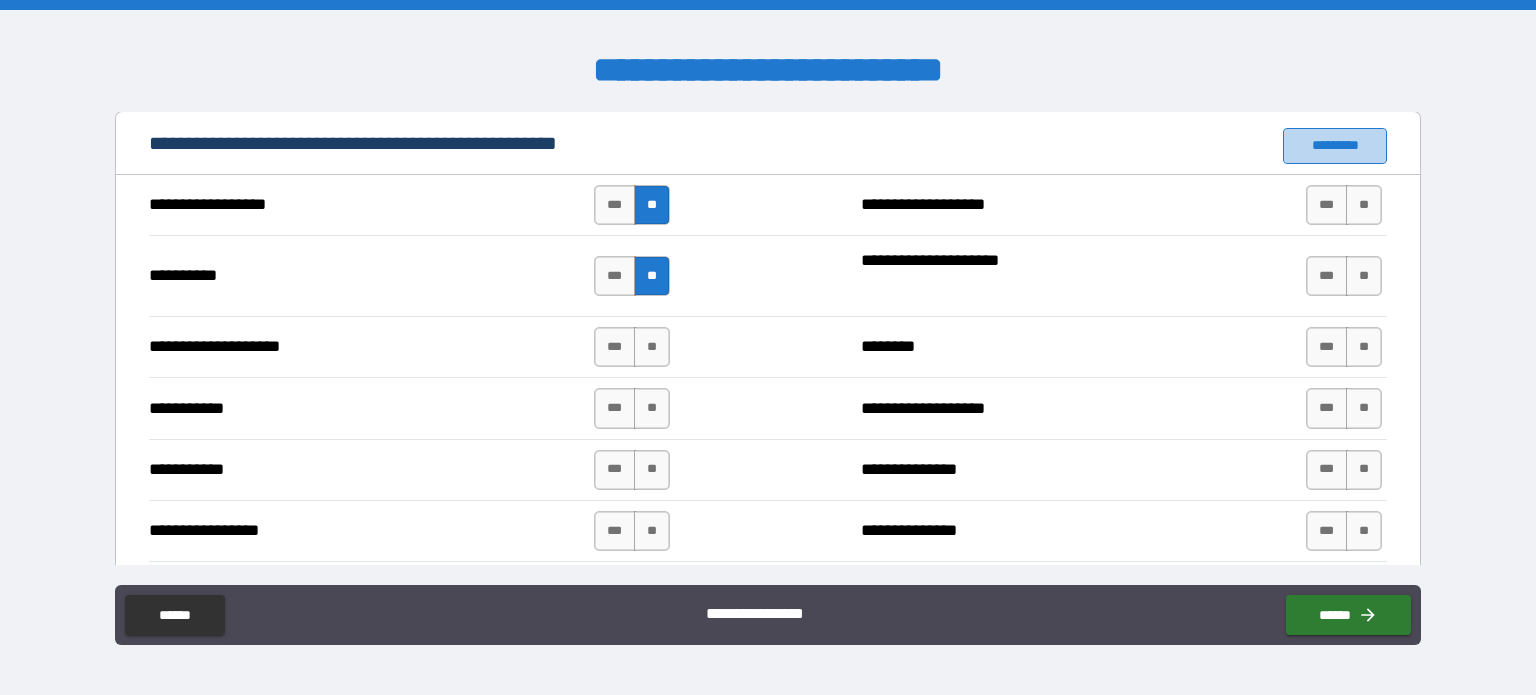 click on "*********" at bounding box center (1335, 146) 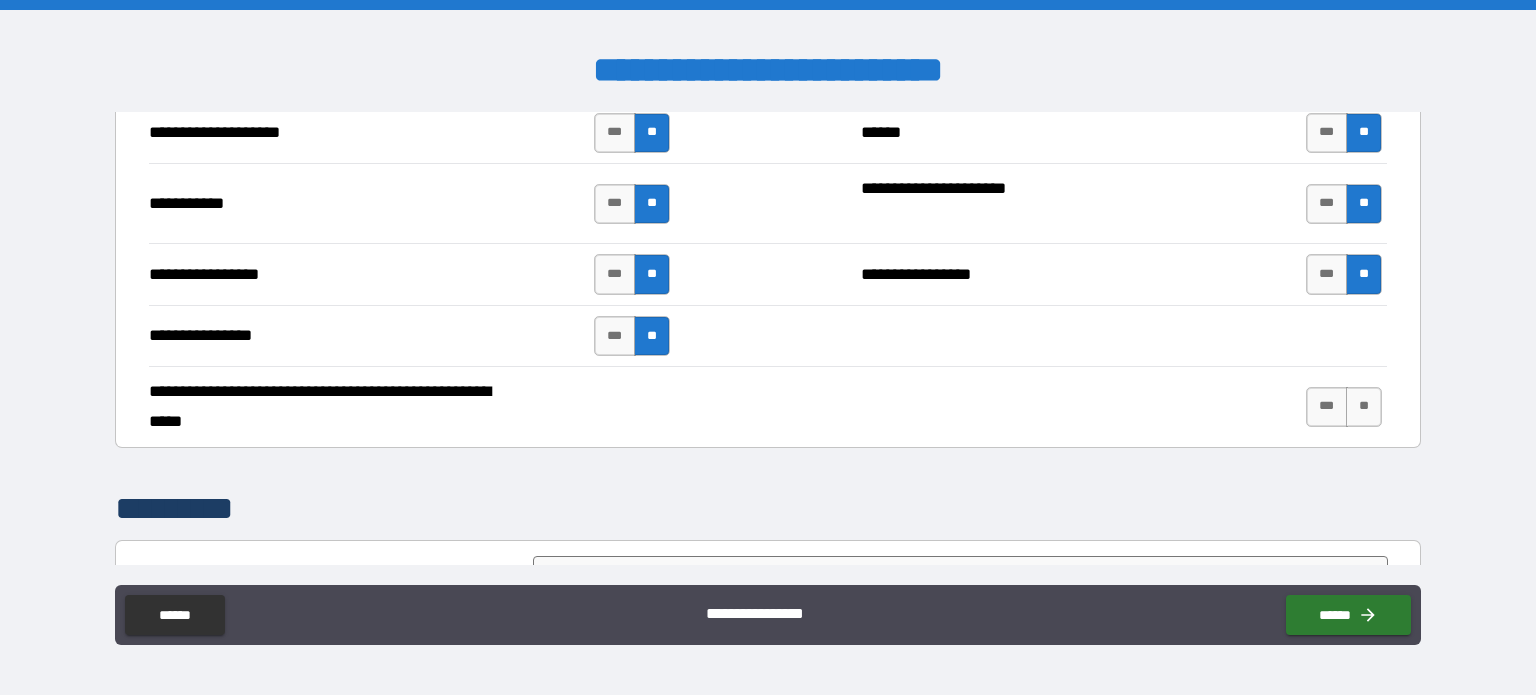 scroll, scrollTop: 4270, scrollLeft: 0, axis: vertical 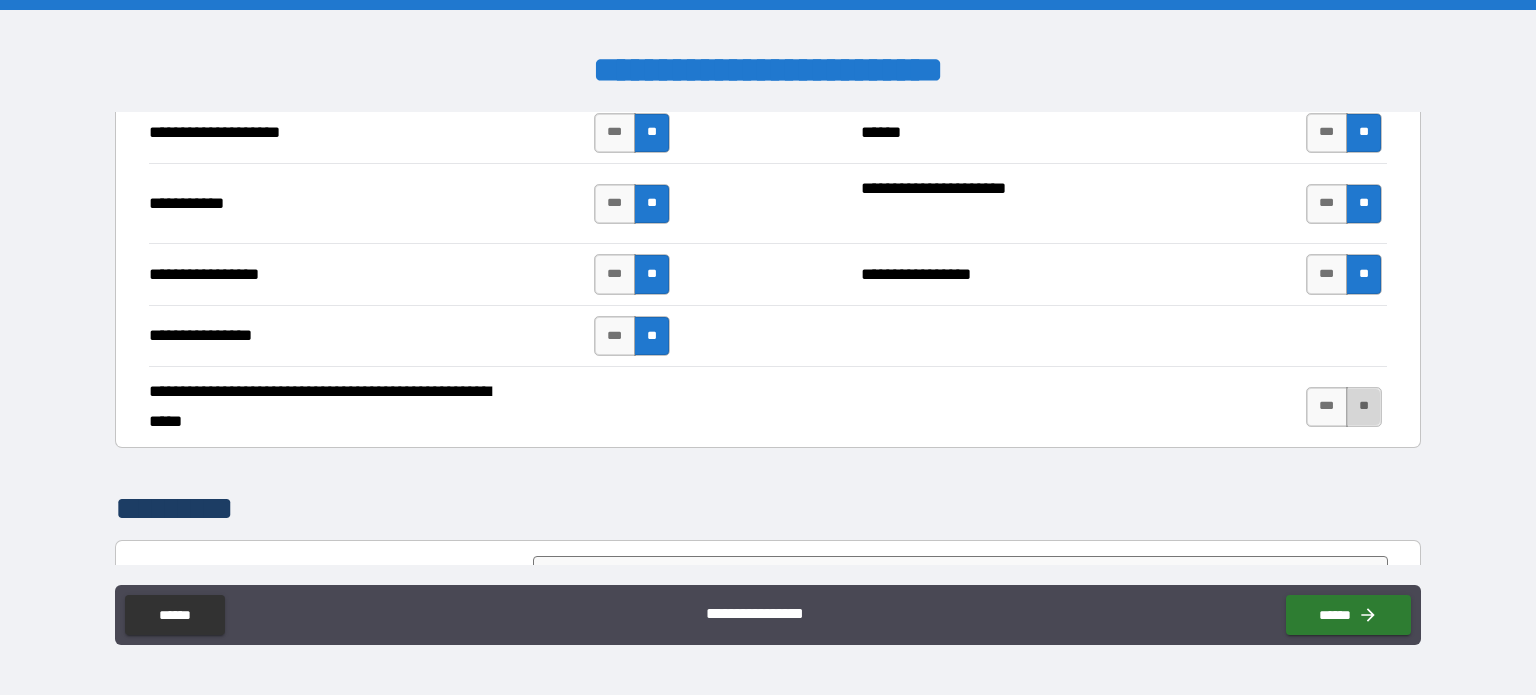 click on "**" at bounding box center (1364, 407) 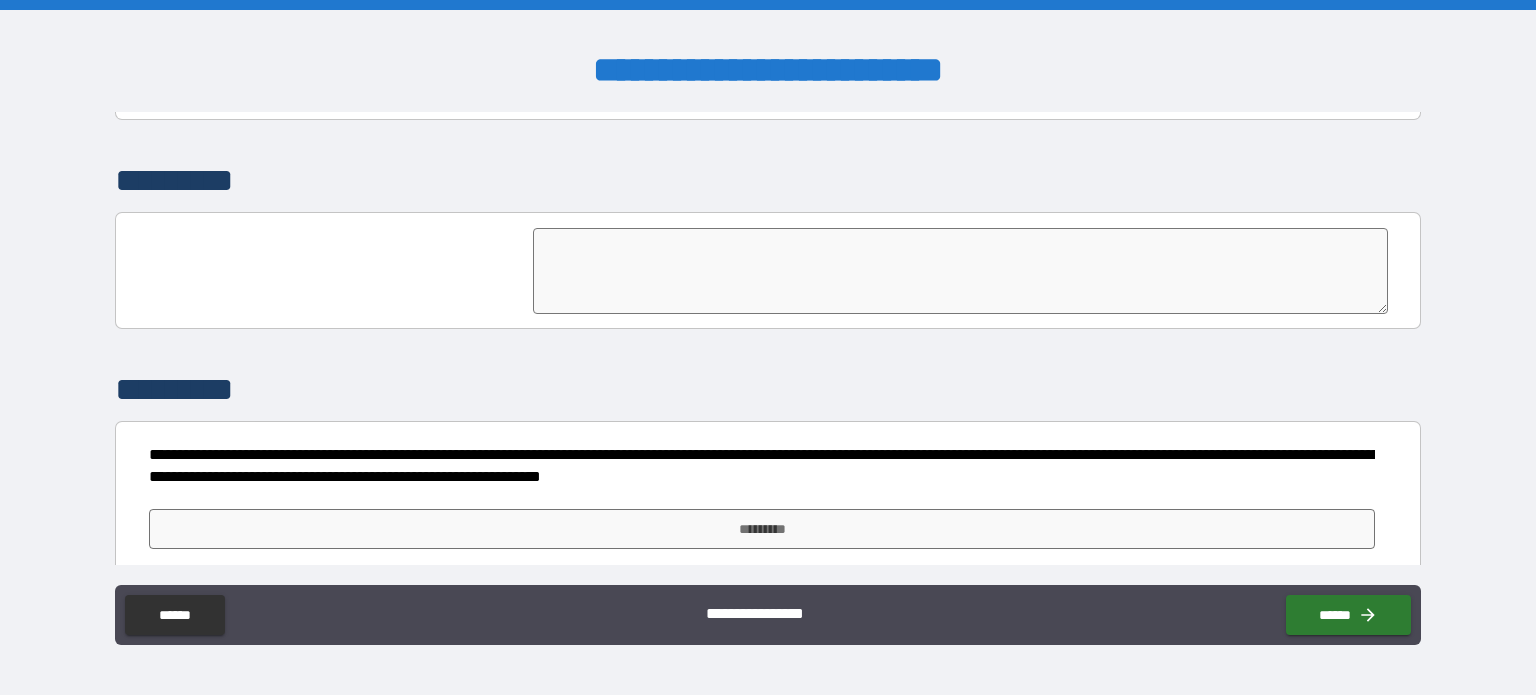 scroll, scrollTop: 4597, scrollLeft: 0, axis: vertical 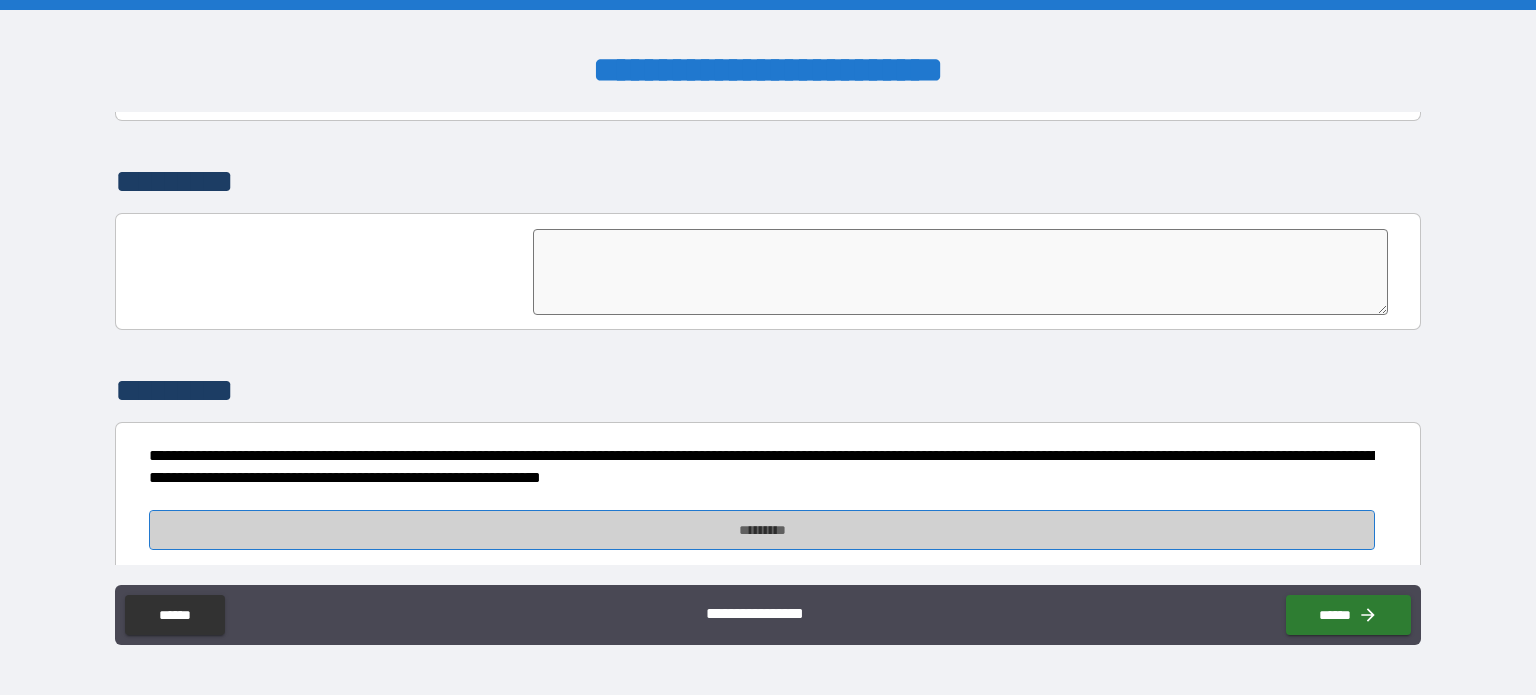 click on "*********" at bounding box center (762, 530) 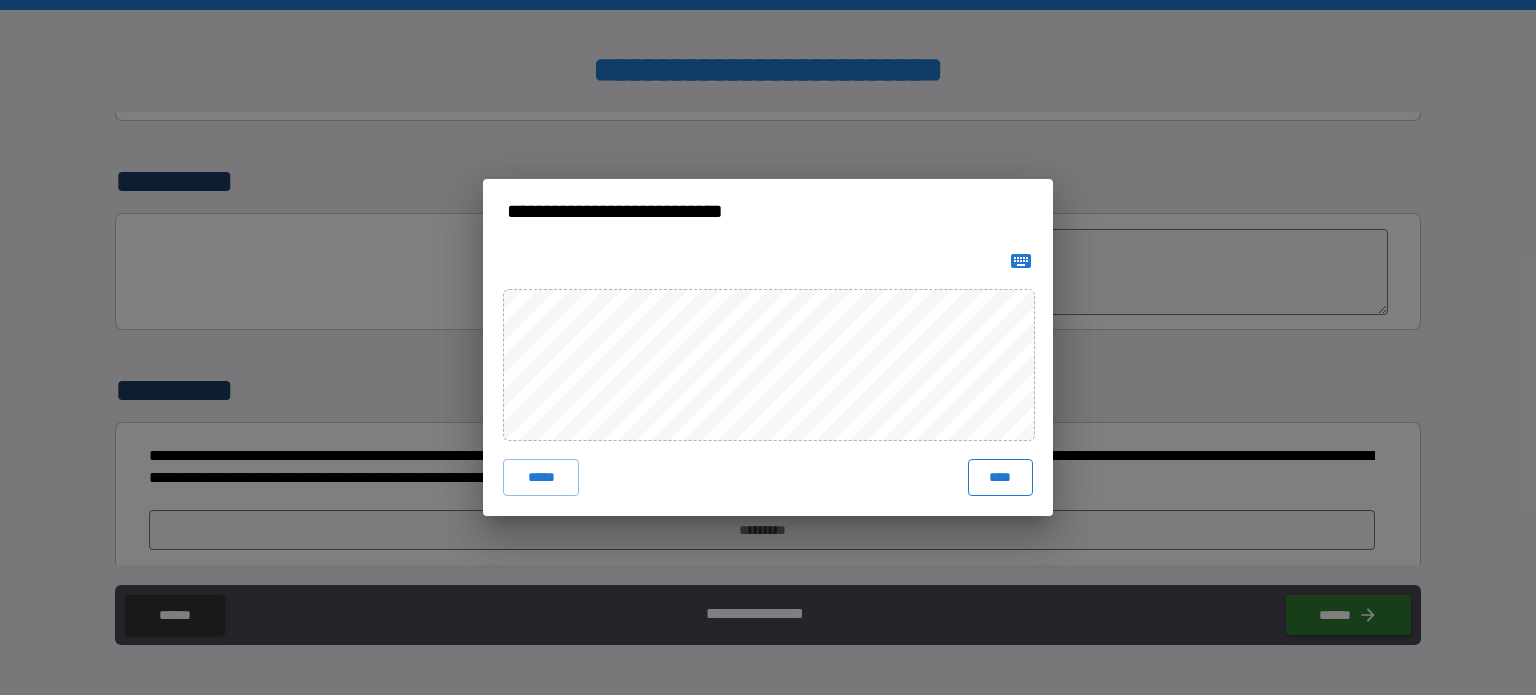 click on "****" at bounding box center (1000, 477) 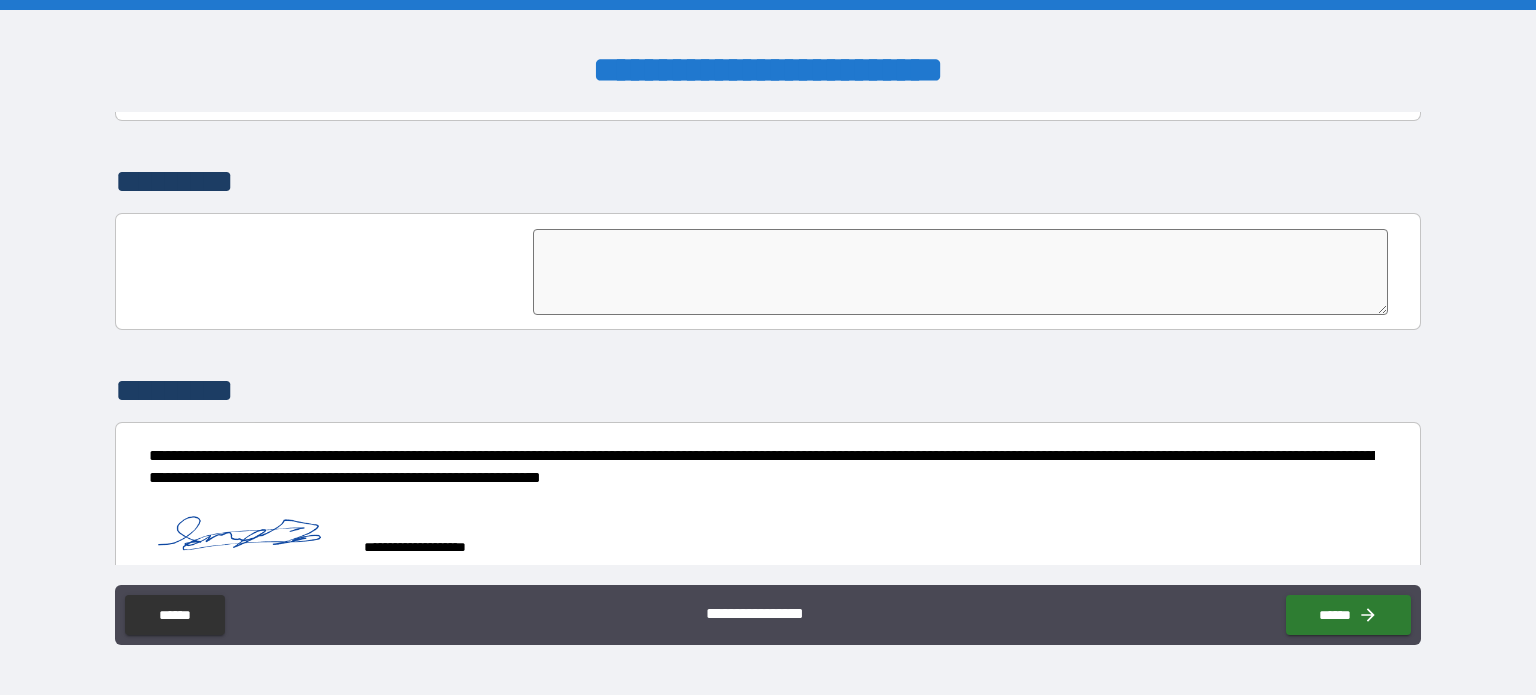 scroll, scrollTop: 4616, scrollLeft: 0, axis: vertical 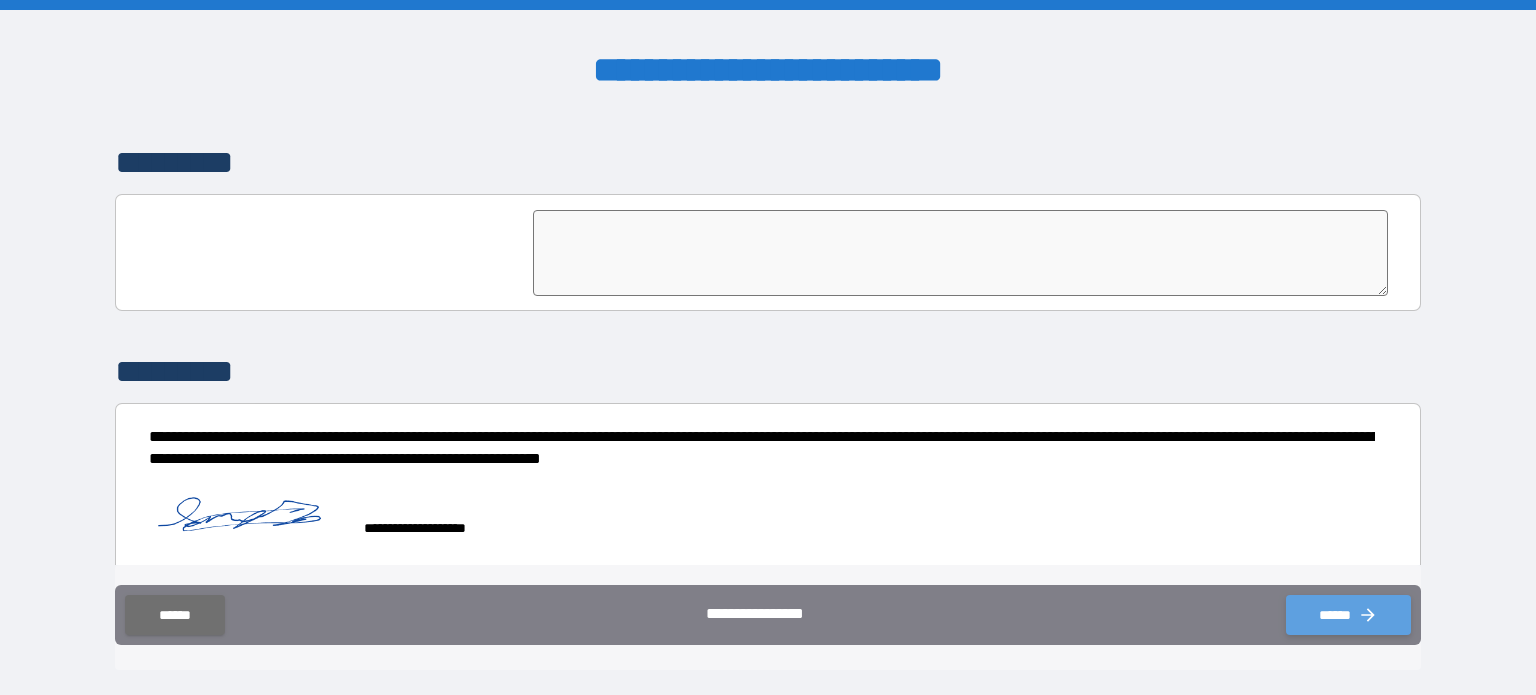 click on "******" at bounding box center (1348, 615) 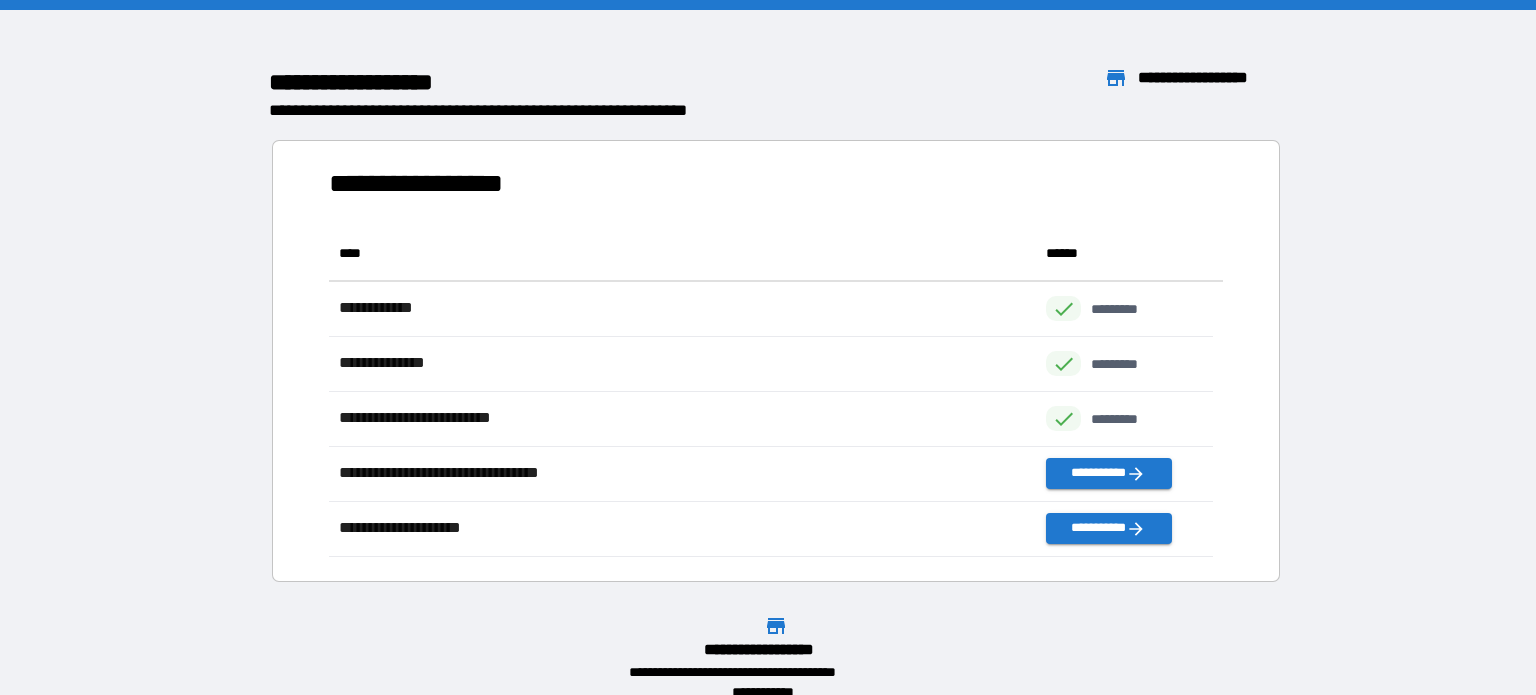 scroll, scrollTop: 16, scrollLeft: 16, axis: both 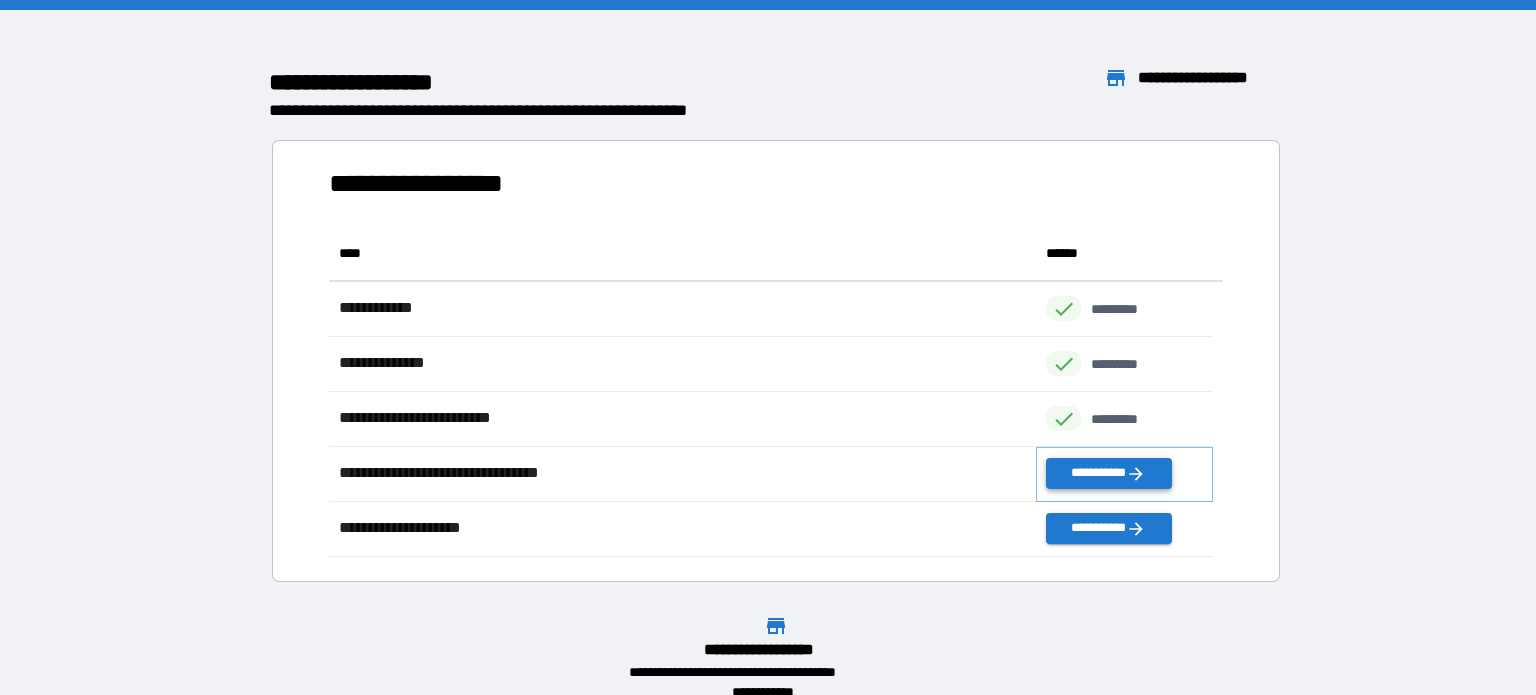 click on "**********" at bounding box center [1108, 473] 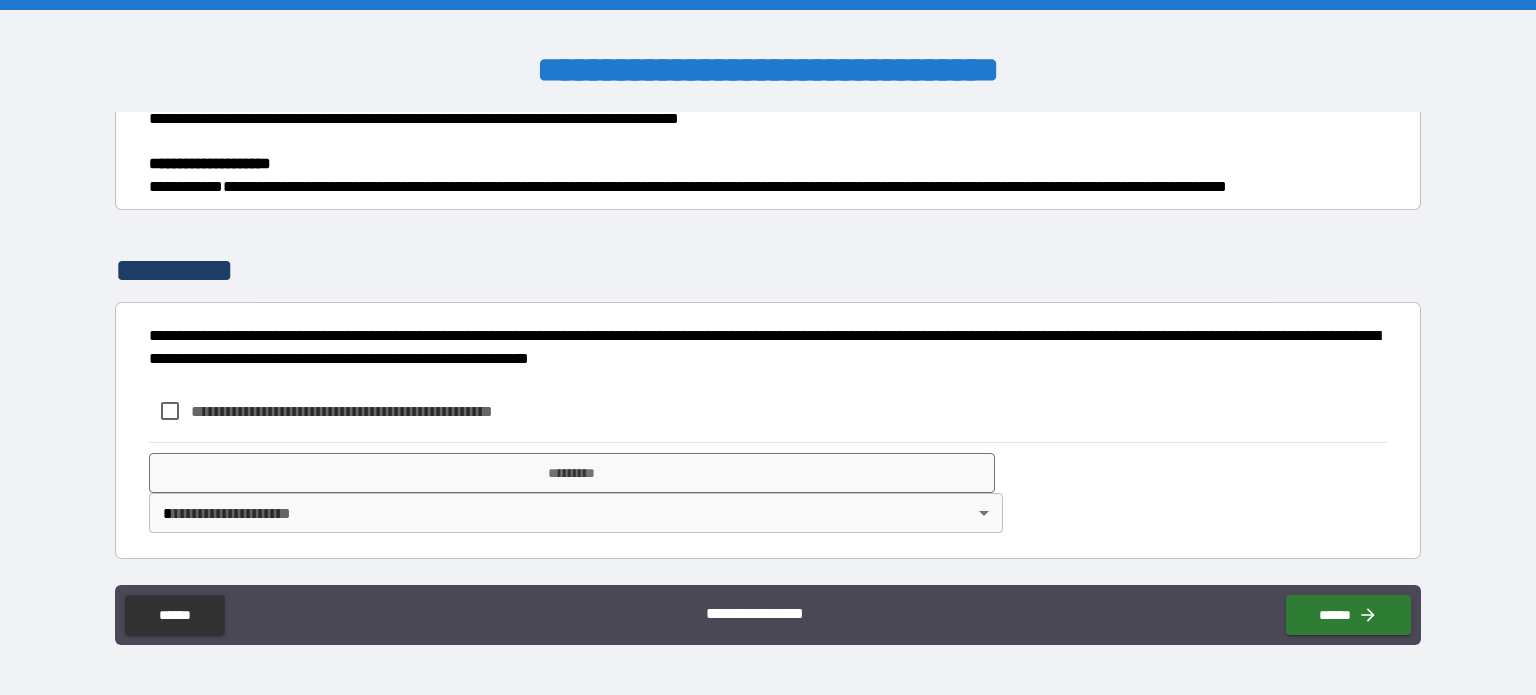 scroll, scrollTop: 2617, scrollLeft: 0, axis: vertical 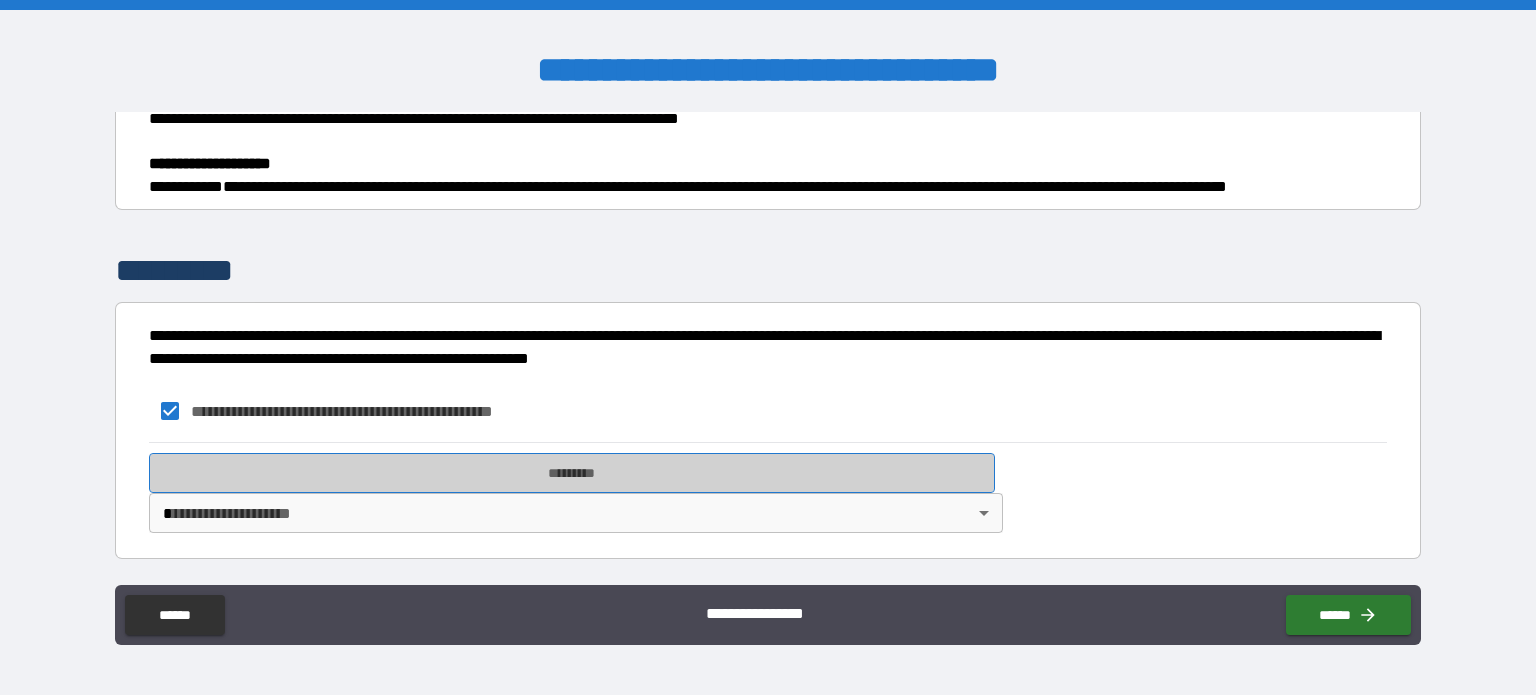 click on "*********" at bounding box center (572, 473) 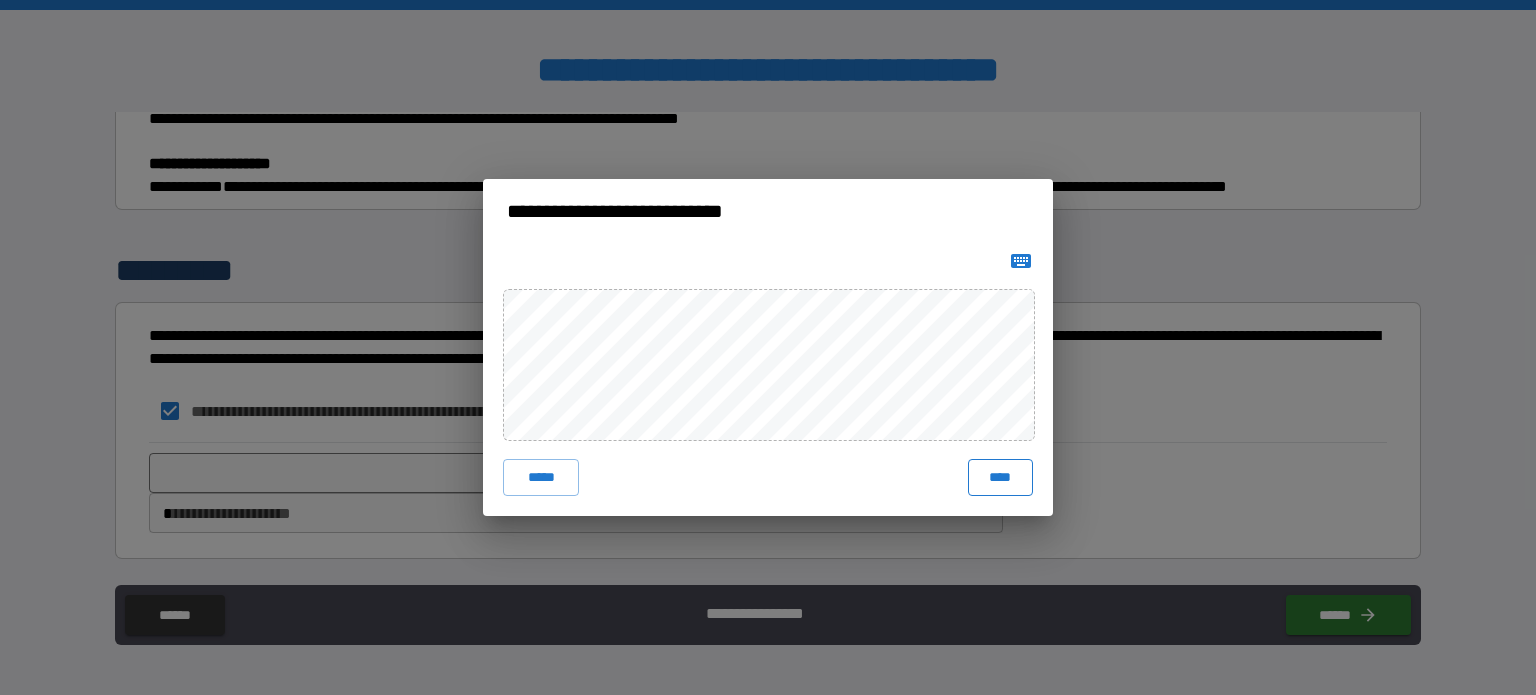 click on "****" at bounding box center [1000, 477] 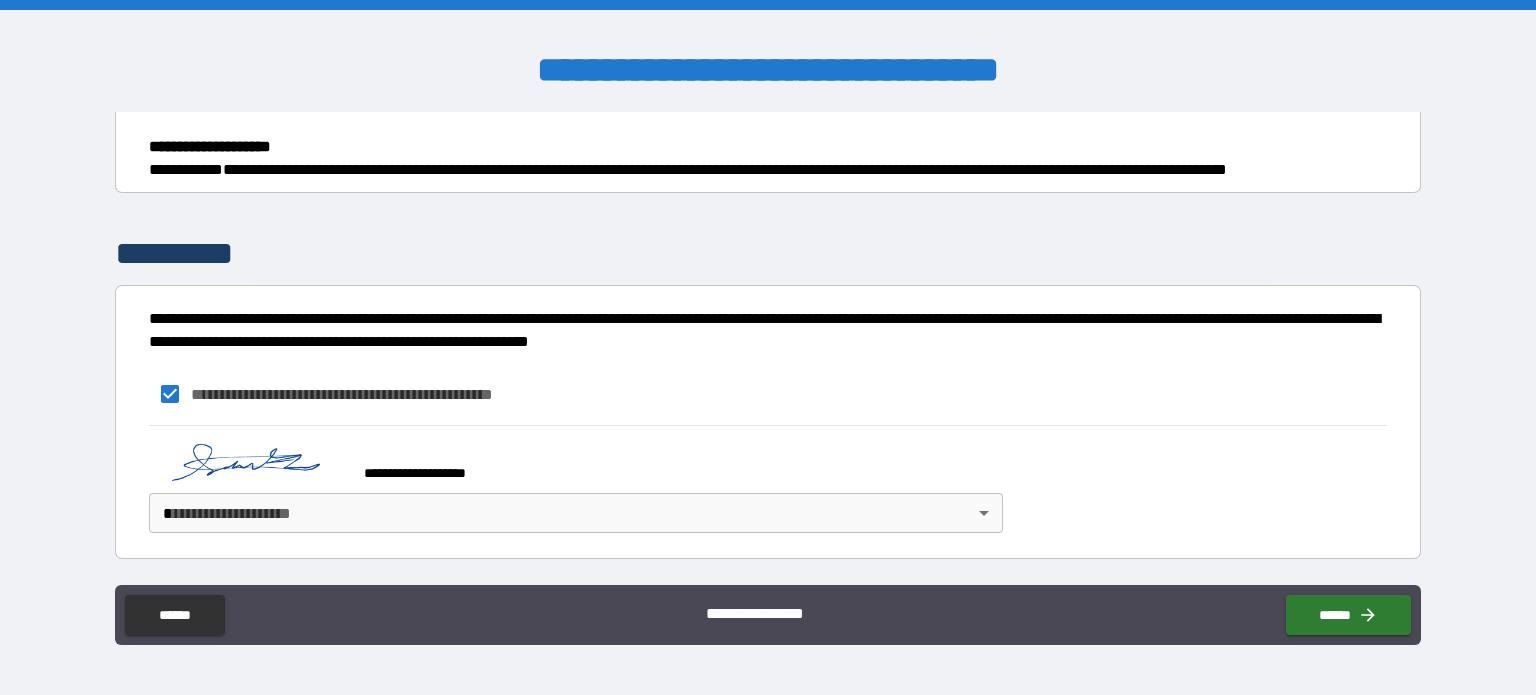 click on "**********" at bounding box center (768, 347) 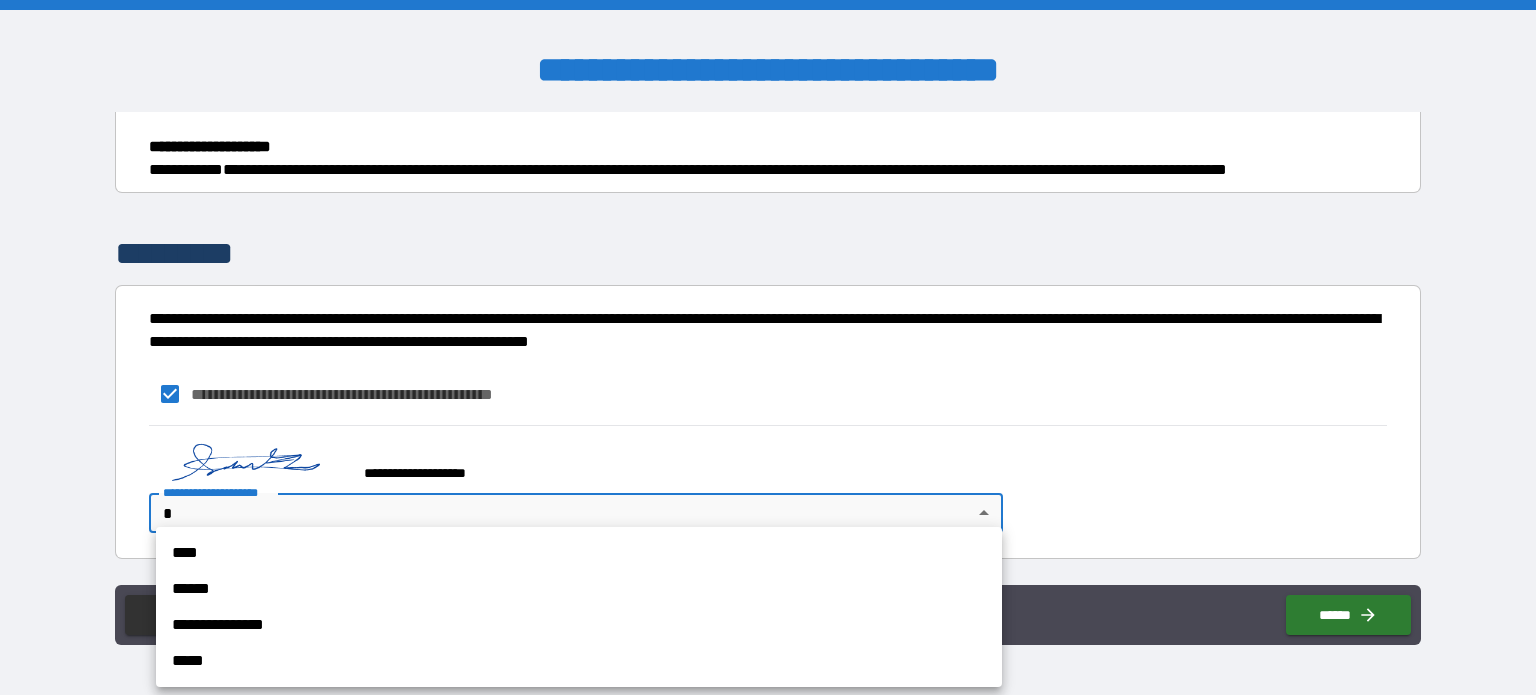 click on "****" at bounding box center (579, 553) 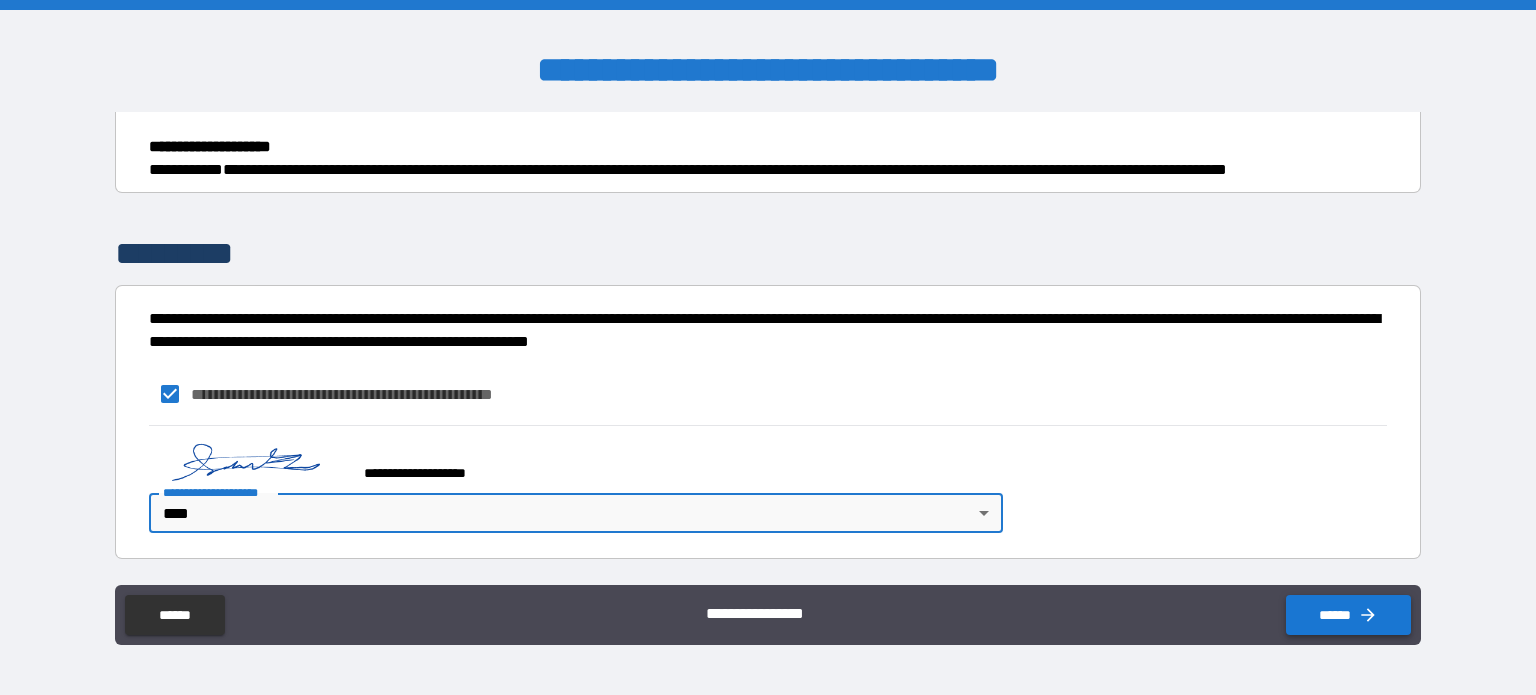 click on "******" at bounding box center (1348, 615) 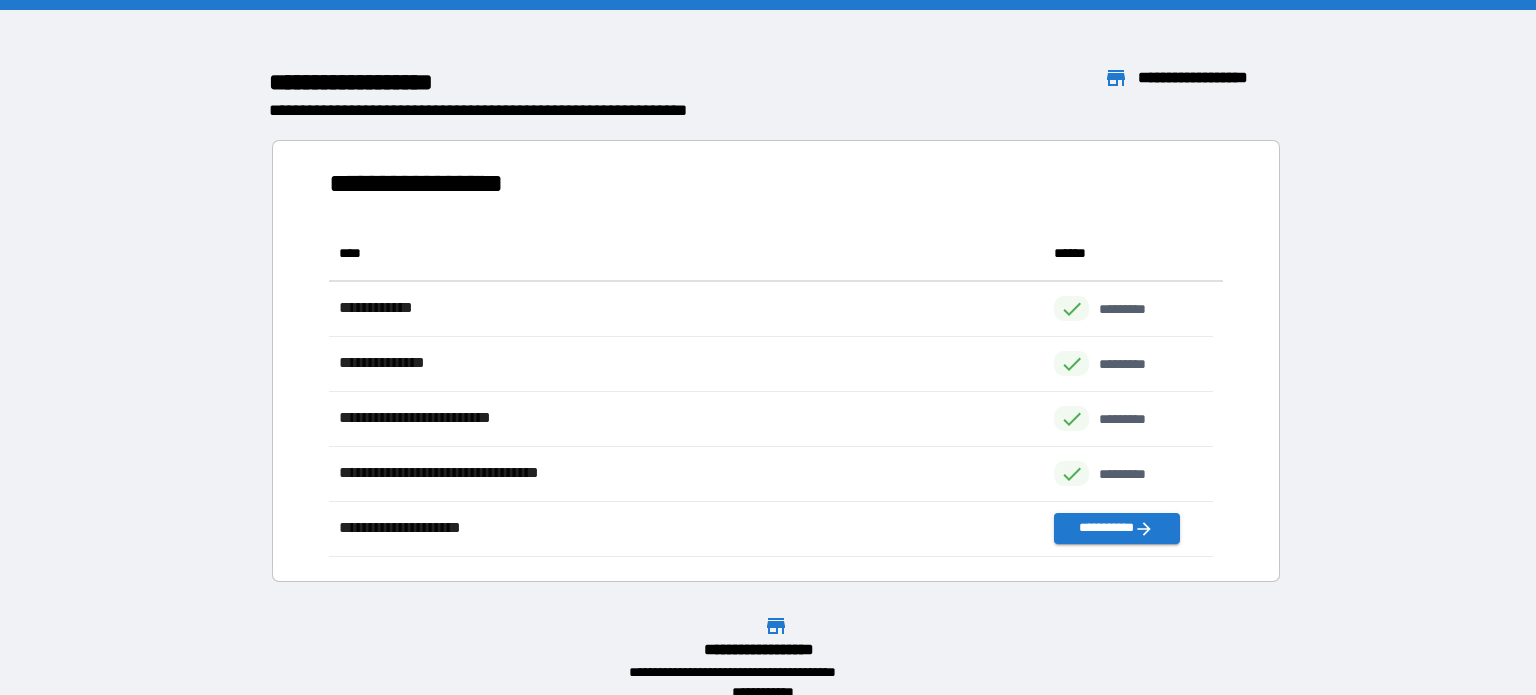 scroll, scrollTop: 316, scrollLeft: 869, axis: both 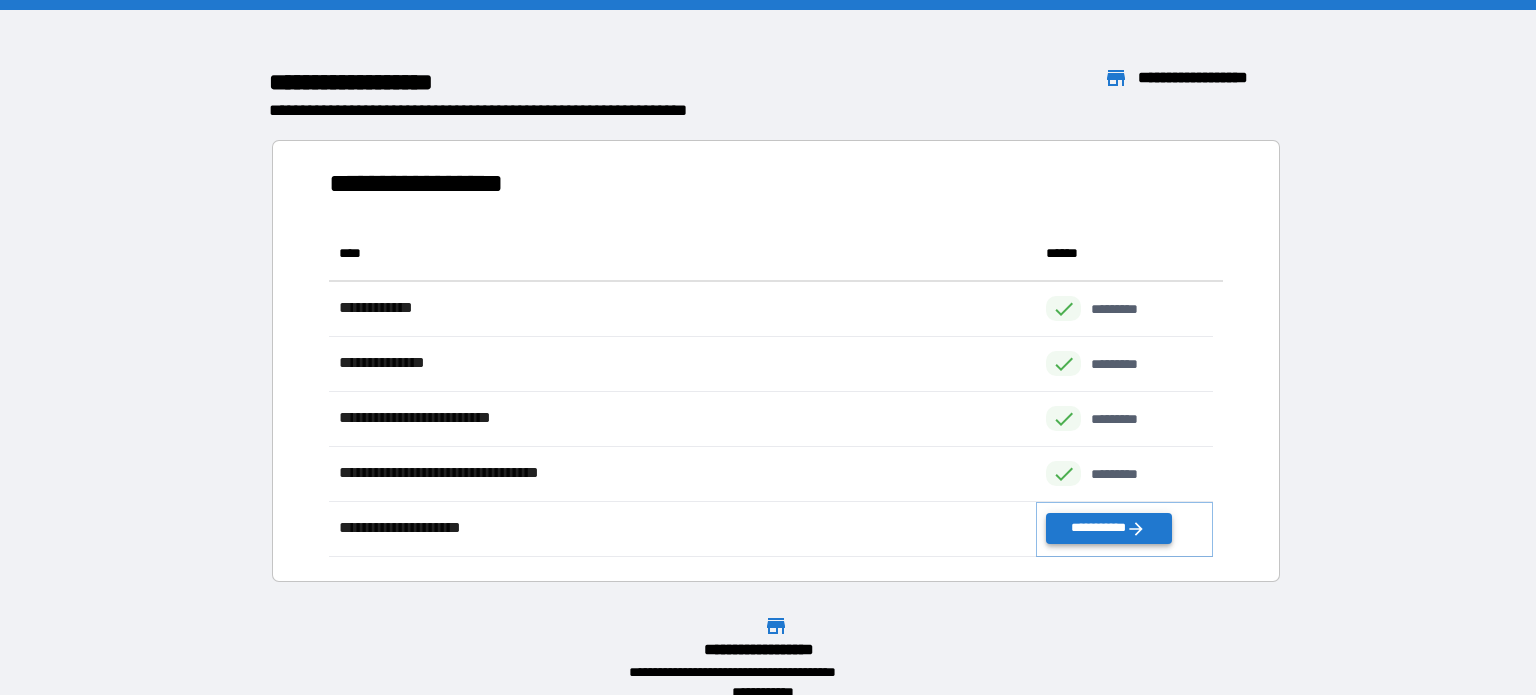 click on "**********" at bounding box center (1108, 528) 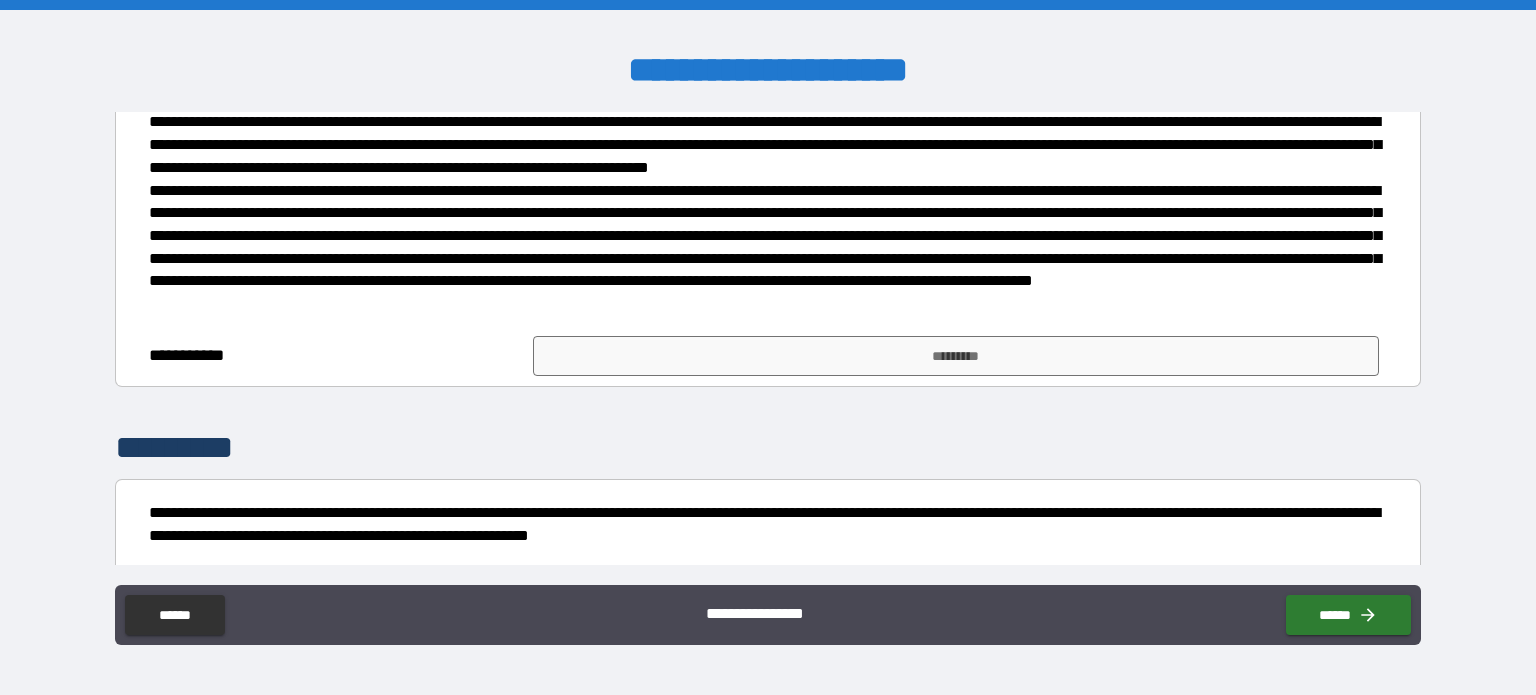 scroll, scrollTop: 1276, scrollLeft: 0, axis: vertical 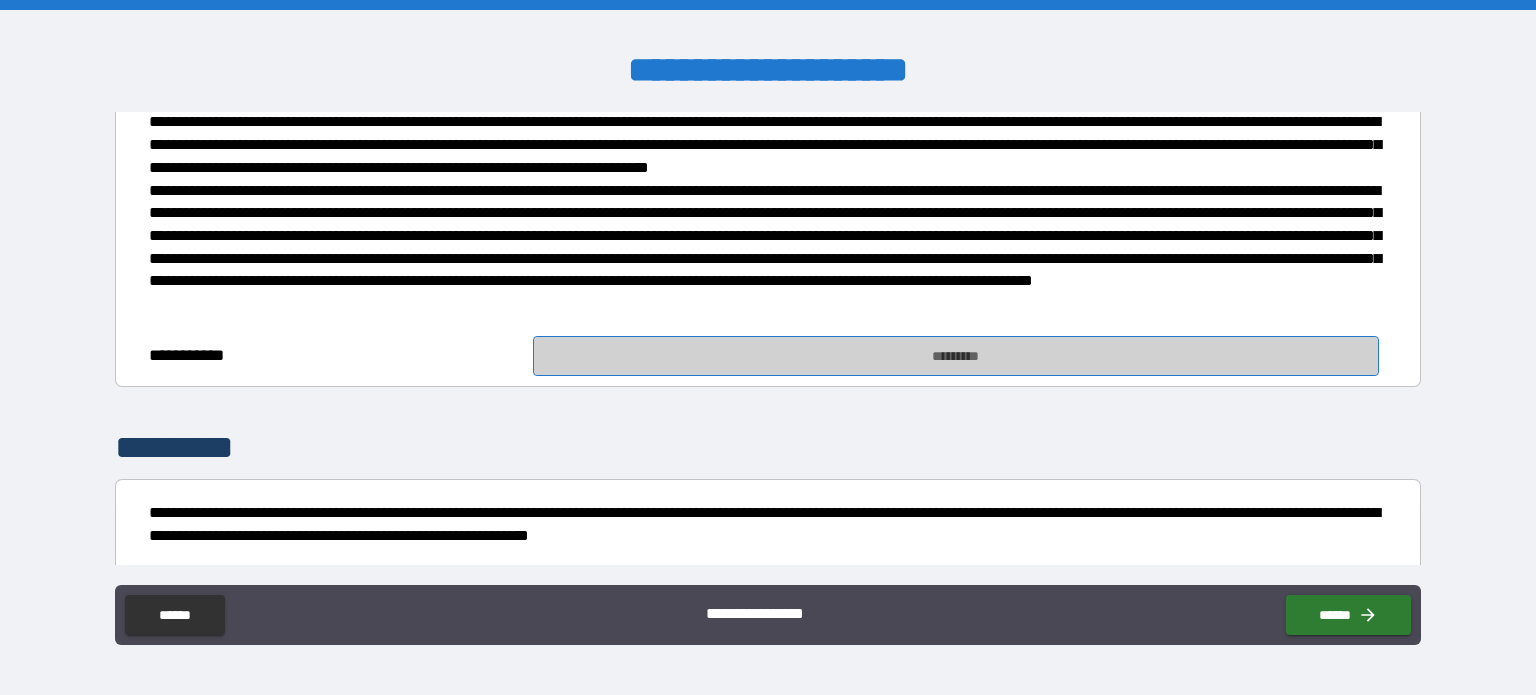 click on "*********" at bounding box center (956, 356) 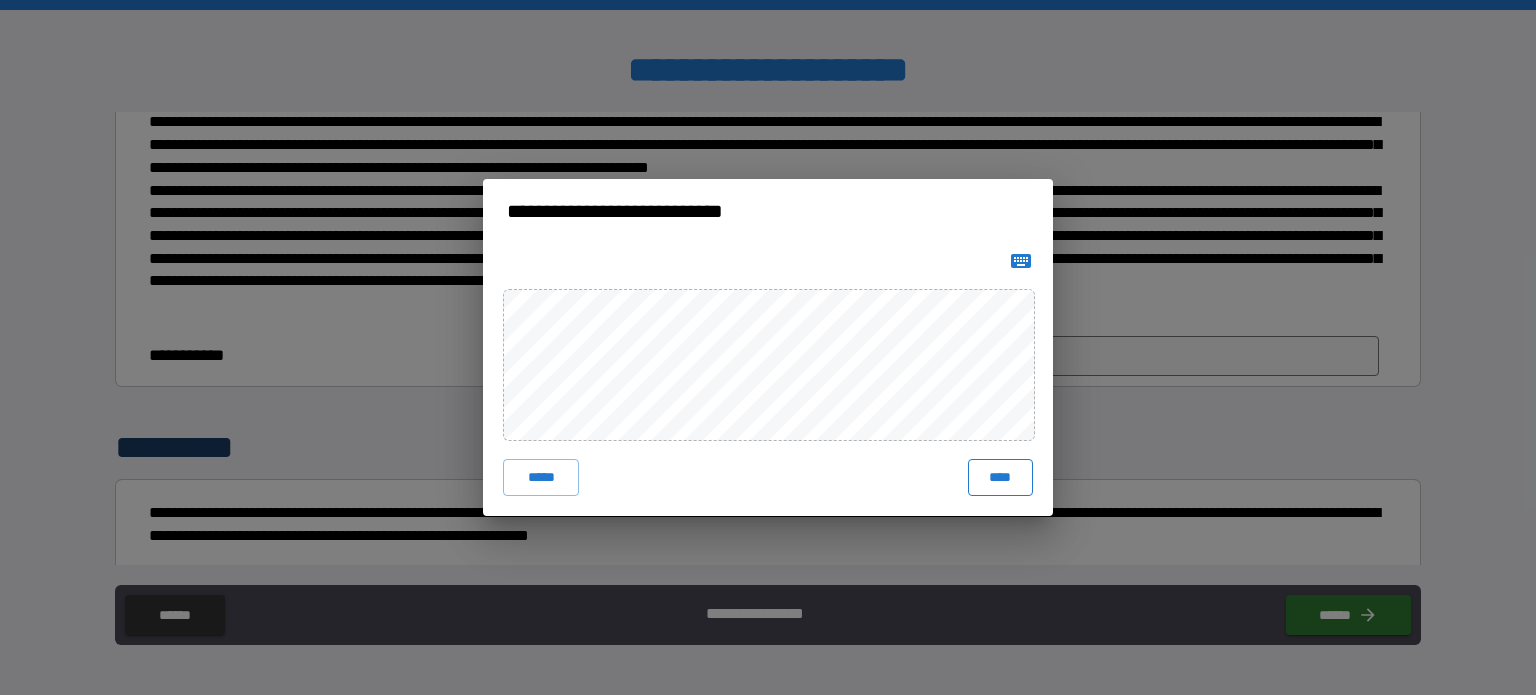 click on "****" at bounding box center (1000, 477) 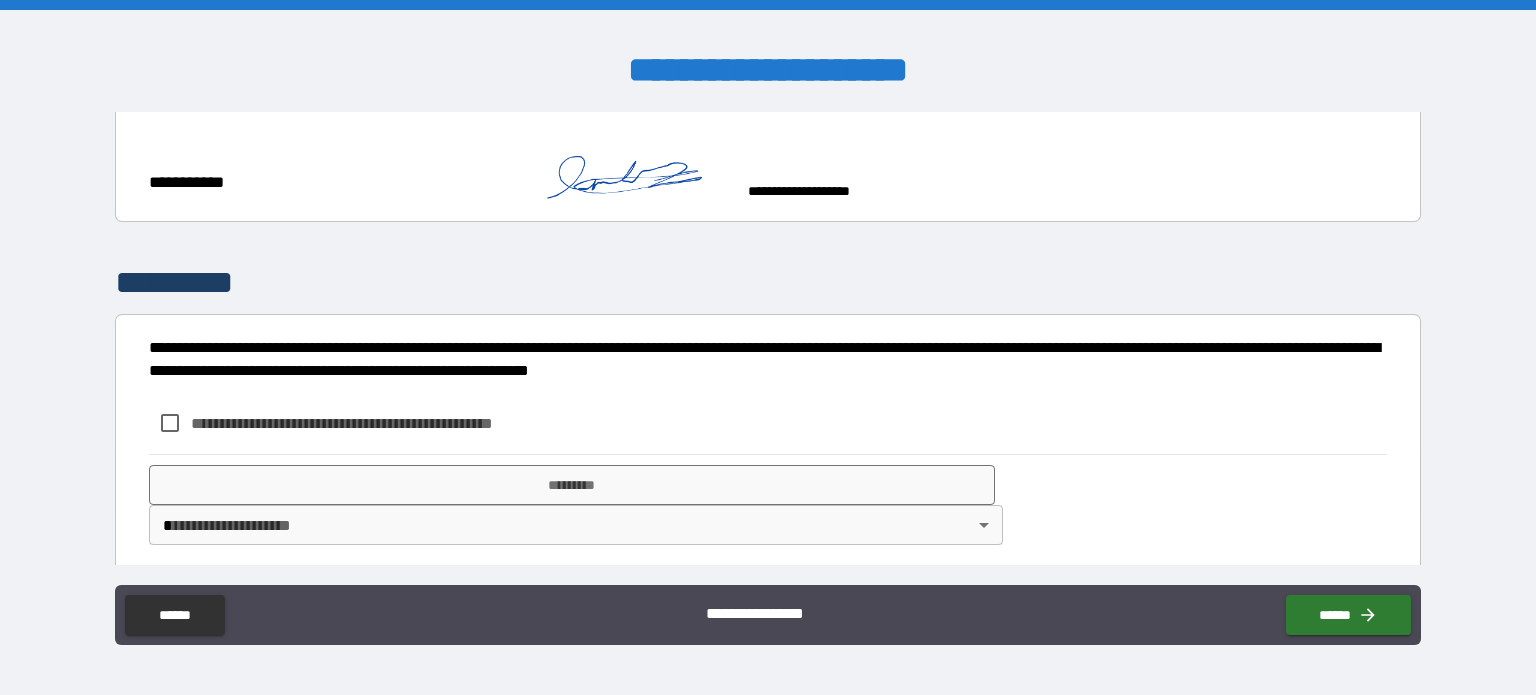 scroll, scrollTop: 1468, scrollLeft: 0, axis: vertical 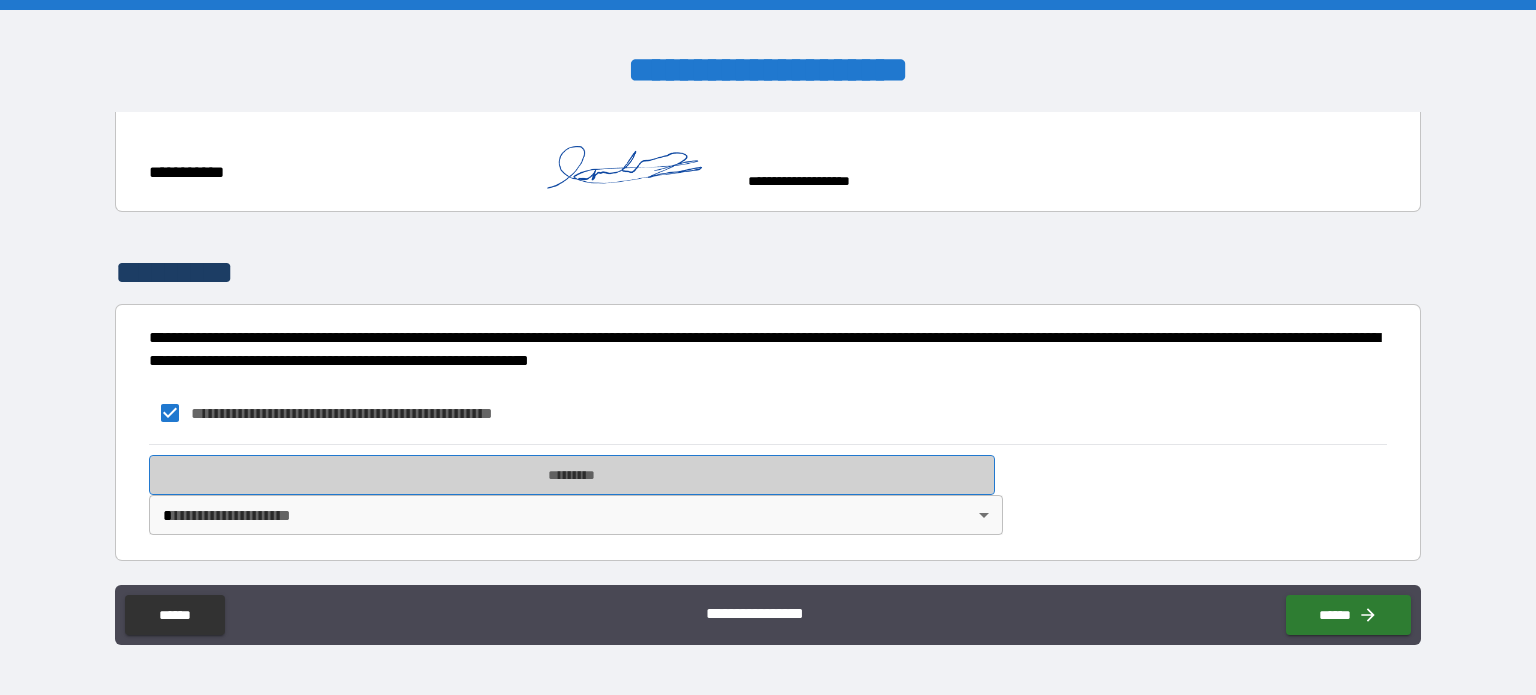click on "*********" at bounding box center (572, 475) 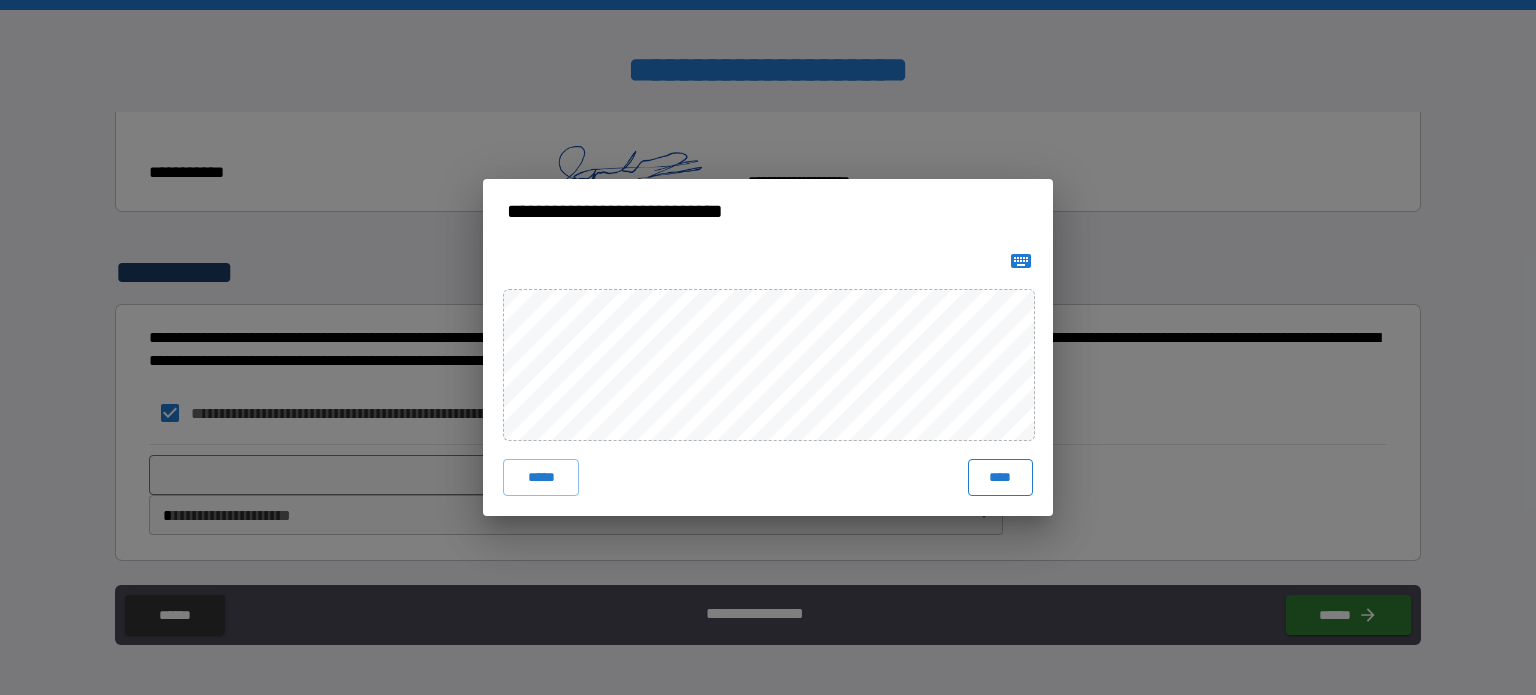 click on "****" at bounding box center [1000, 477] 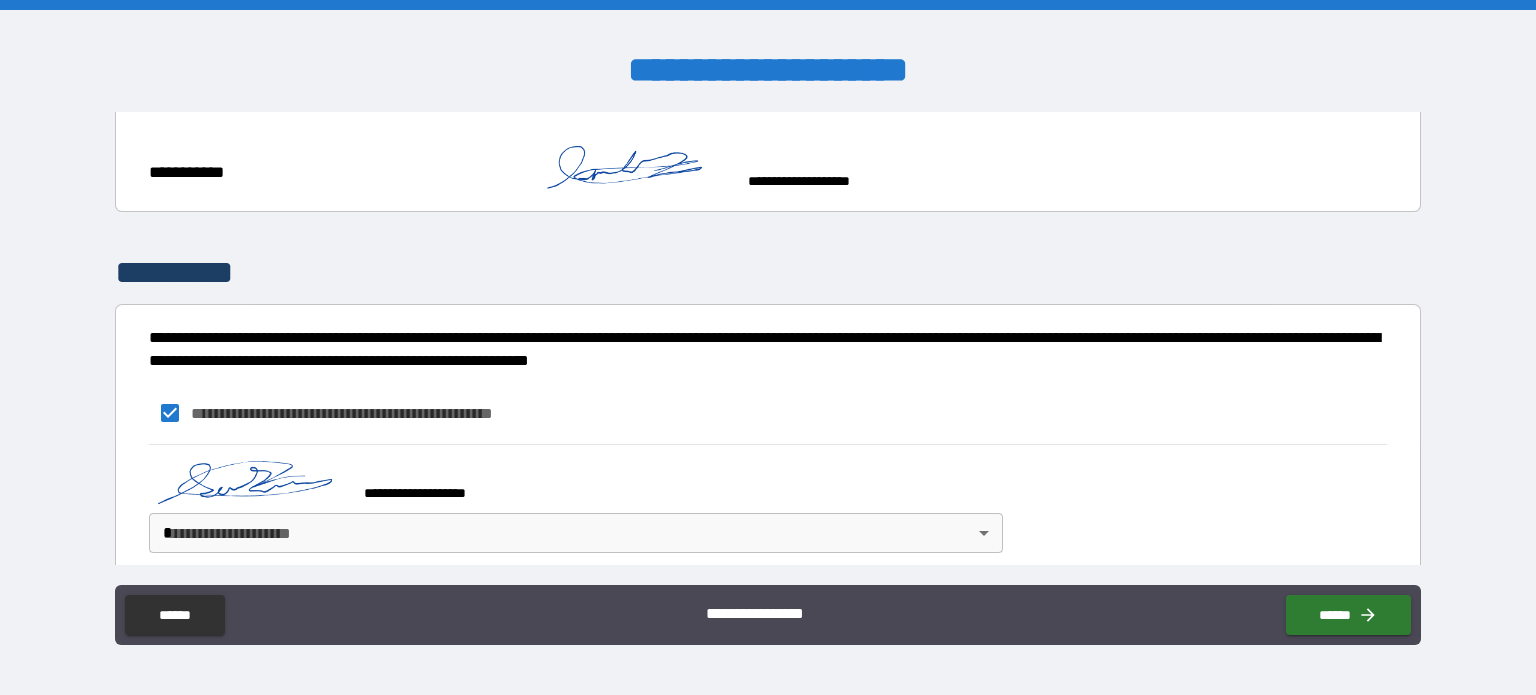 click on "**********" at bounding box center (768, 347) 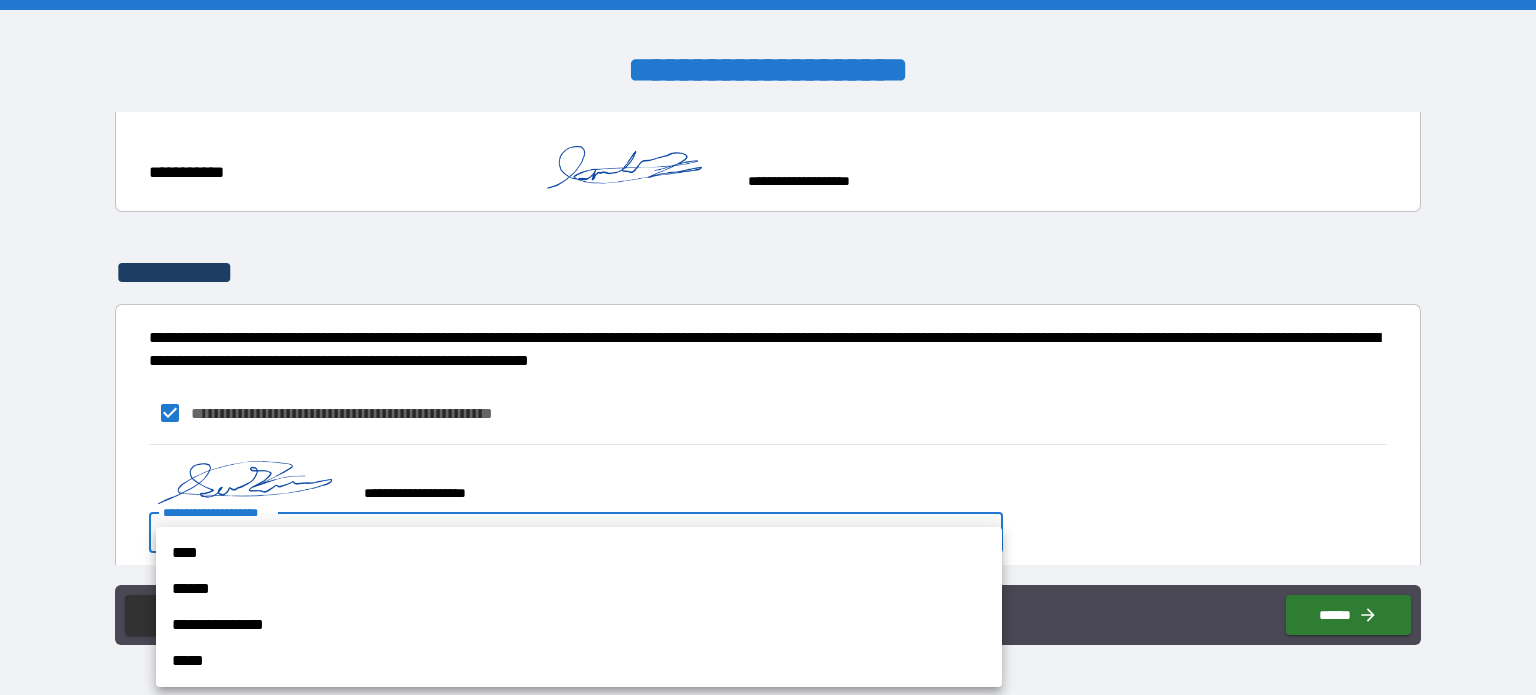 click on "****" at bounding box center (579, 553) 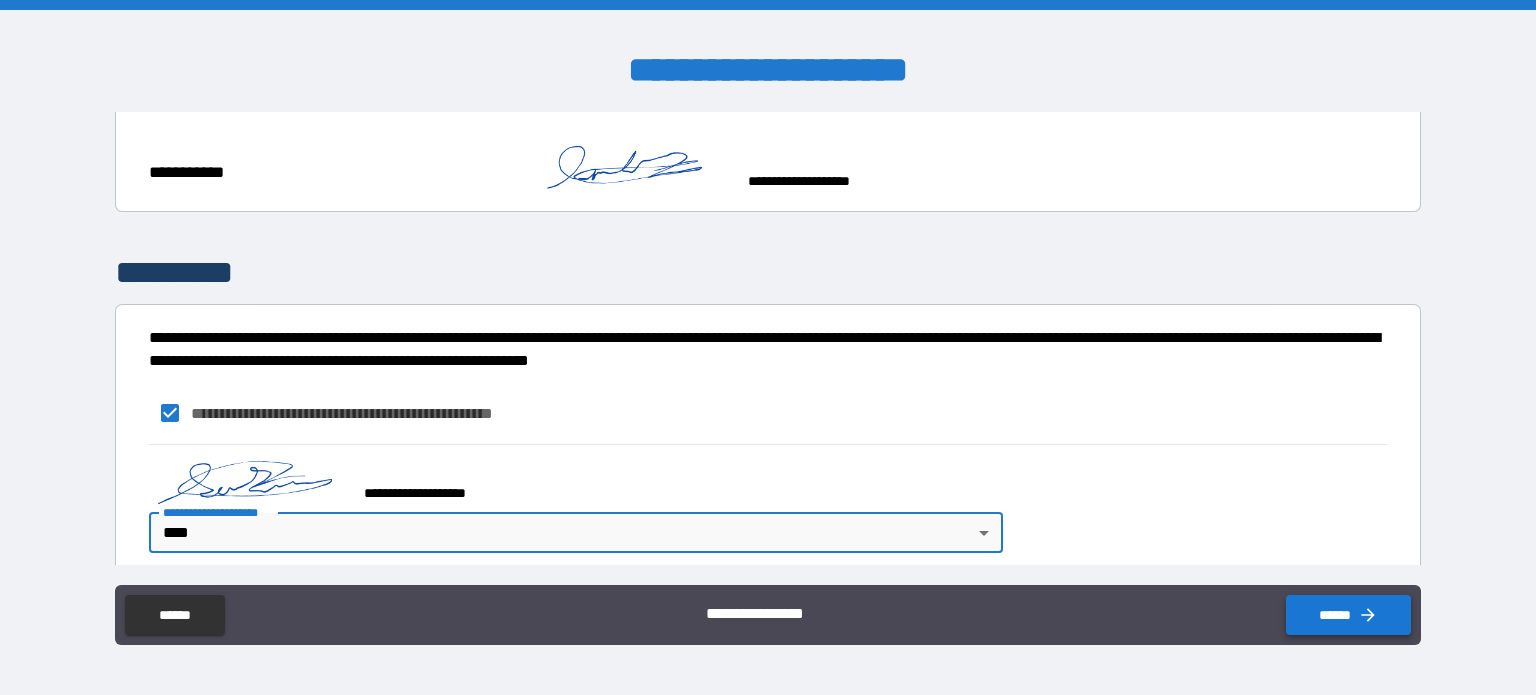 click on "******" at bounding box center [1348, 615] 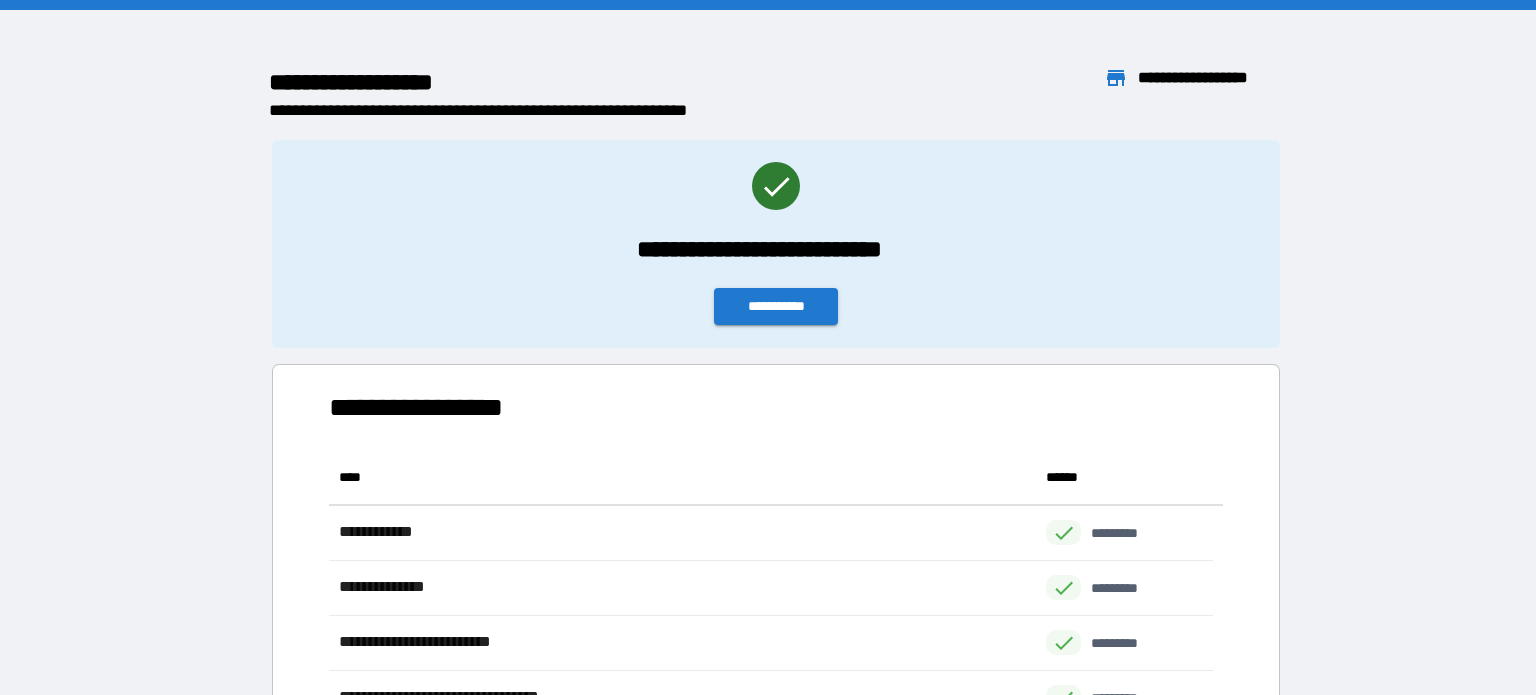 scroll, scrollTop: 316, scrollLeft: 869, axis: both 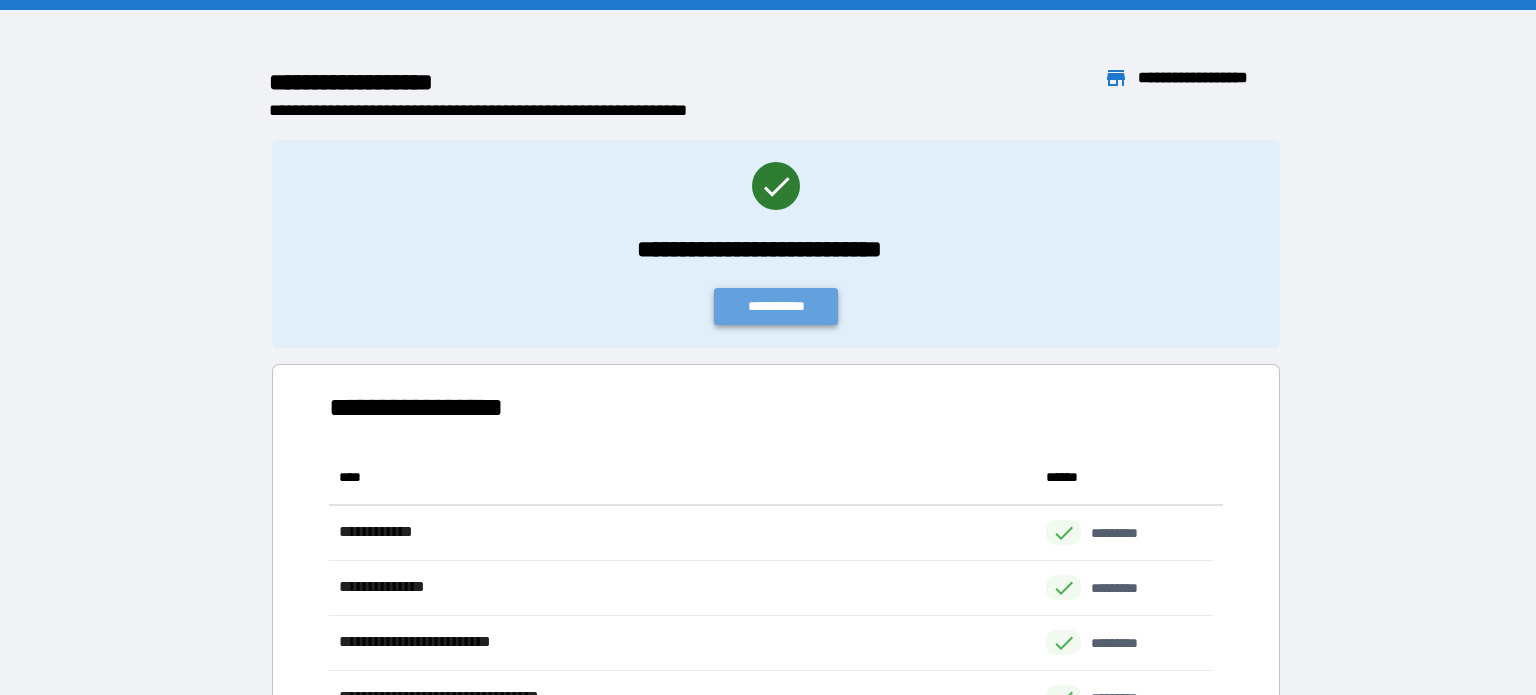 click on "**********" at bounding box center (776, 306) 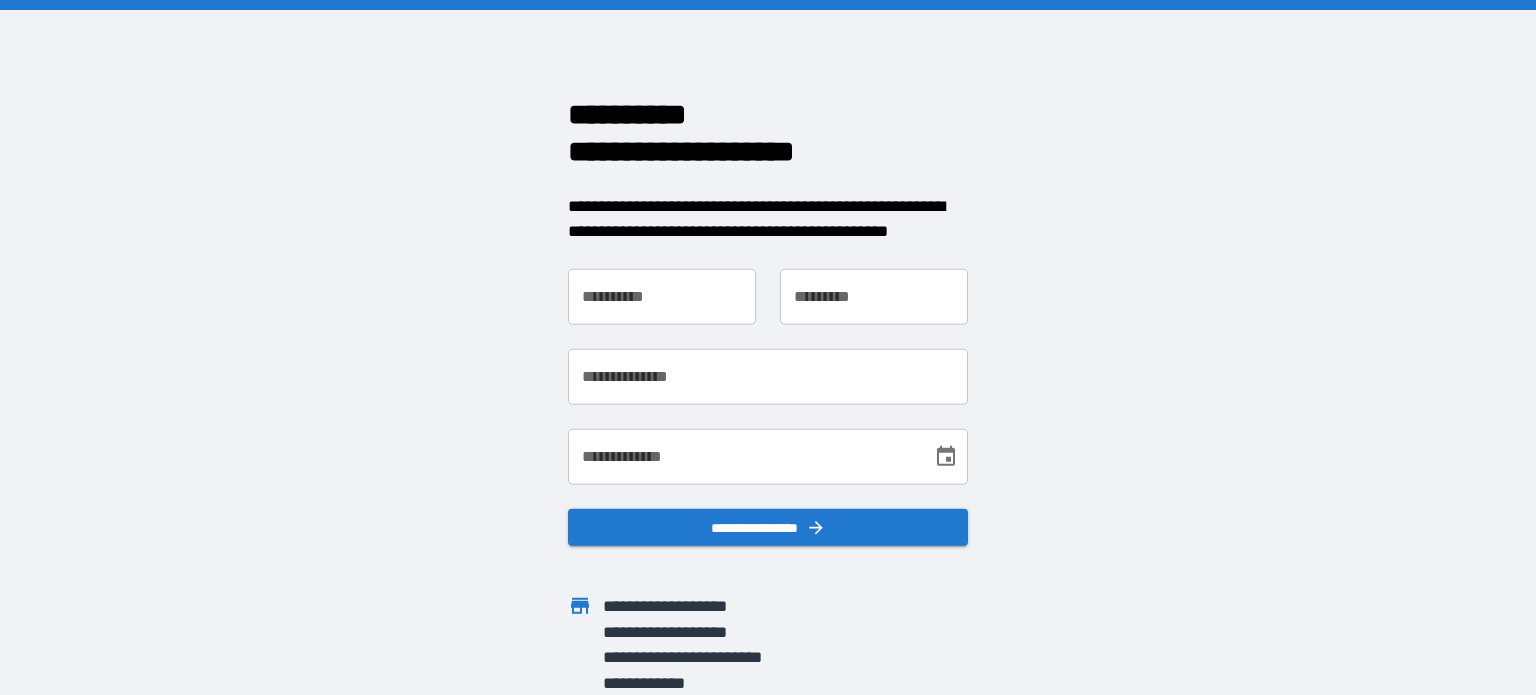 scroll, scrollTop: 0, scrollLeft: 0, axis: both 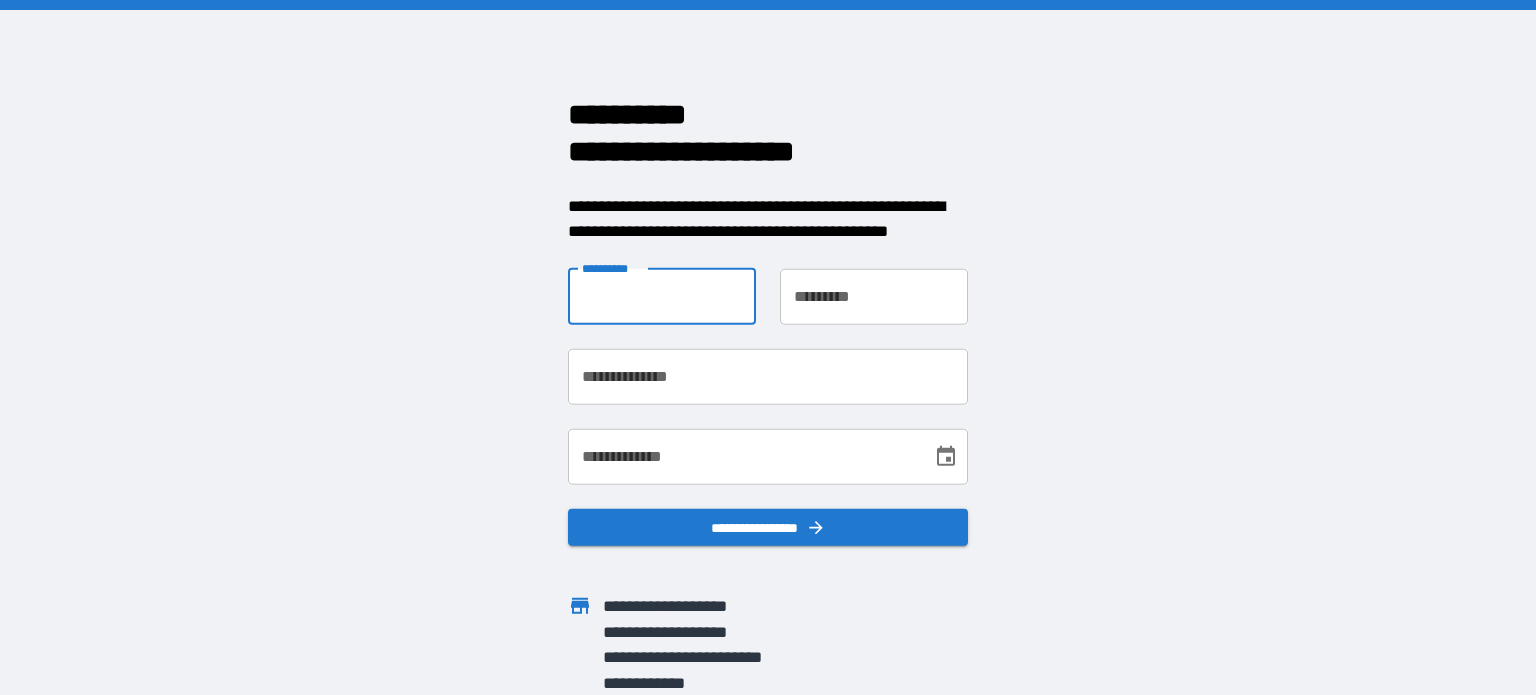 click on "**********" at bounding box center (662, 296) 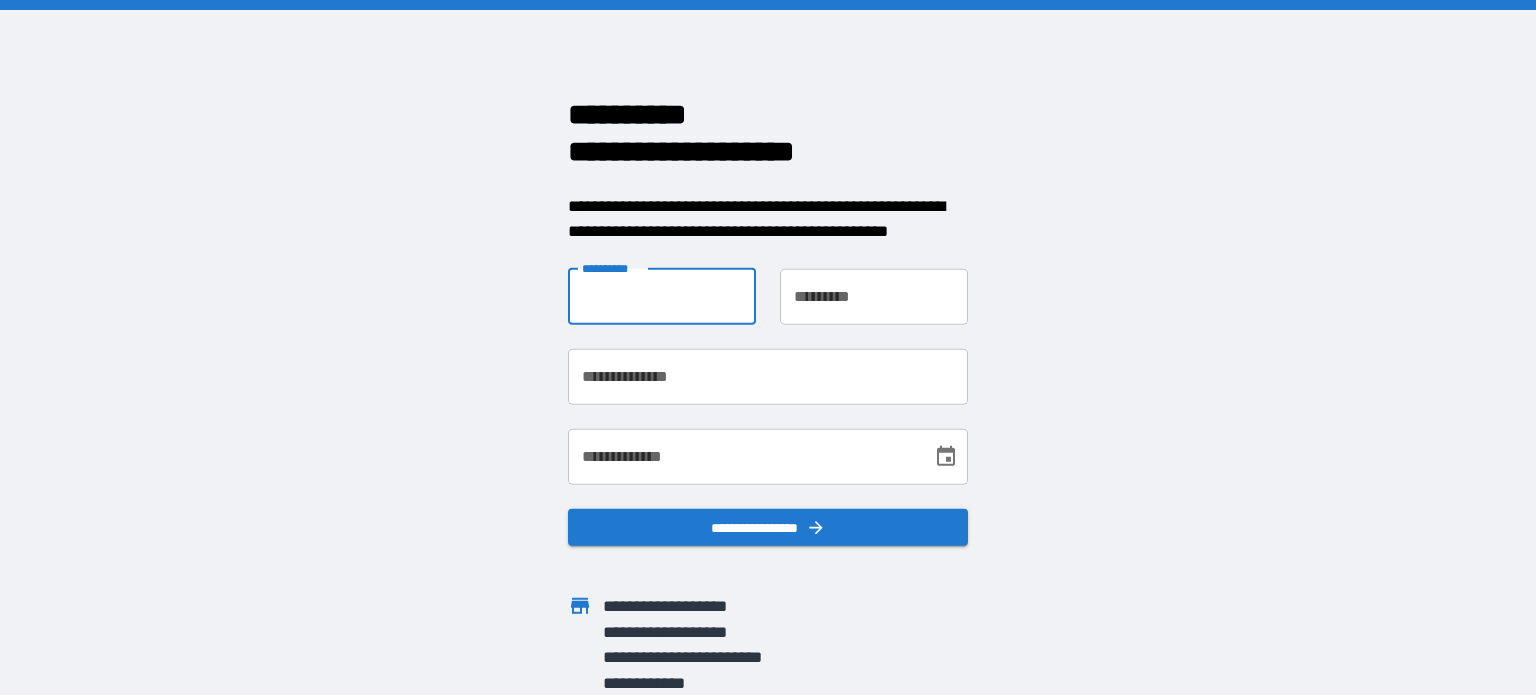 type on "******" 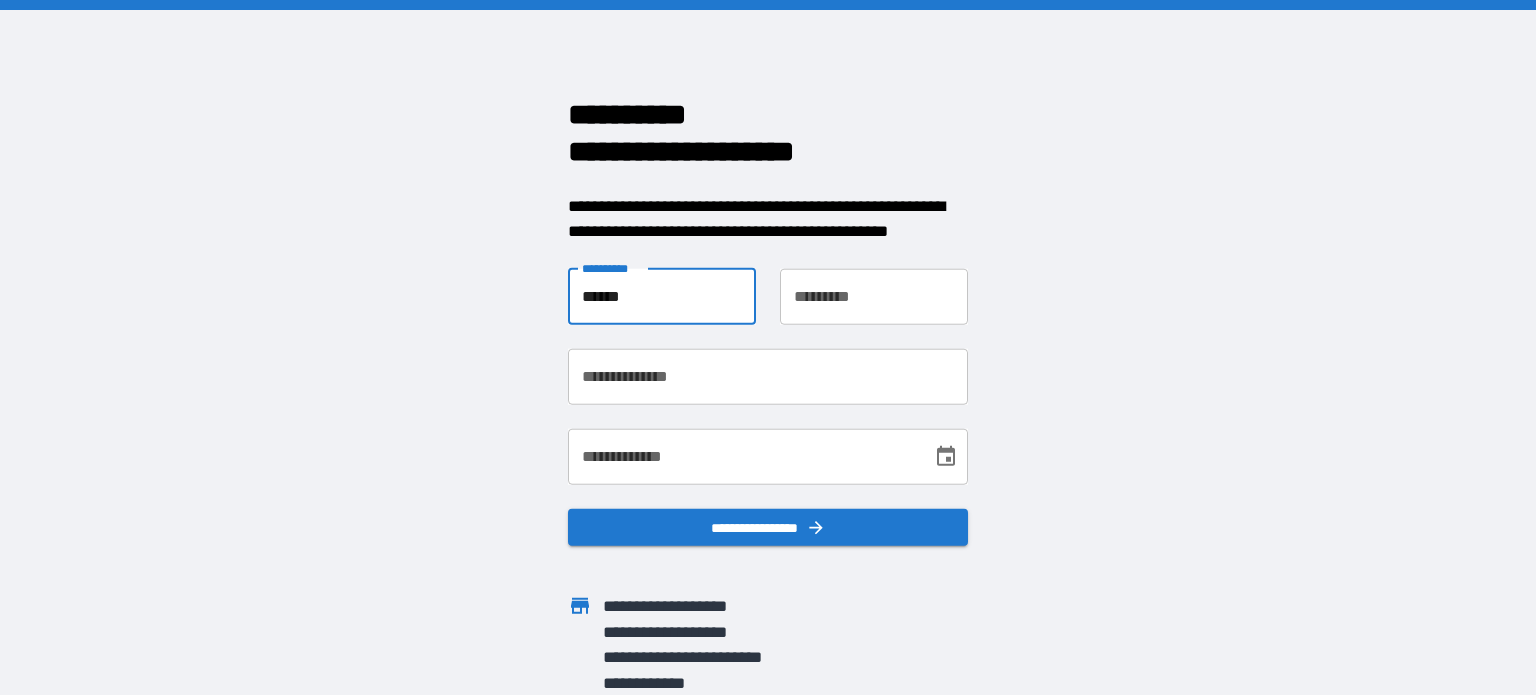 type on "*****" 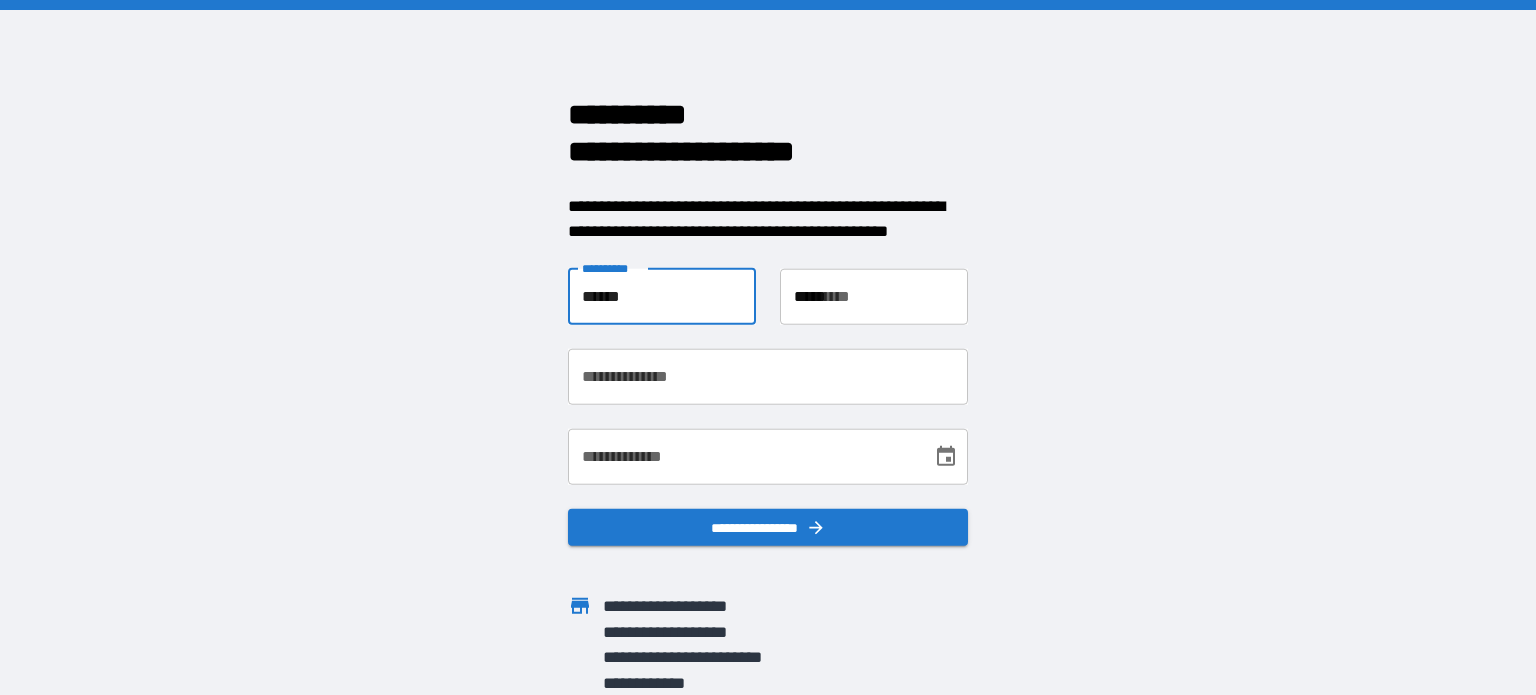 type on "**********" 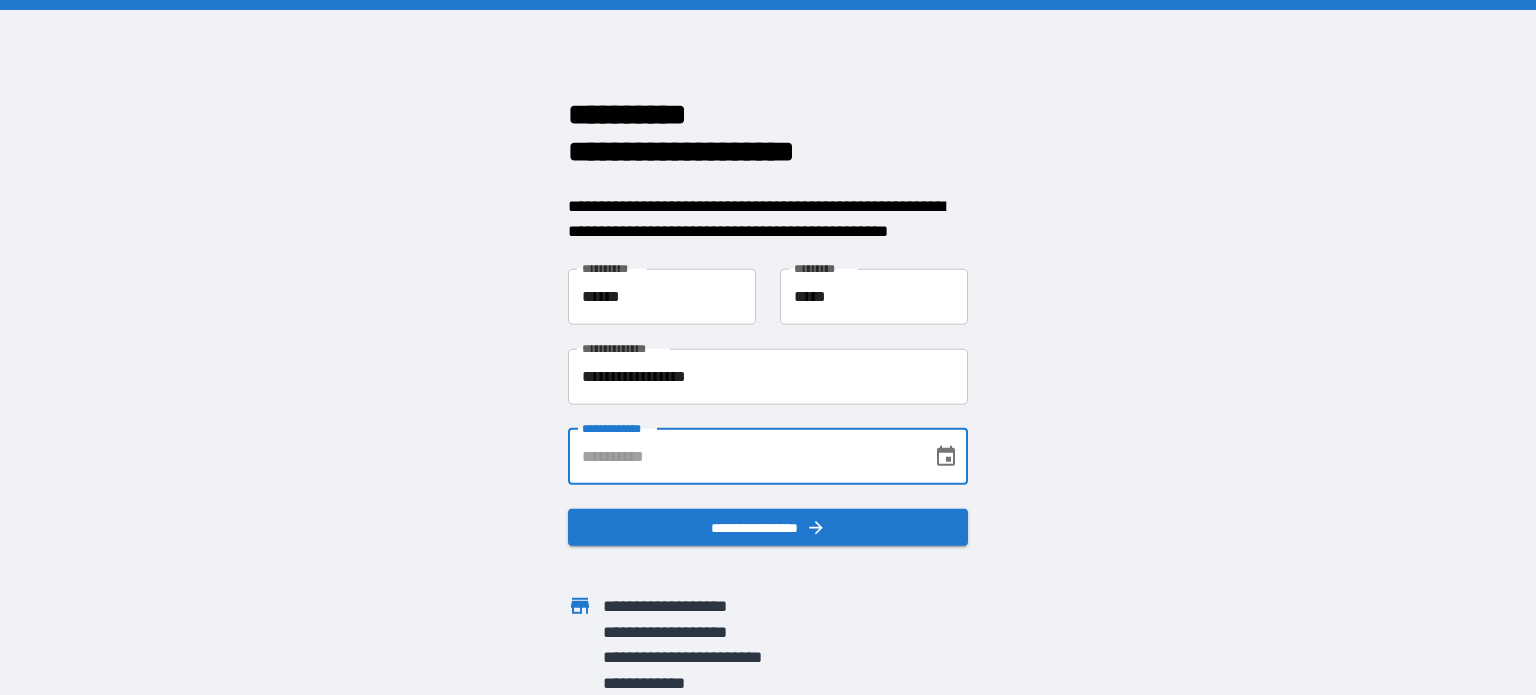 click on "**********" at bounding box center (743, 456) 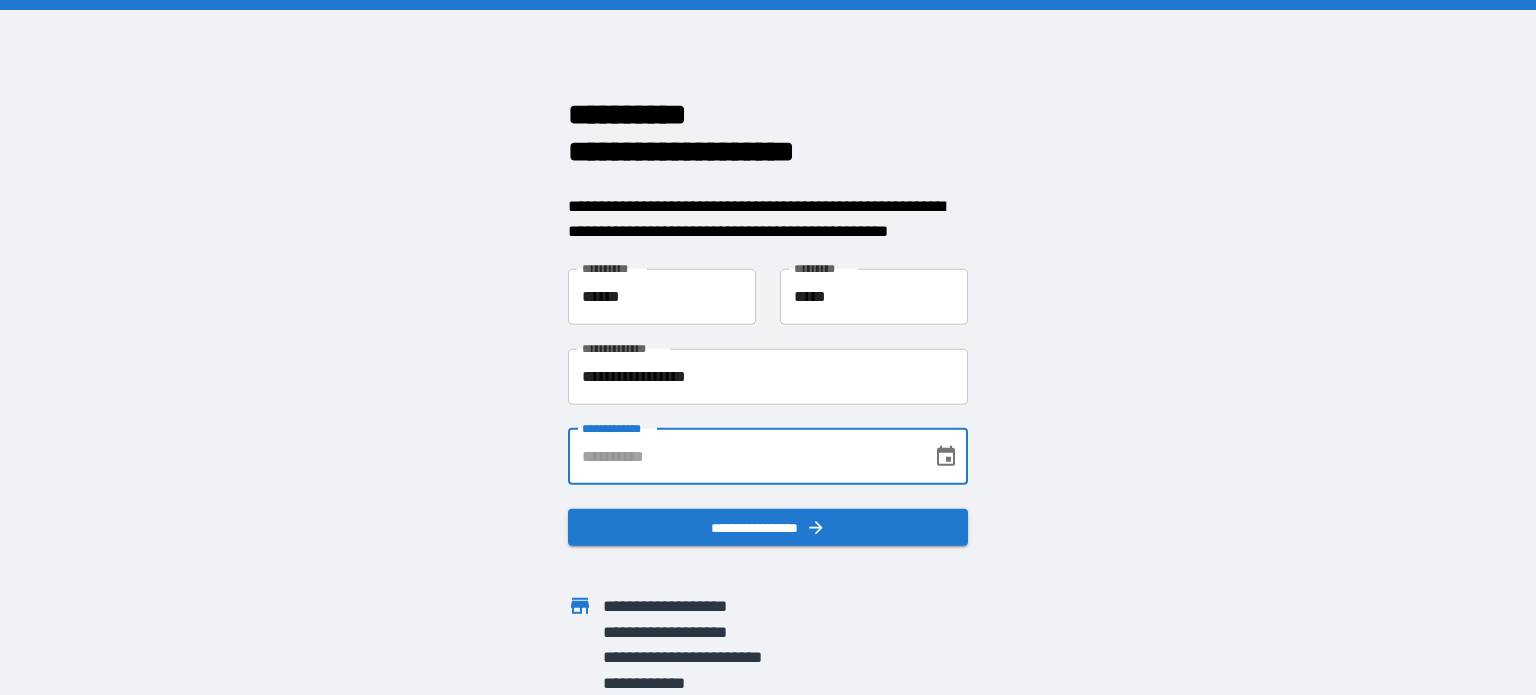 type on "**********" 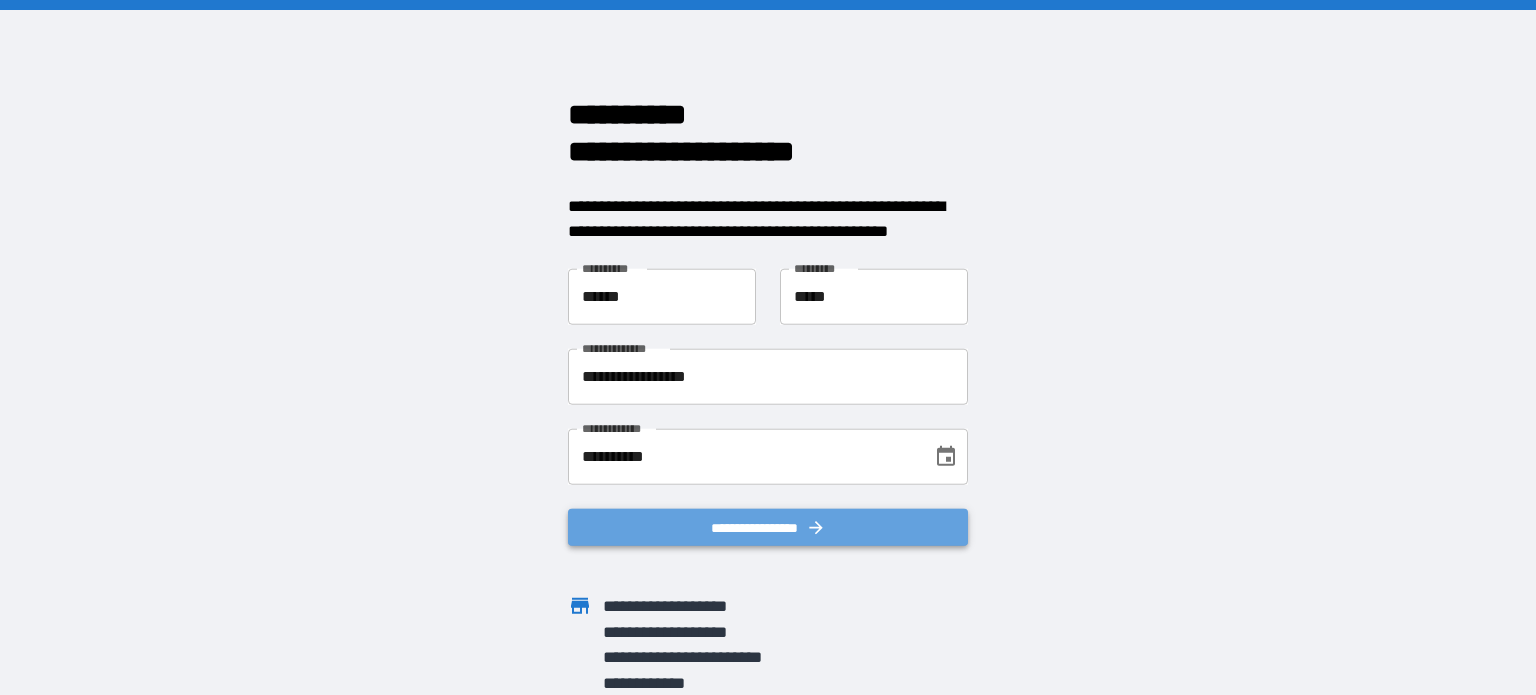 click on "**********" at bounding box center [768, 527] 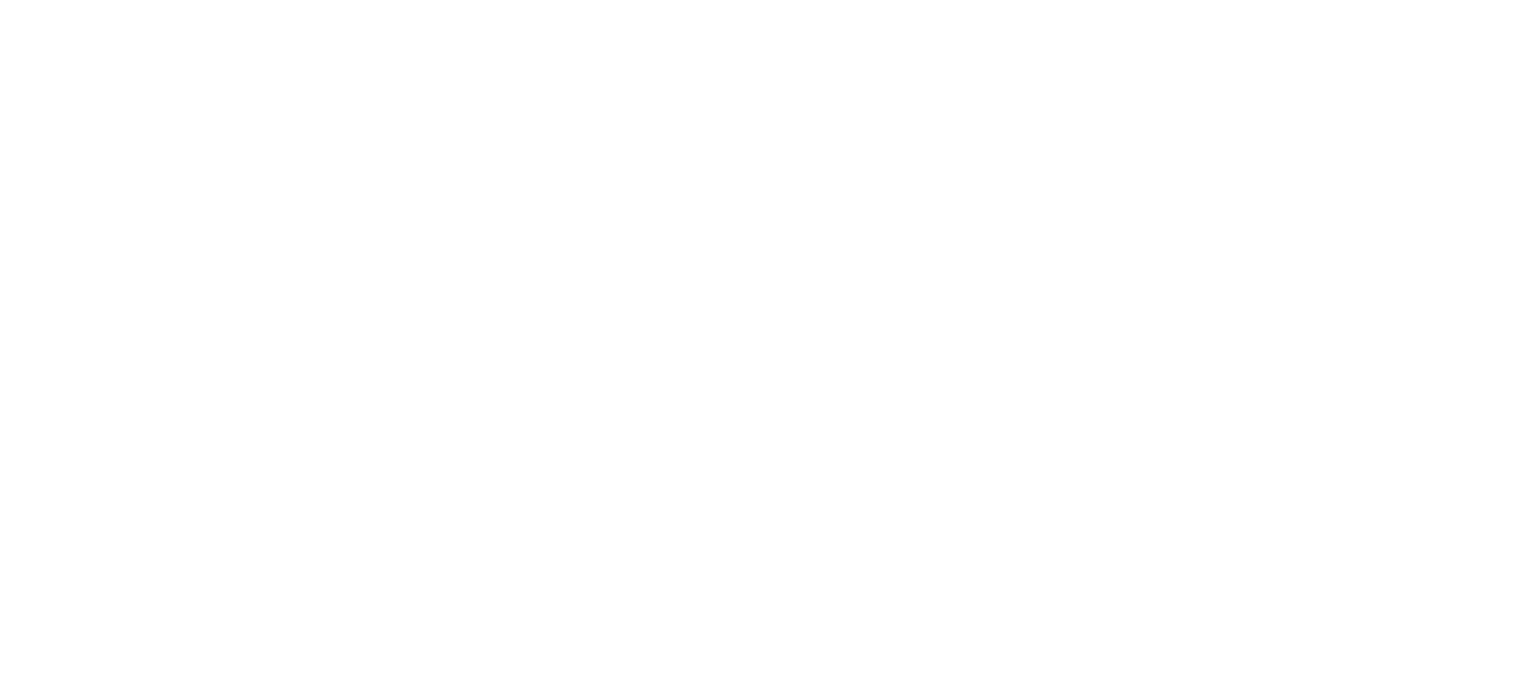 scroll, scrollTop: 0, scrollLeft: 0, axis: both 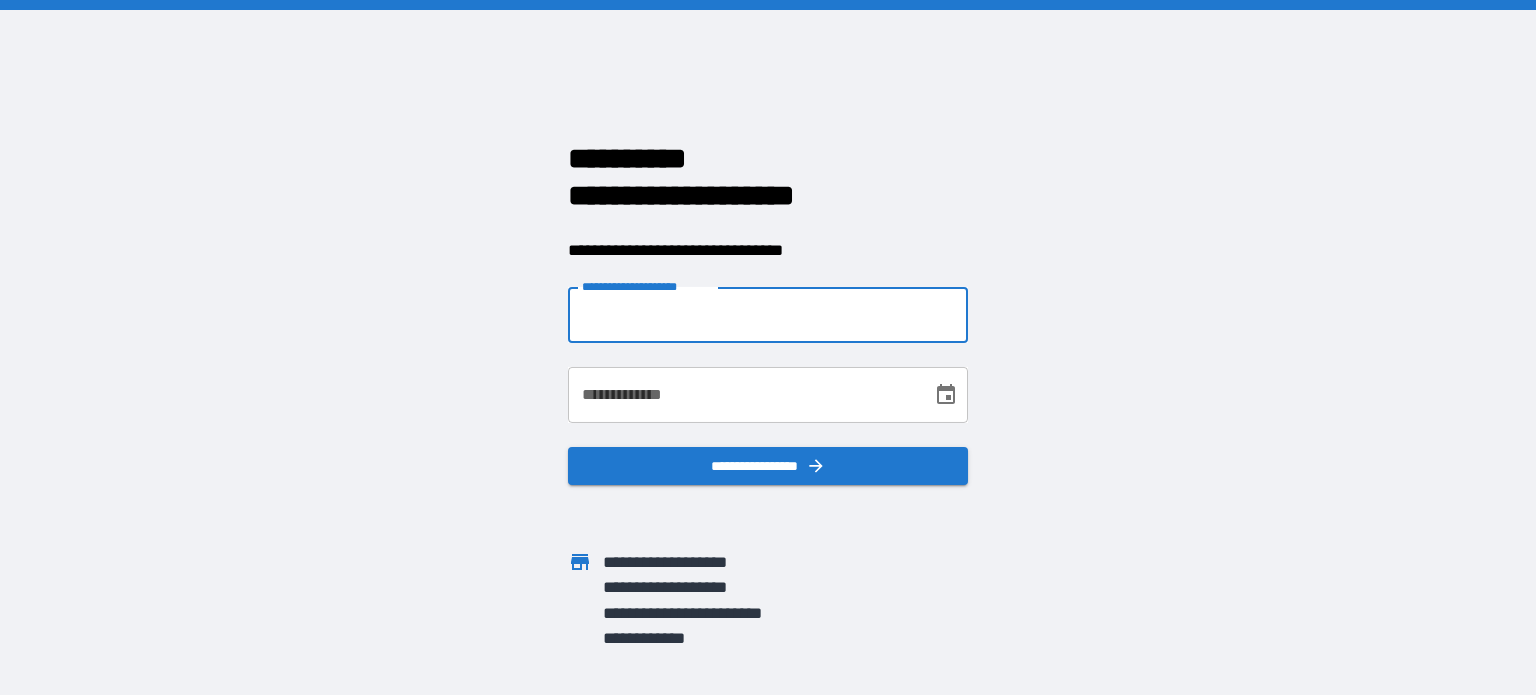 click on "**********" at bounding box center [768, 315] 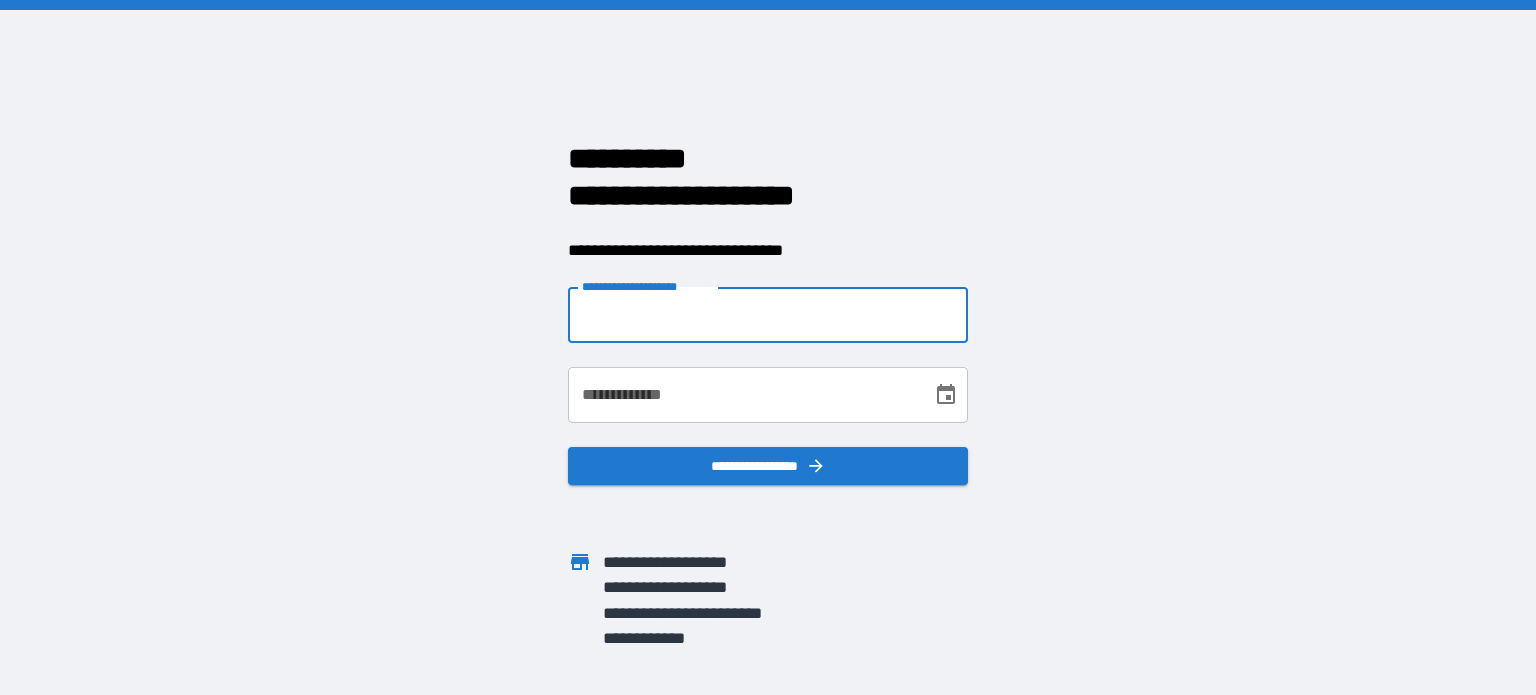 type on "**********" 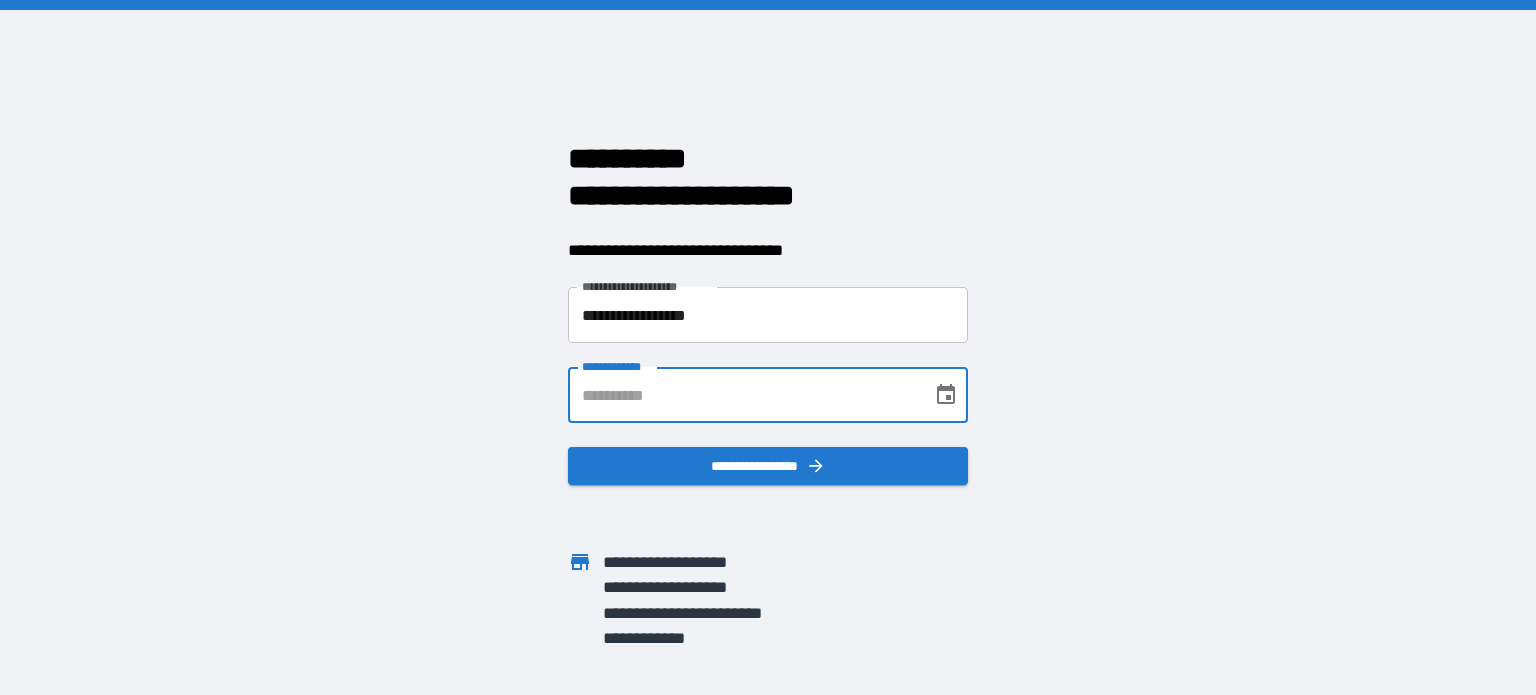 click on "**********" at bounding box center [743, 395] 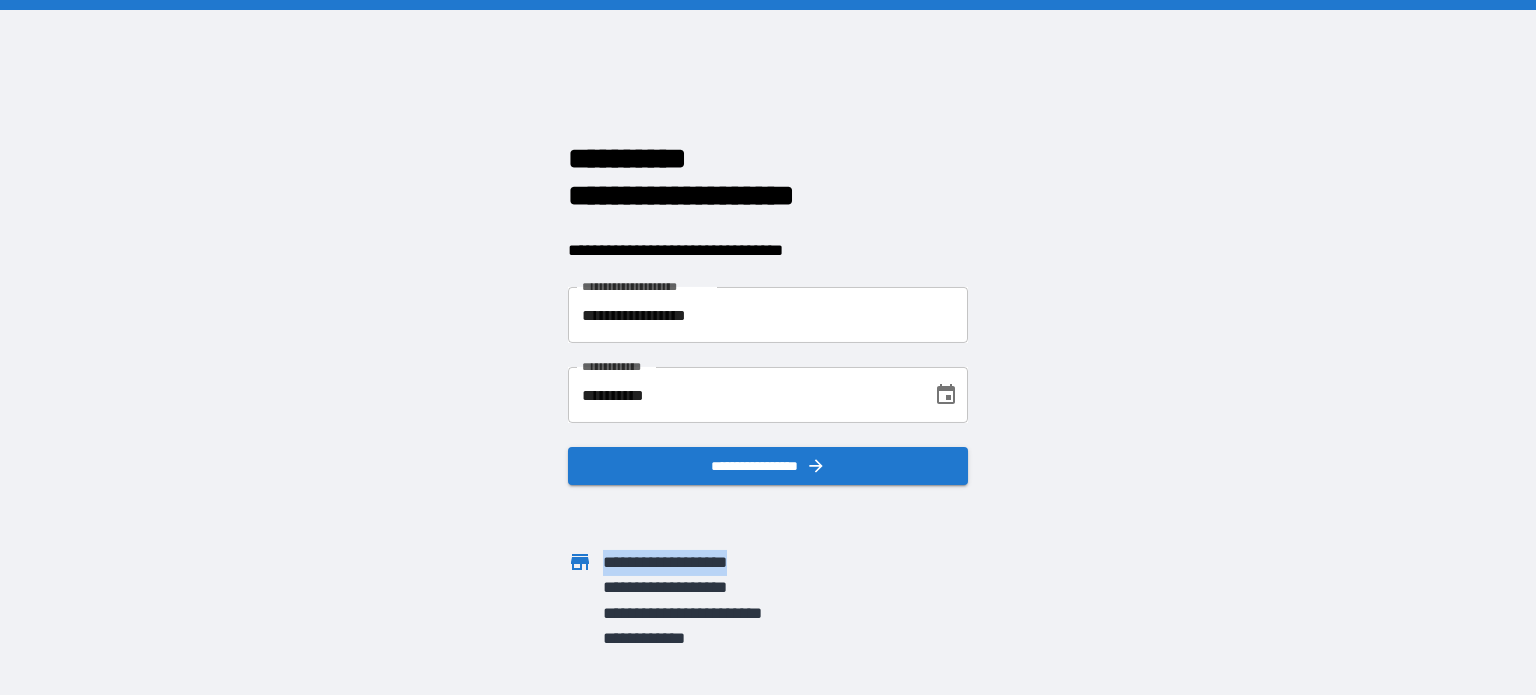 drag, startPoint x: 757, startPoint y: 566, endPoint x: 605, endPoint y: 570, distance: 152.05263 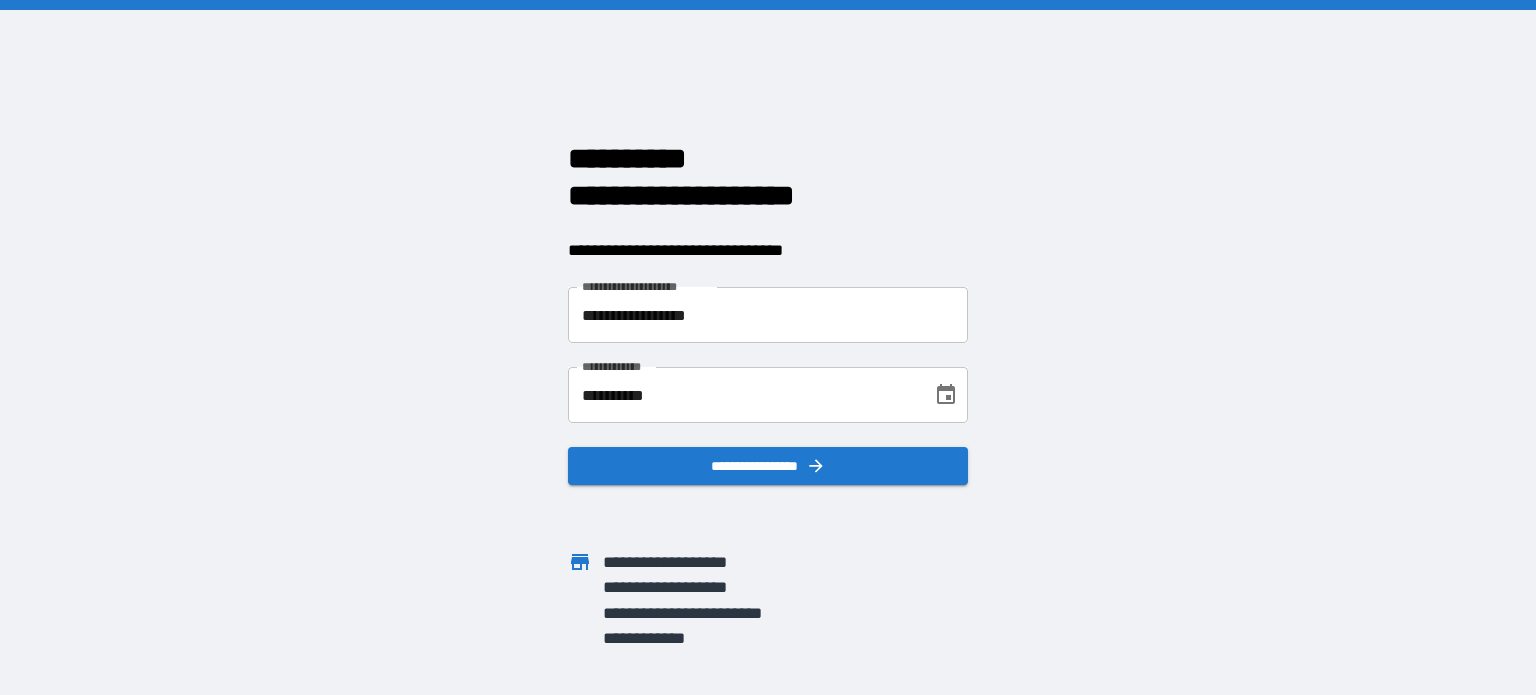 click on "**********" at bounding box center [750, 613] 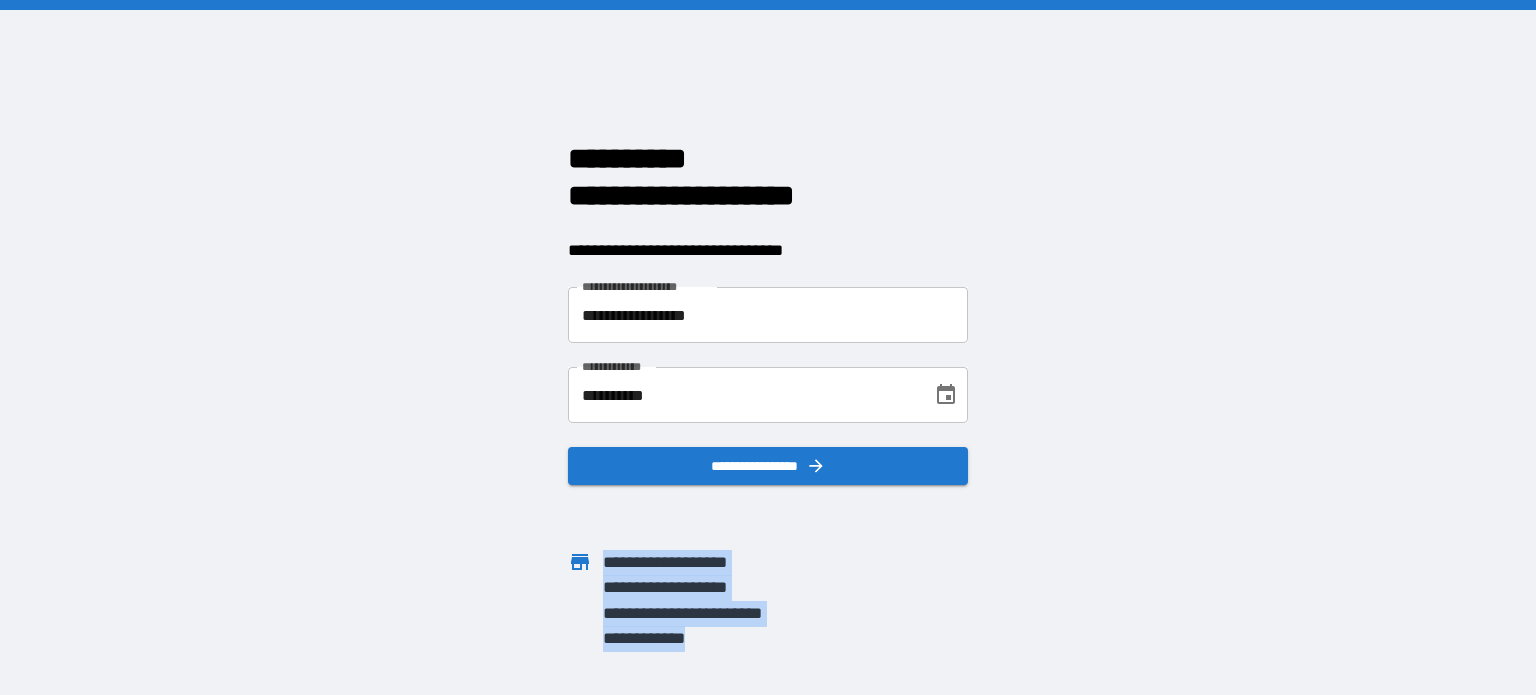 drag, startPoint x: 604, startPoint y: 563, endPoint x: 730, endPoint y: 647, distance: 151.43315 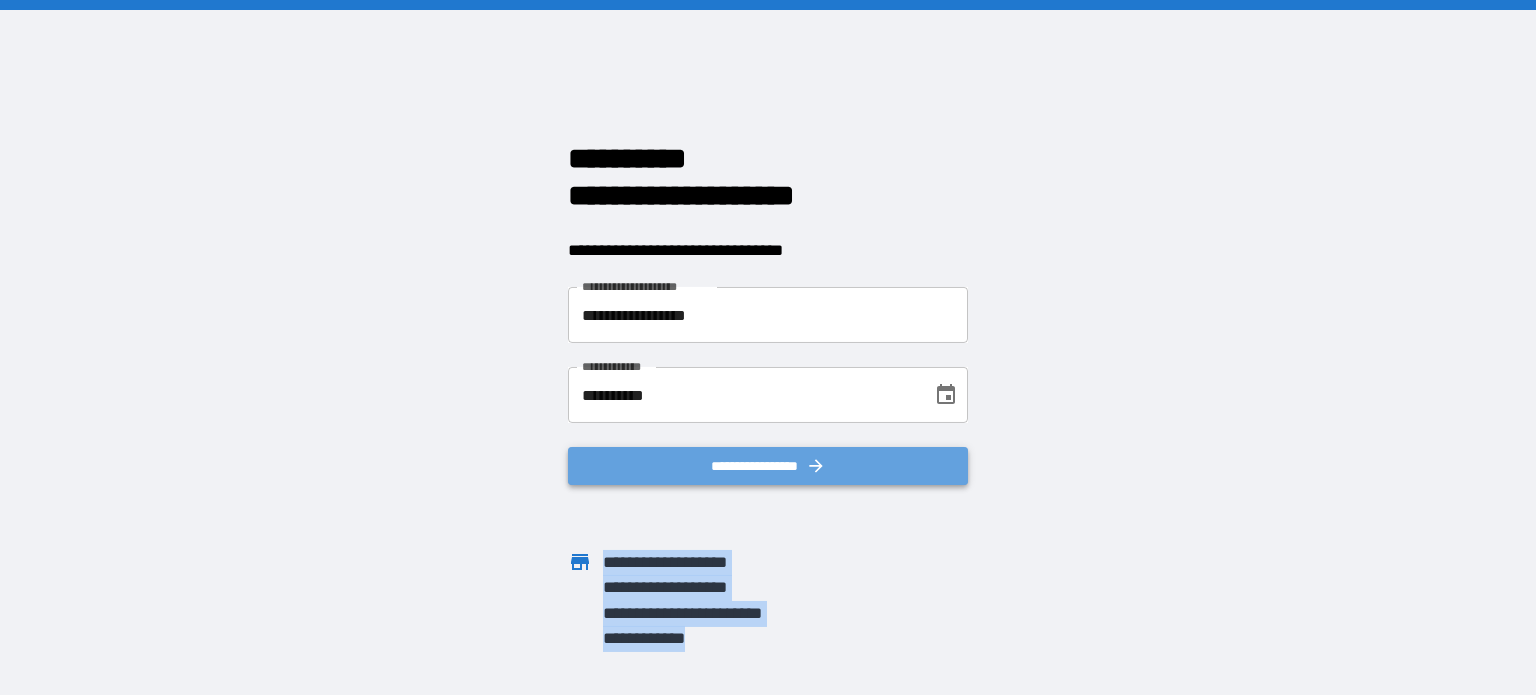 click on "**********" at bounding box center [768, 466] 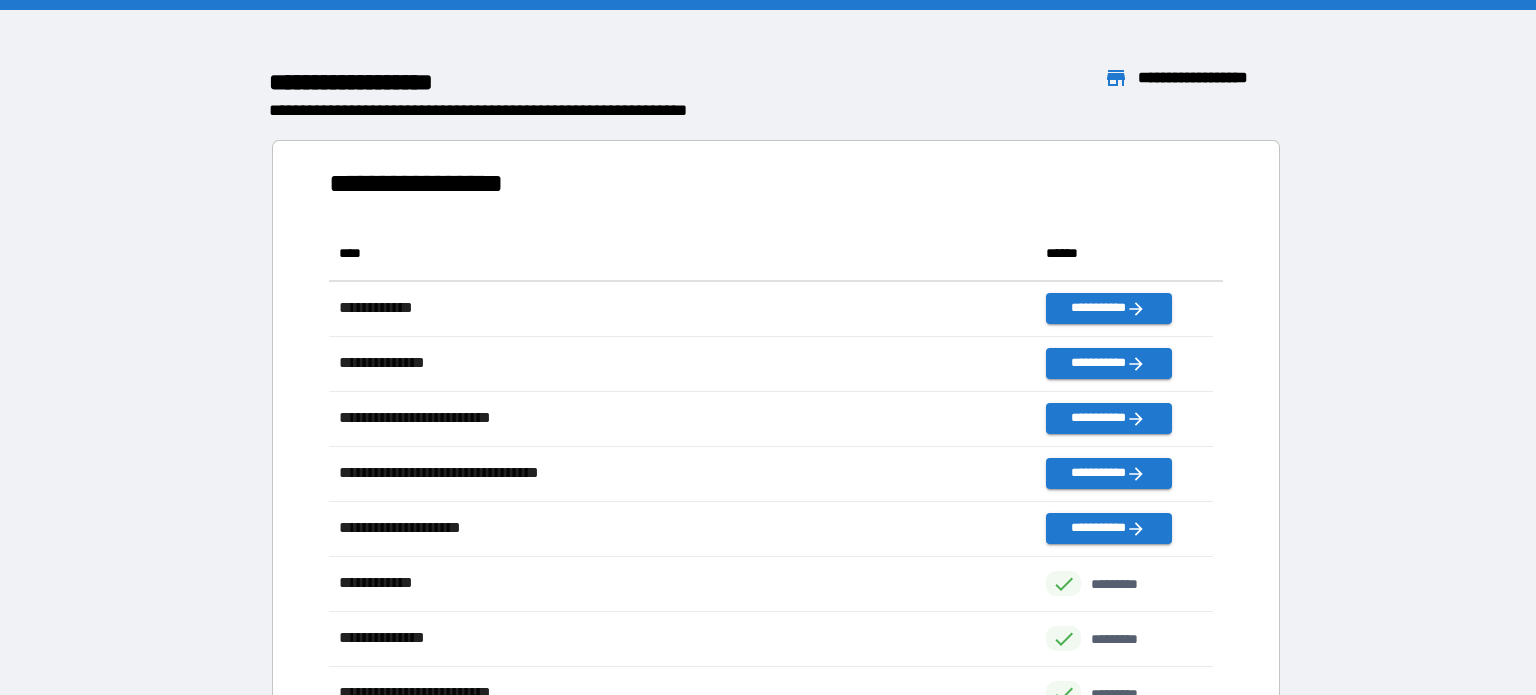 scroll, scrollTop: 16, scrollLeft: 16, axis: both 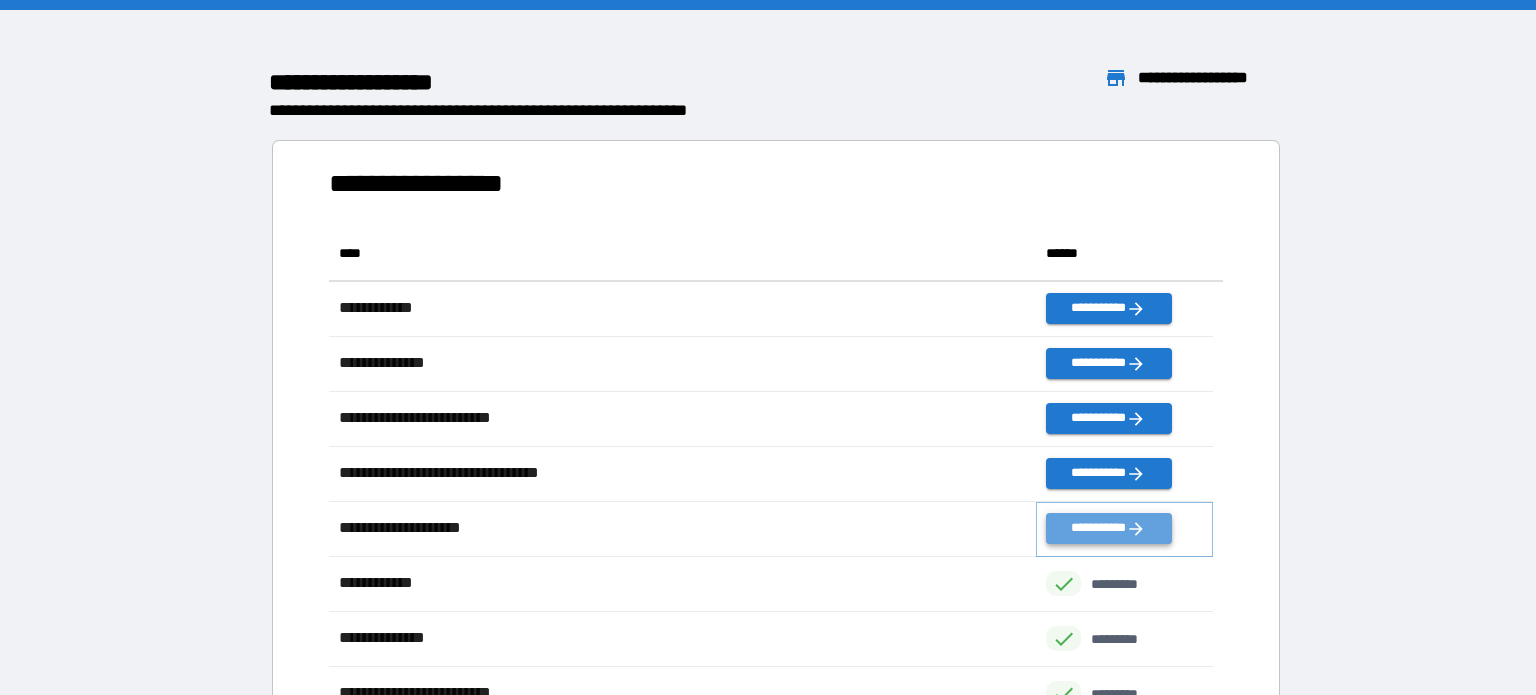 click on "**********" at bounding box center [1108, 528] 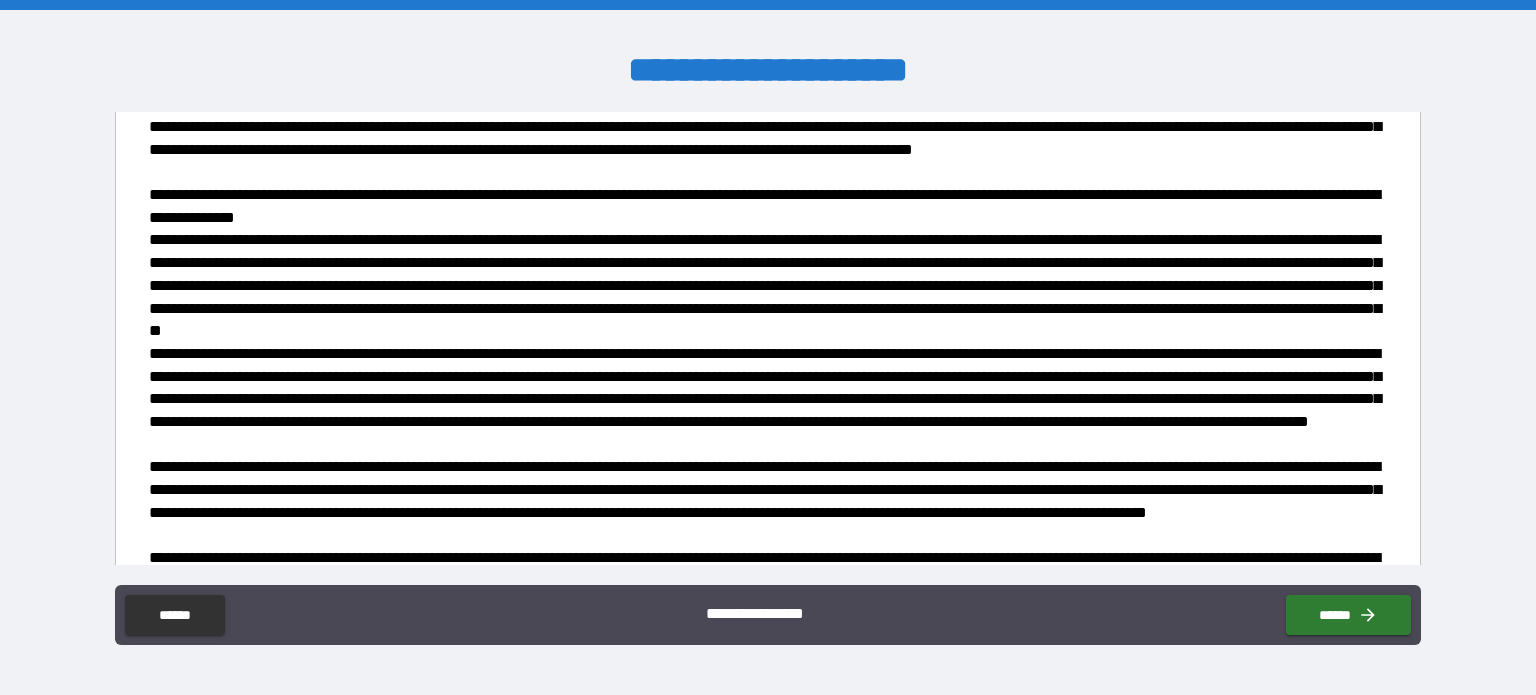 scroll, scrollTop: 1451, scrollLeft: 0, axis: vertical 